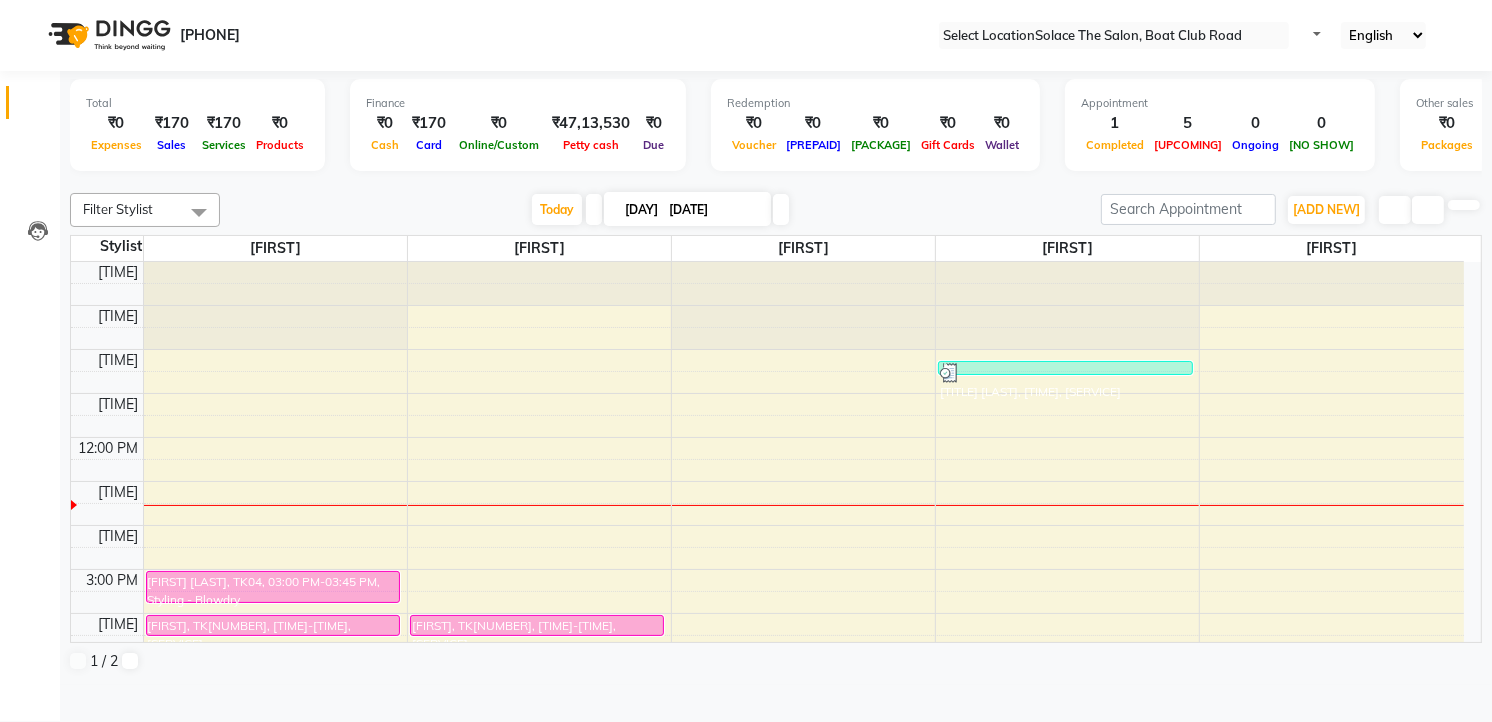 scroll, scrollTop: 0, scrollLeft: 0, axis: both 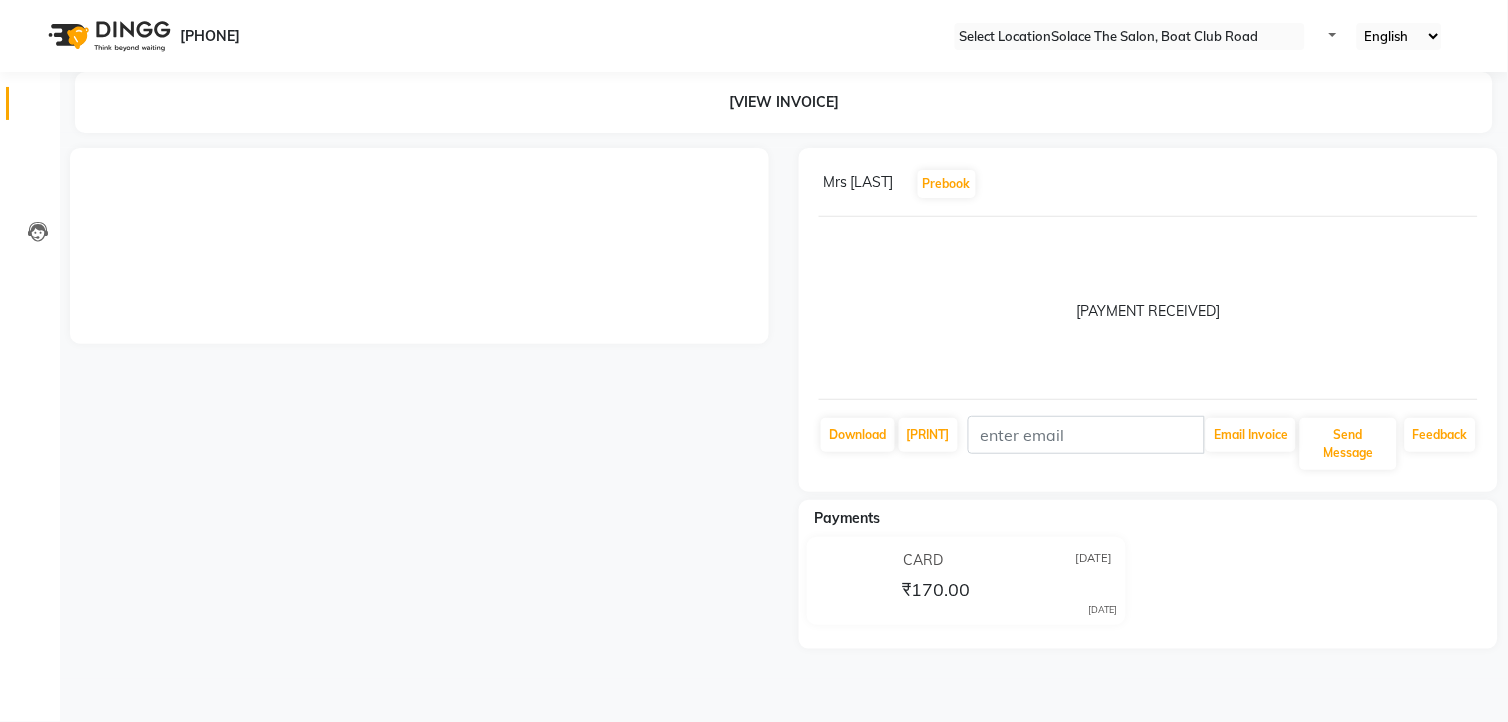 click at bounding box center [38, 108] 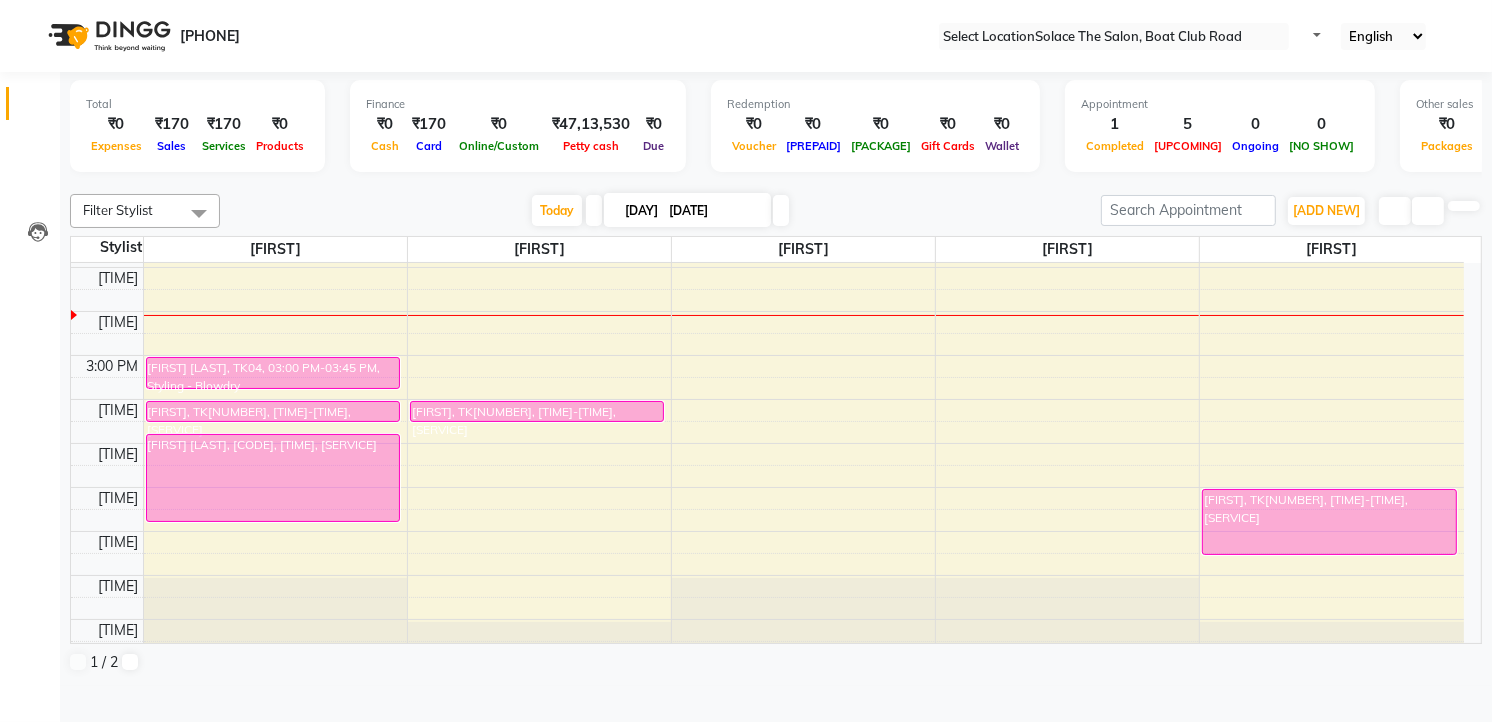 scroll, scrollTop: 237, scrollLeft: 0, axis: vertical 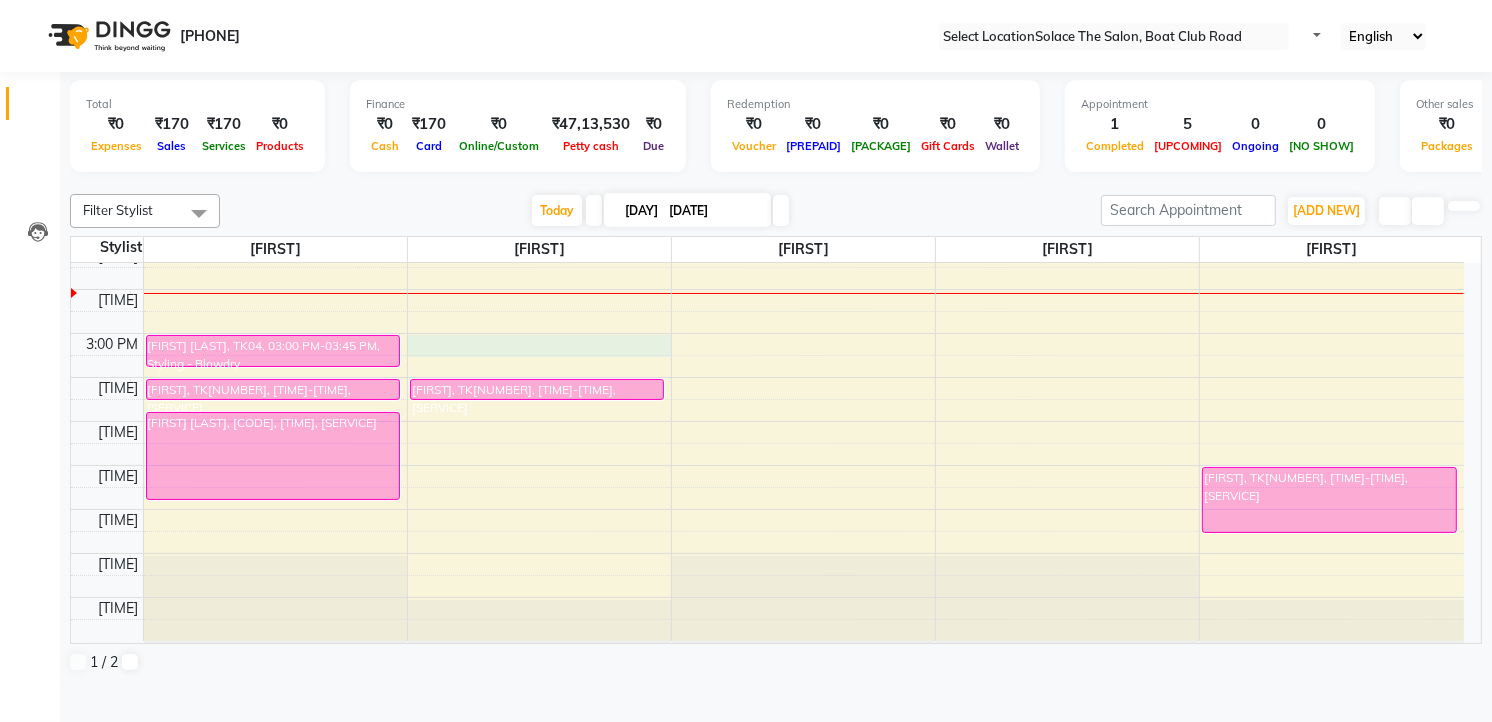 click on "8:00 AM 9:00 AM 10:00 AM 11:00 AM 12:00 PM 1:00 PM 2:00 PM 3:00 PM 4:00 PM 5:00 PM 6:00 PM 7:00 PM 8:00 PM 9:00 PM     [FIRST] [LAST], TK04, 03:00 PM-03:45 PM, Styling - Blowdry     [TITLE] [LAST], TK02, 04:00 PM-04:30 PM, Hair wash (Female)     [FIRST] [LAST], TK05, 04:45 PM-06:45 PM, Hair Colouring - Touchup (Majirel) (Female)     [TITLE] [LAST], TK02, 04:00 PM-04:30 PM, Hair wash (Female)     [TITLE] [LAST], TK01, 10:15 AM-10:30 AM, Threading - Face     [FIRST] [FIRST], TK03, 06:00 PM-07:30 PM, Blanch" at bounding box center [767, 333] 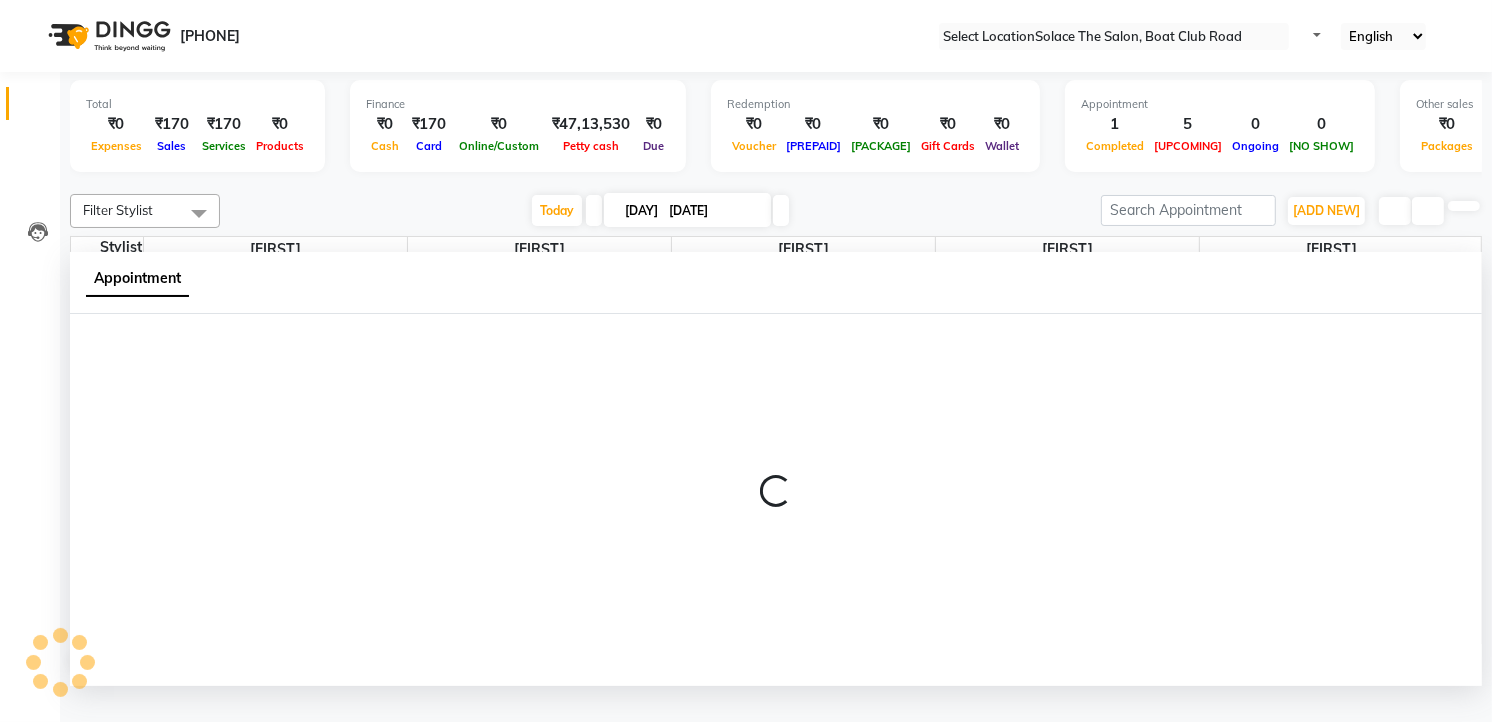 scroll, scrollTop: 1, scrollLeft: 0, axis: vertical 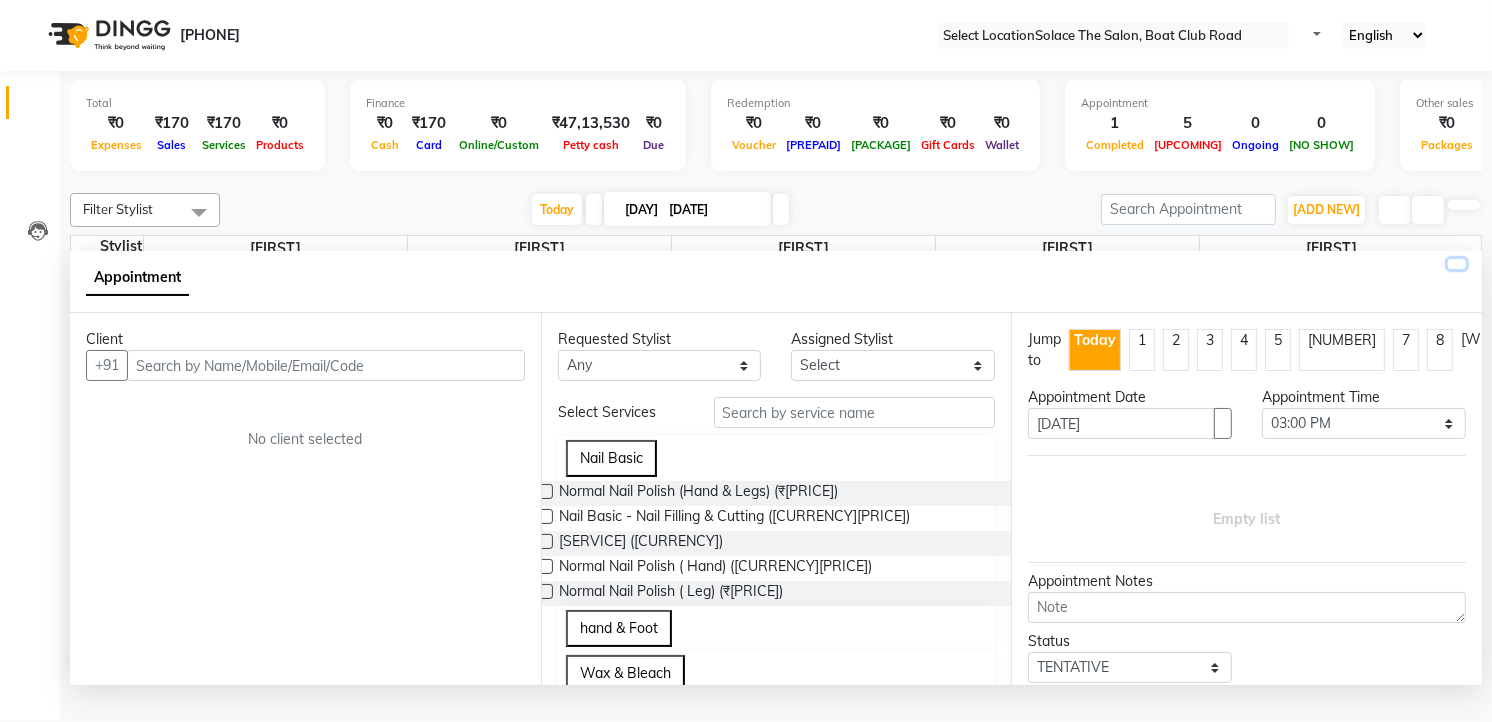 click at bounding box center (1457, 264) 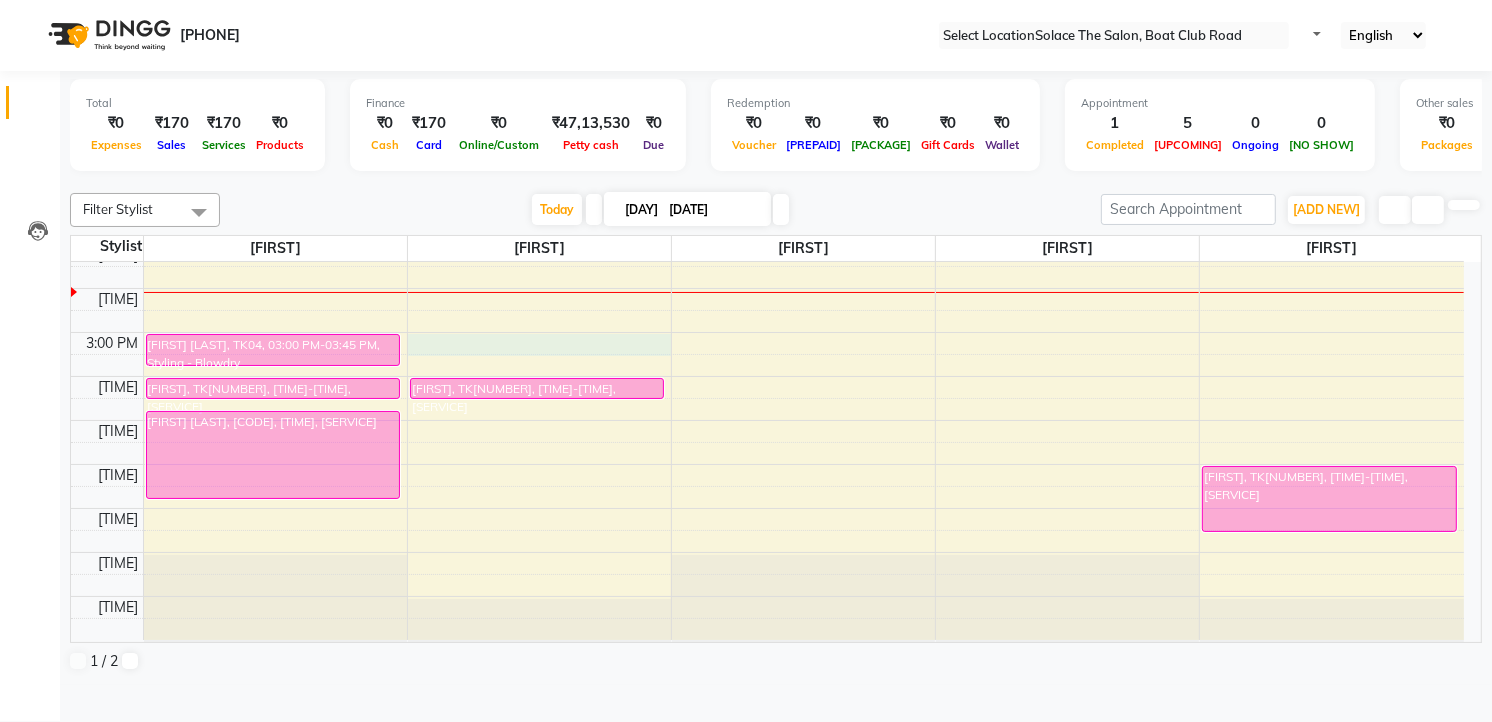 click on "8:00 AM 9:00 AM 10:00 AM 11:00 AM 12:00 PM 1:00 PM 2:00 PM 3:00 PM 4:00 PM 5:00 PM 6:00 PM 7:00 PM 8:00 PM 9:00 PM     [FIRST] [LAST], TK04, 03:00 PM-03:45 PM, Styling - Blowdry     [TITLE] [LAST], TK02, 04:00 PM-04:30 PM, Hair wash (Female)     [FIRST] [LAST], TK05, 04:45 PM-06:45 PM, Hair Colouring - Touchup (Majirel) (Female)     [TITLE] [LAST], TK02, 04:00 PM-04:30 PM, Hair wash (Female)     [TITLE] [LAST], TK01, 10:15 AM-10:30 AM, Threading - Face     [FIRST] [FIRST], TK03, 06:00 PM-07:30 PM, Blanch" at bounding box center [767, 332] 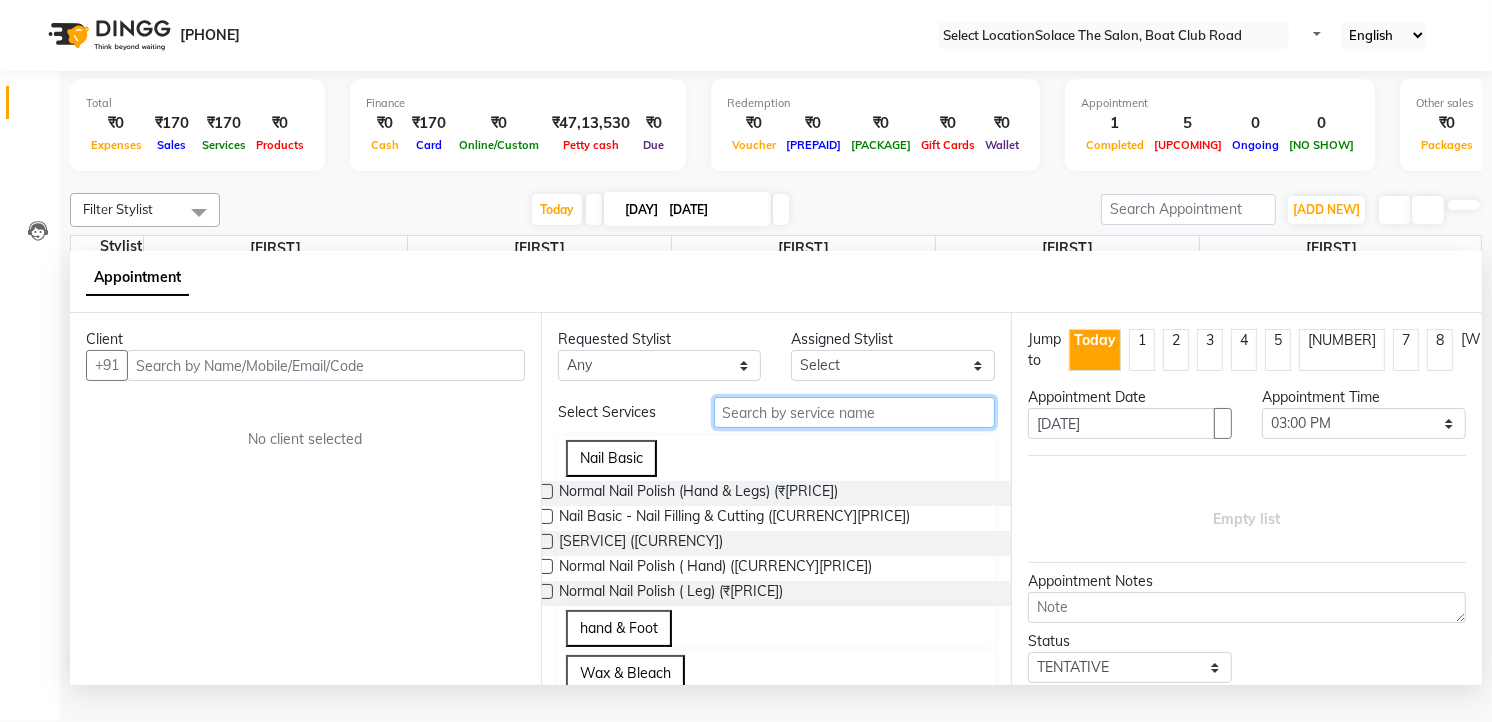 click at bounding box center (855, 412) 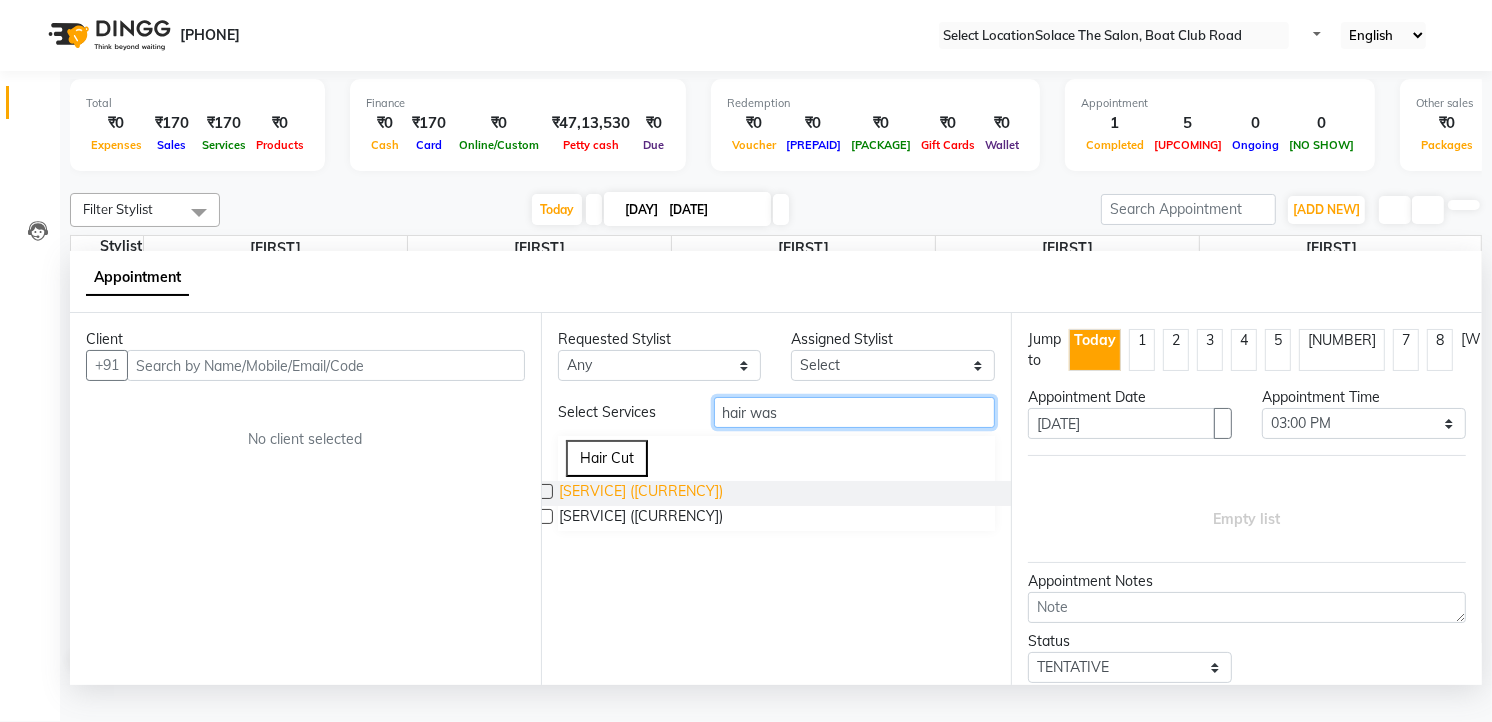 type on "hair was" 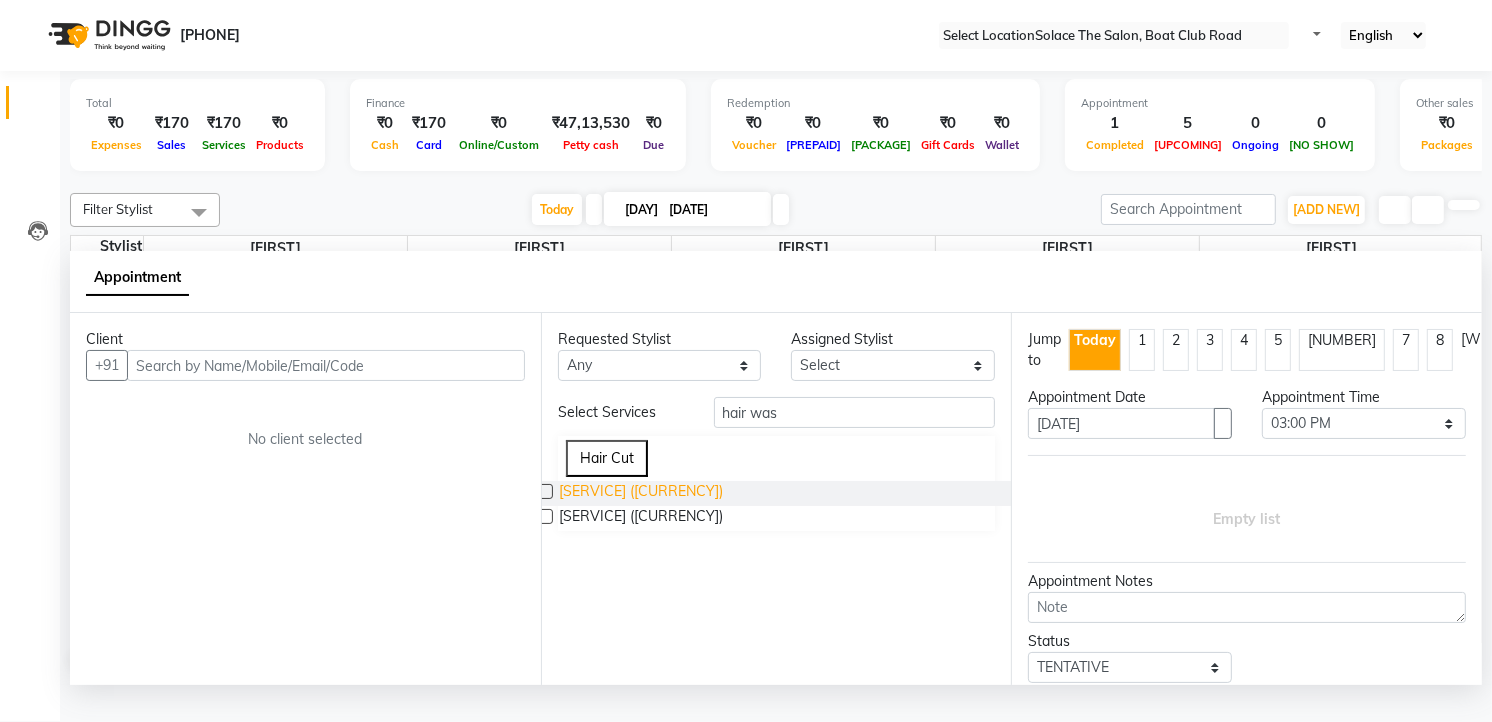click on "[SERVICE] ([CURRENCY])" at bounding box center [641, 493] 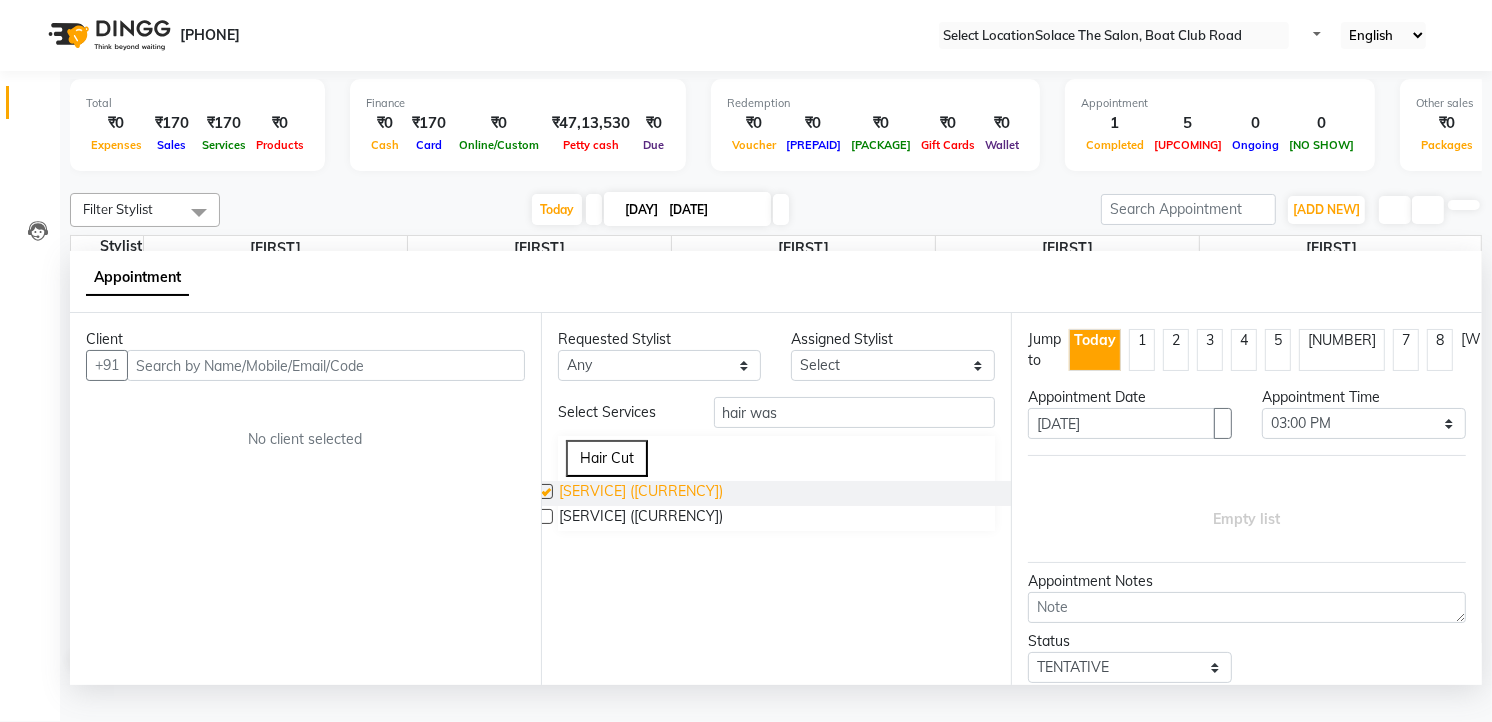 click on "[SERVICE] ([CURRENCY])" at bounding box center (641, 493) 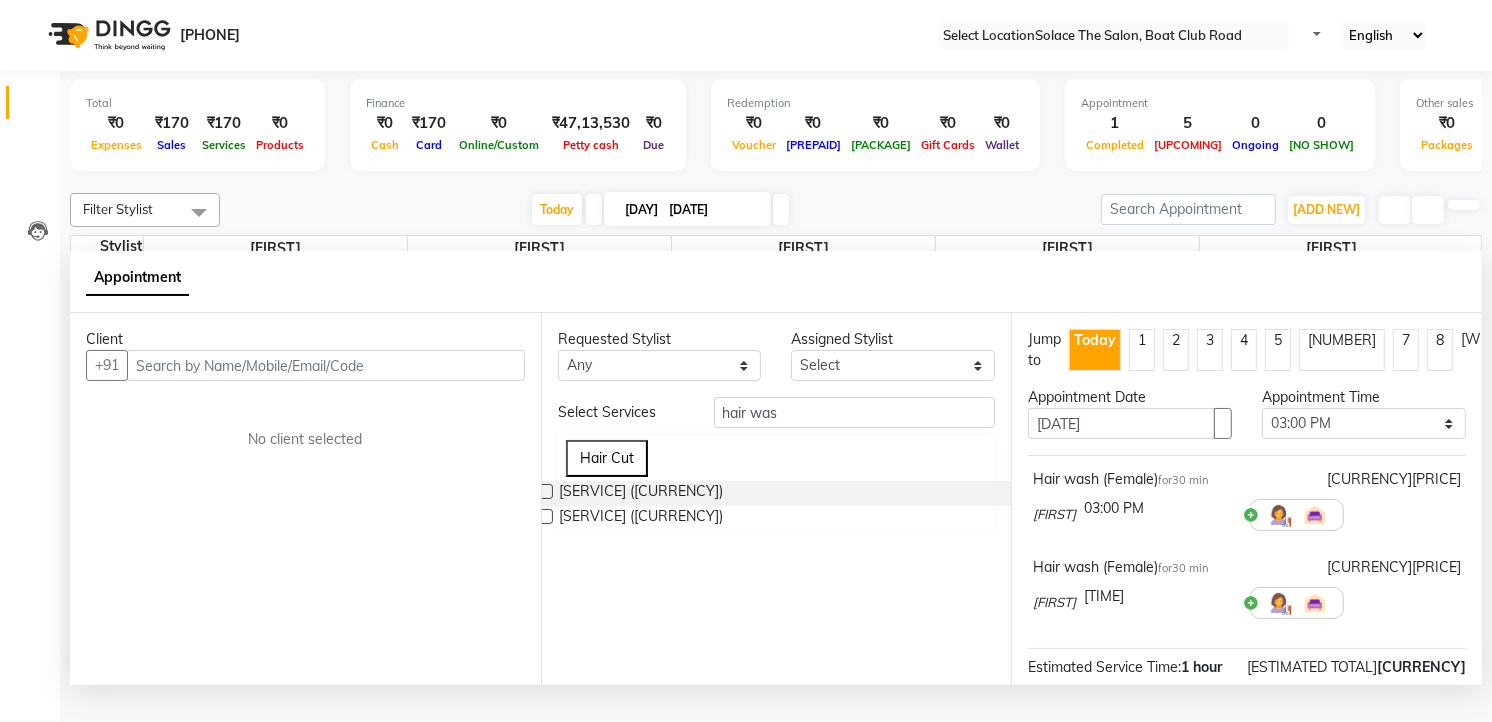 click at bounding box center [1461, 515] 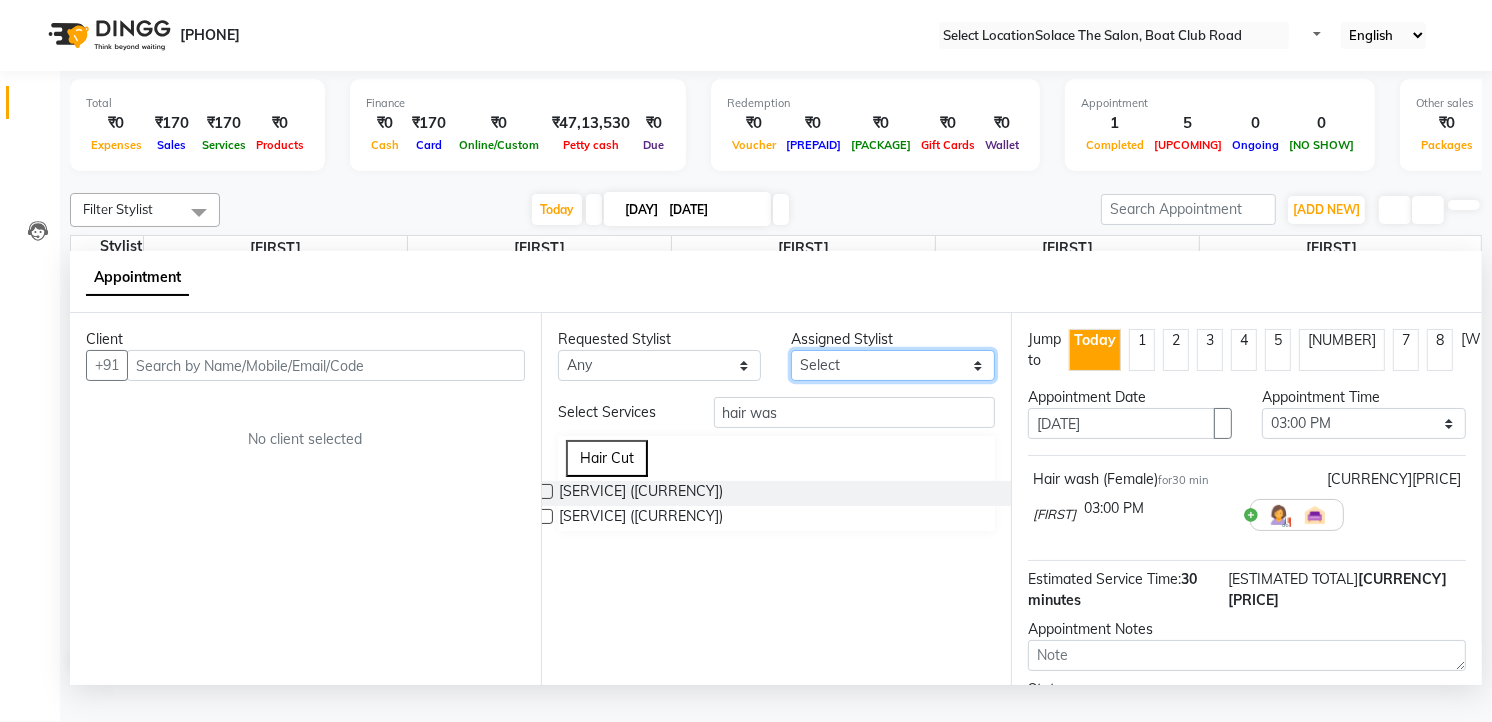click on "[SERVICE_PROVIDER_LIST]" at bounding box center [660, 365] 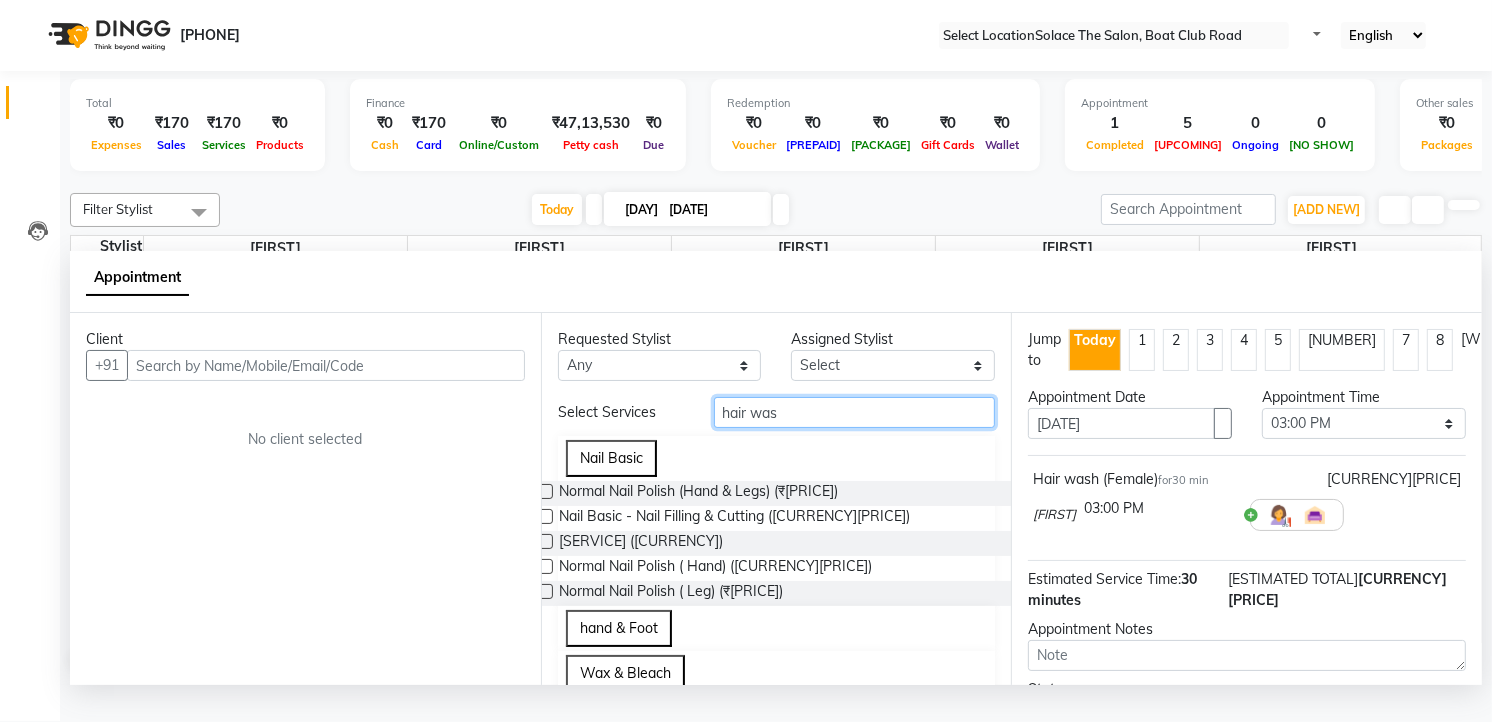 click on "hair was" at bounding box center [855, 412] 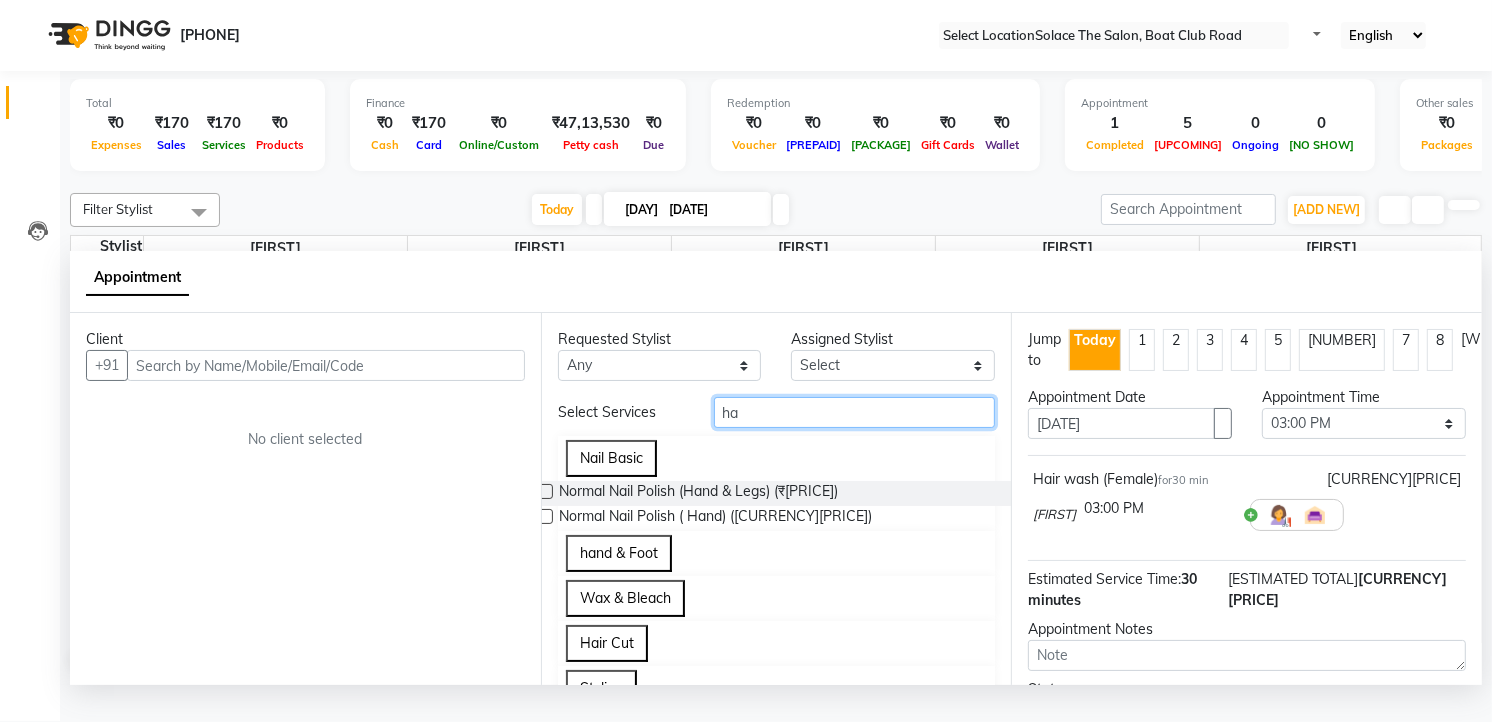 type on "h" 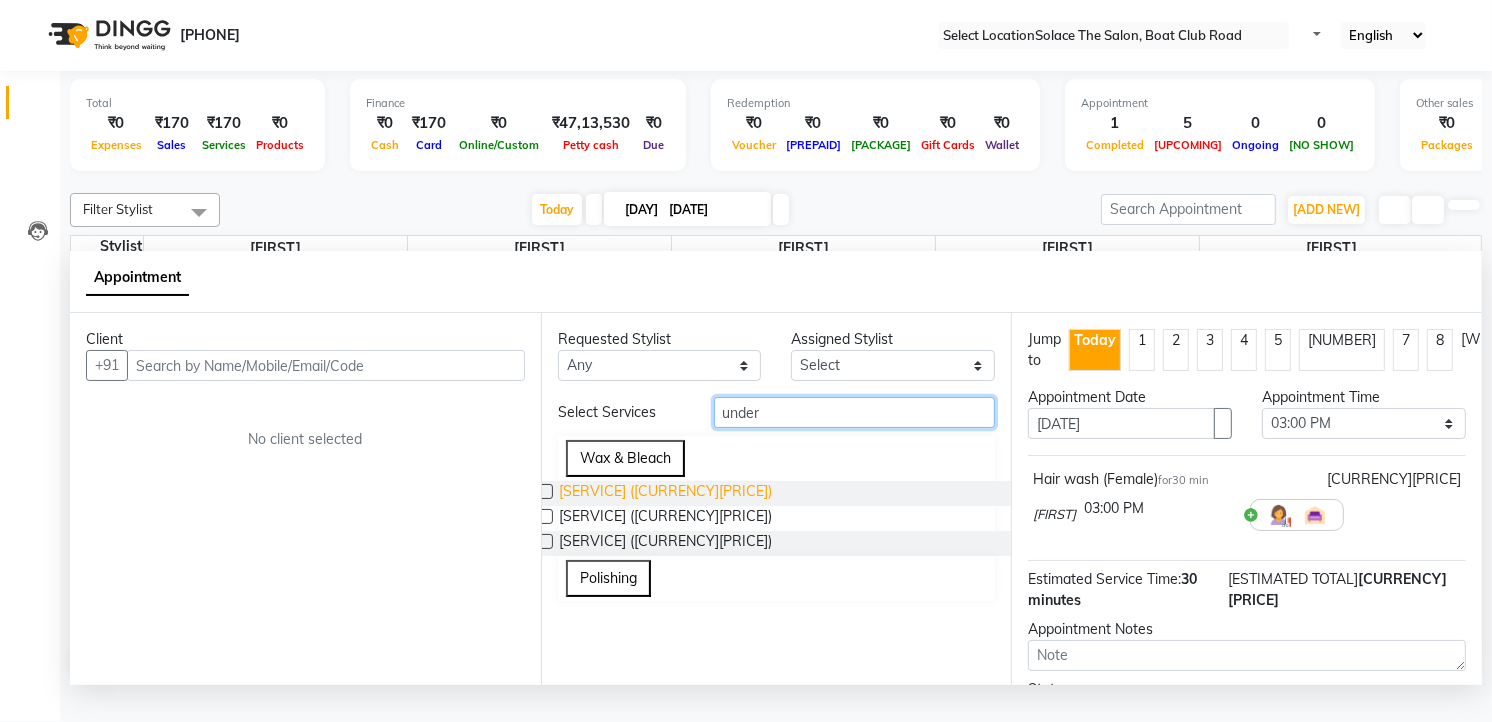 type on "under" 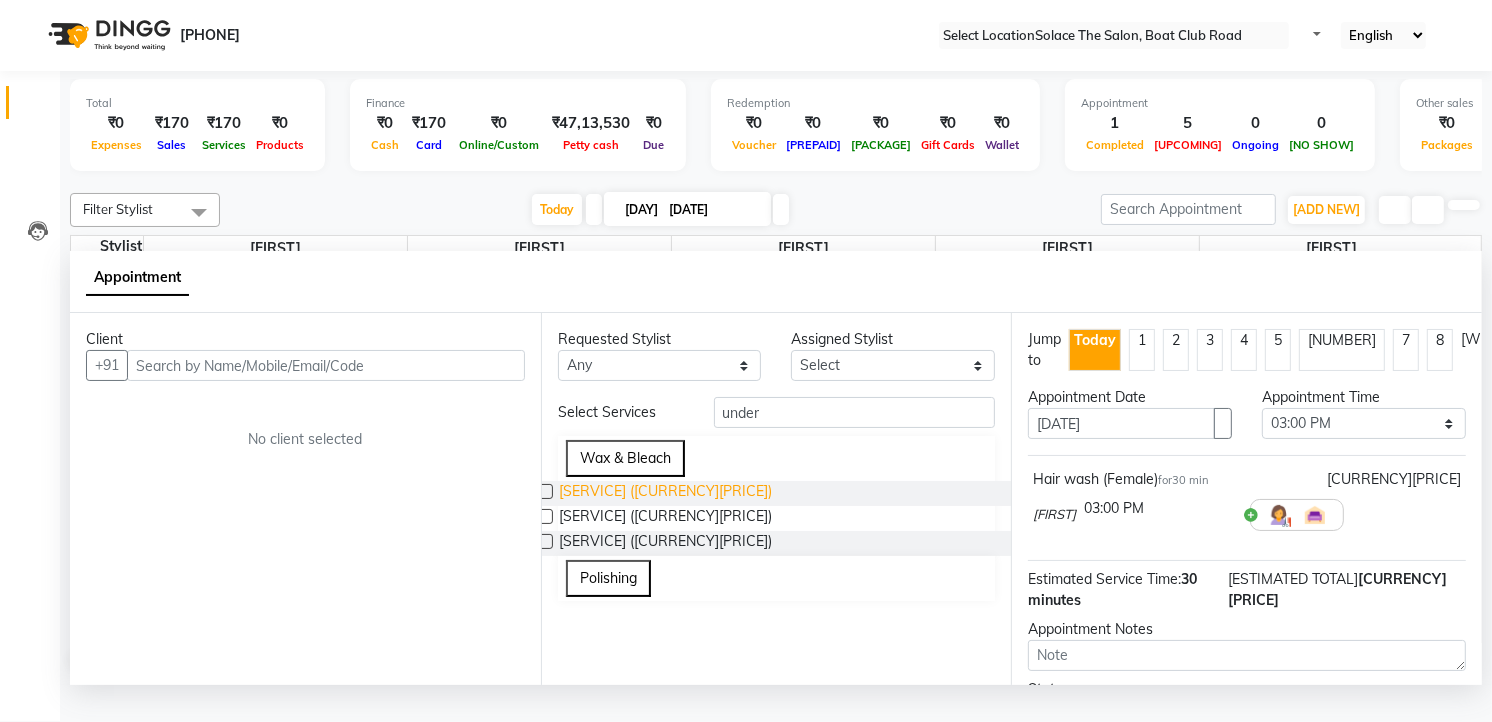 click on "[SERVICE] ([CURRENCY][PRICE])" at bounding box center (665, 493) 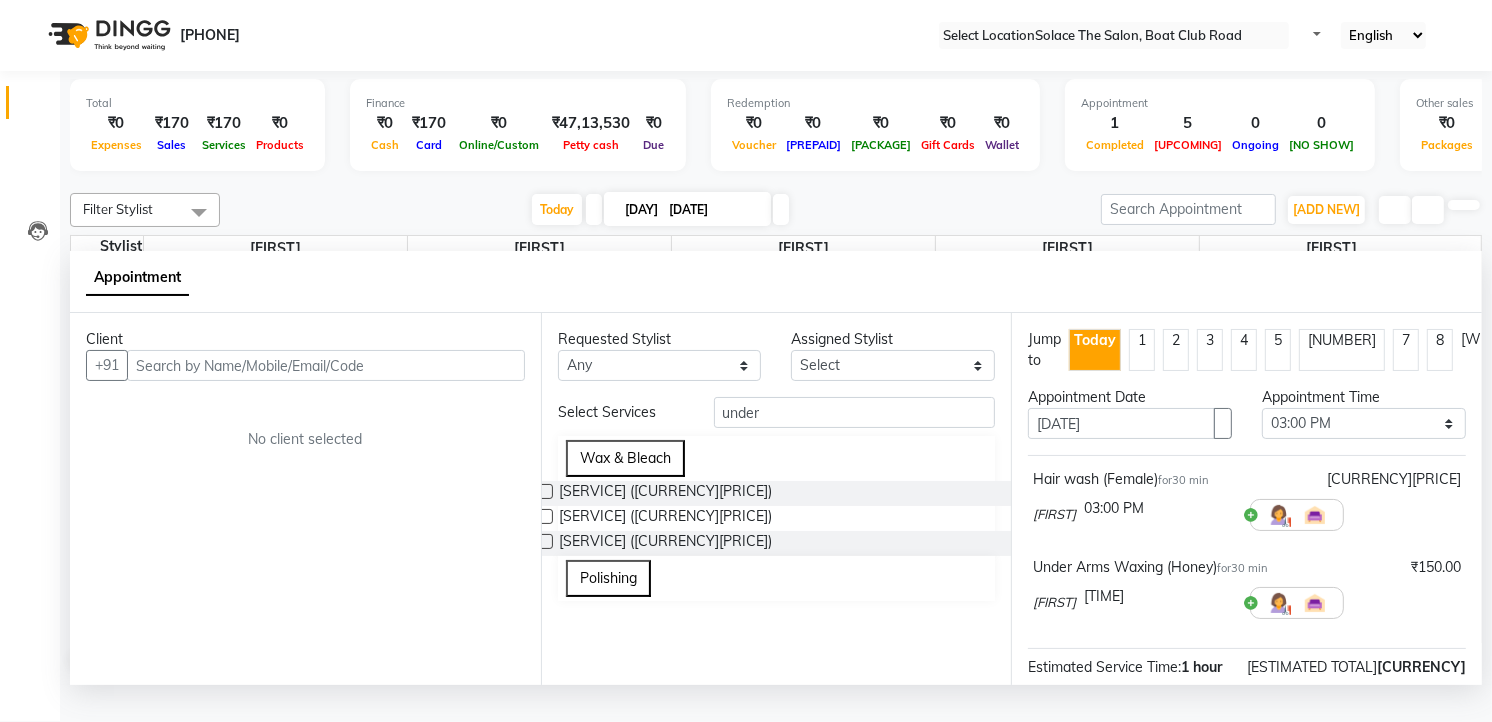 scroll, scrollTop: 222, scrollLeft: 0, axis: vertical 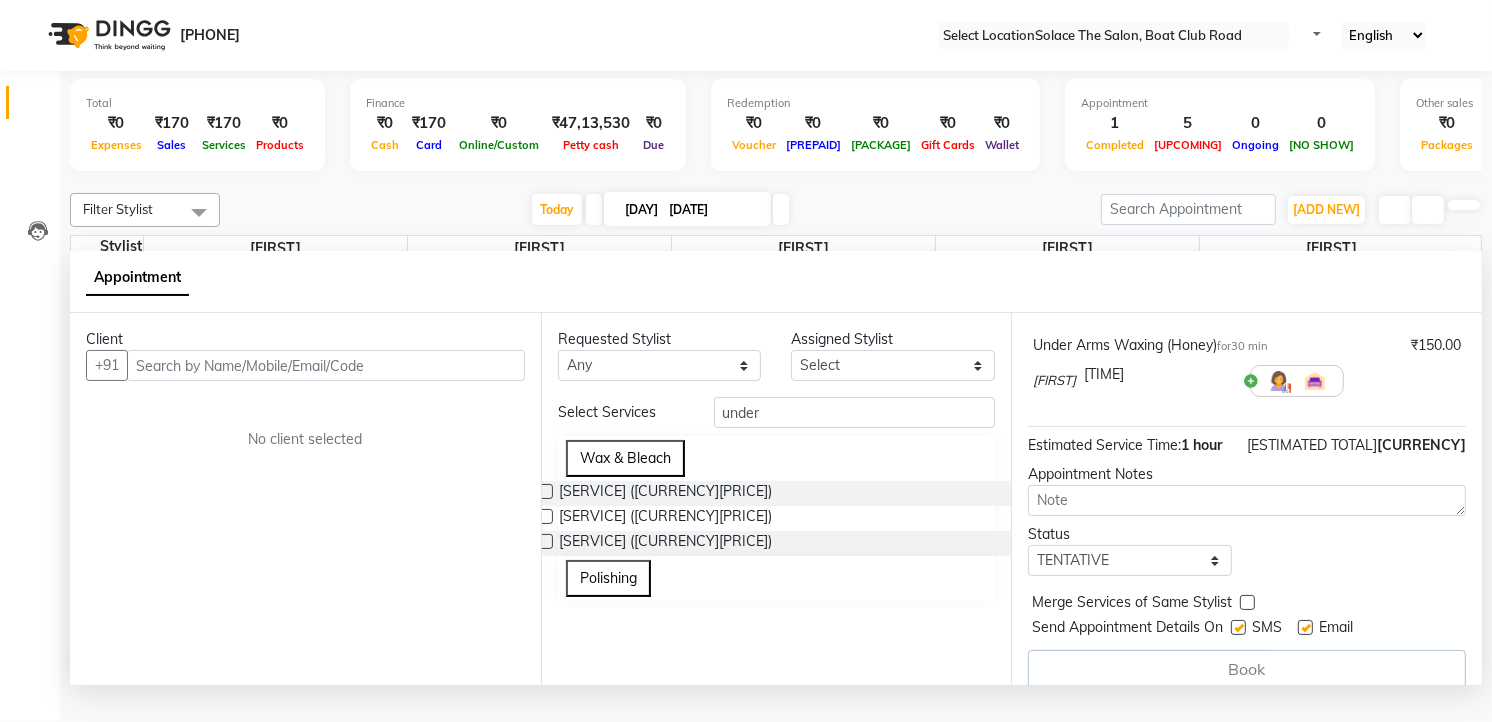 click on "× [TIME]" at bounding box center (1114, 292) 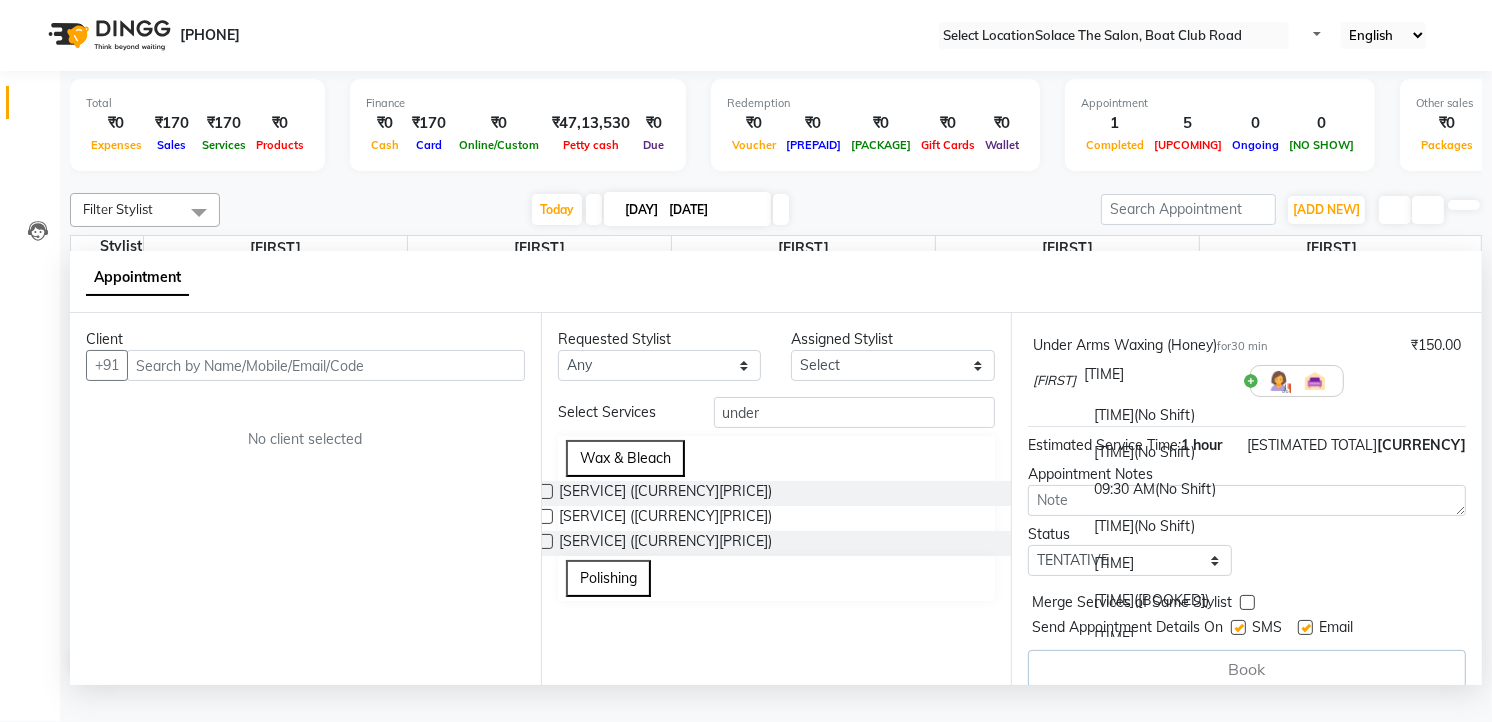 scroll, scrollTop: 972, scrollLeft: 0, axis: vertical 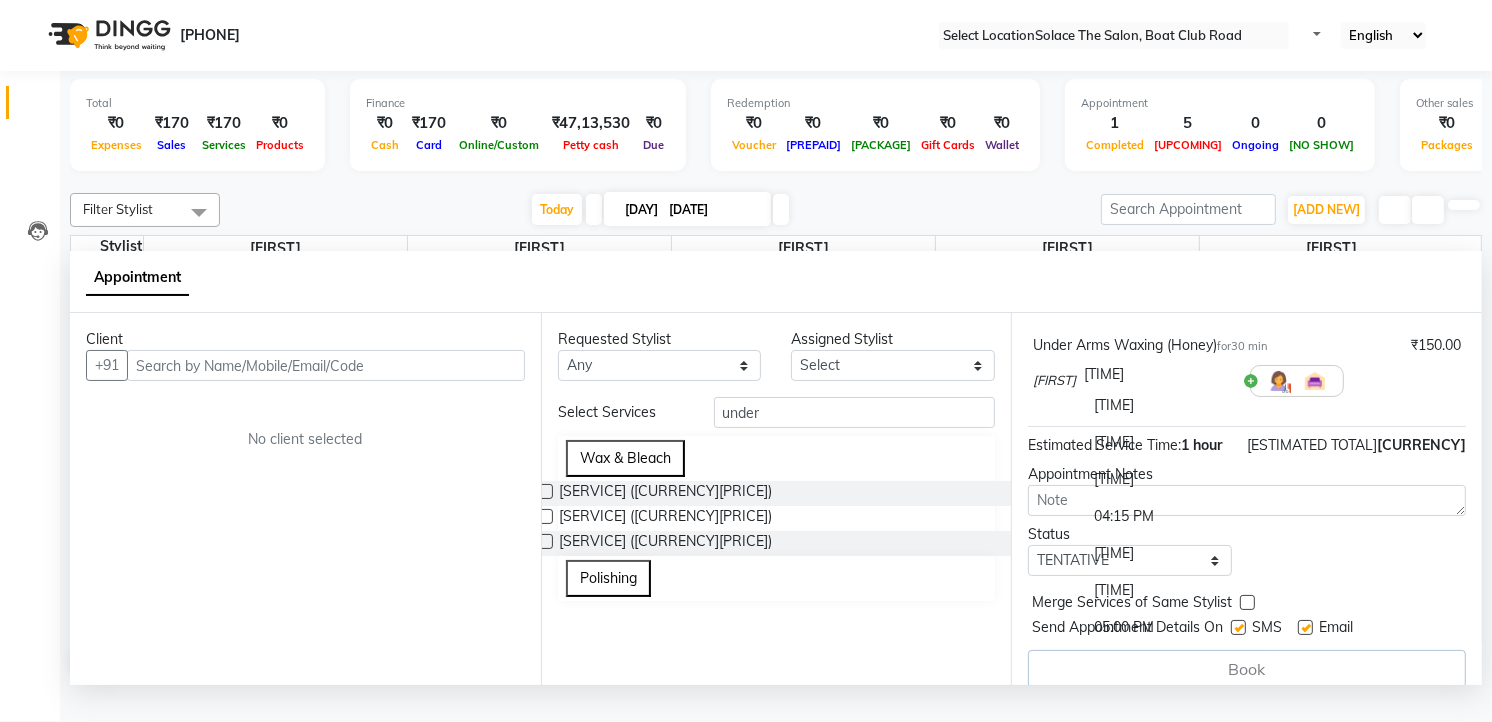 click on "[TIME]" at bounding box center [1159, 442] 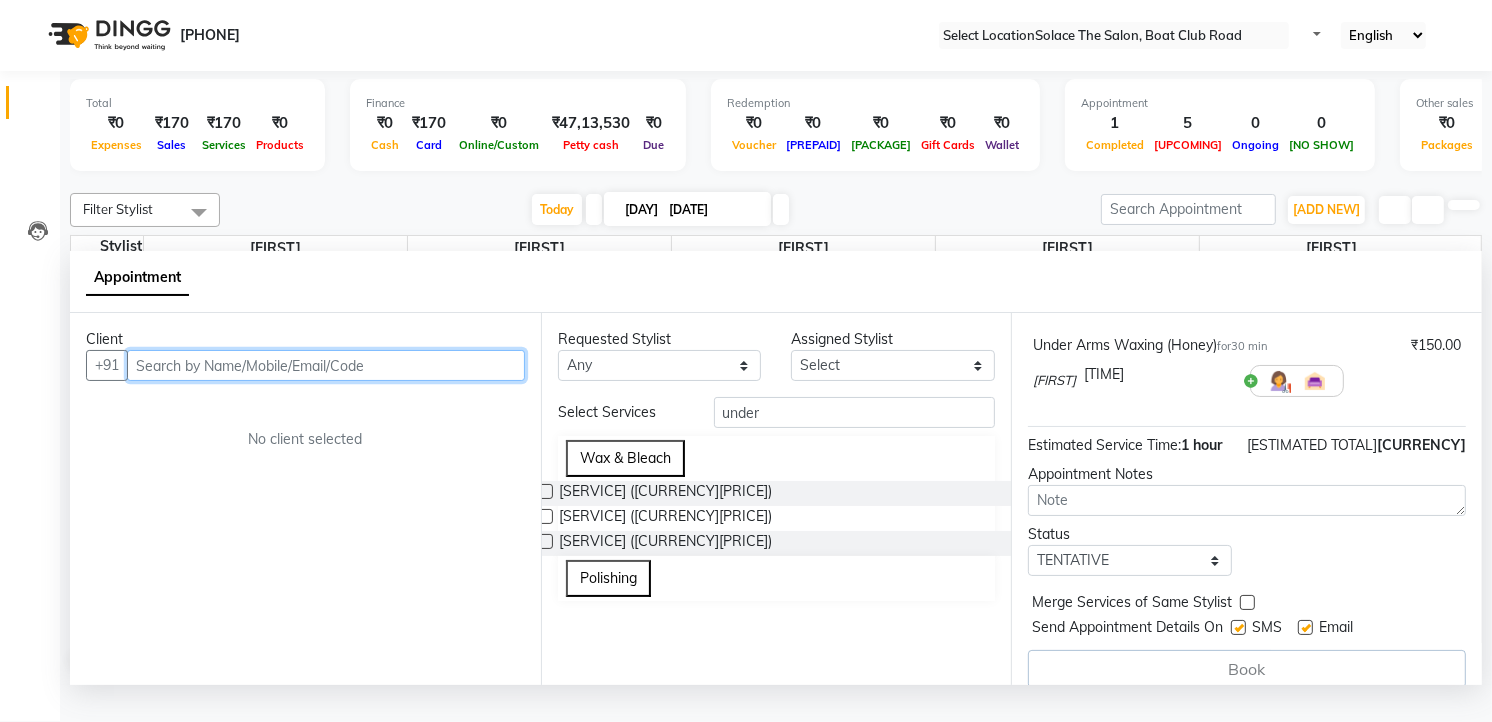 click at bounding box center (326, 365) 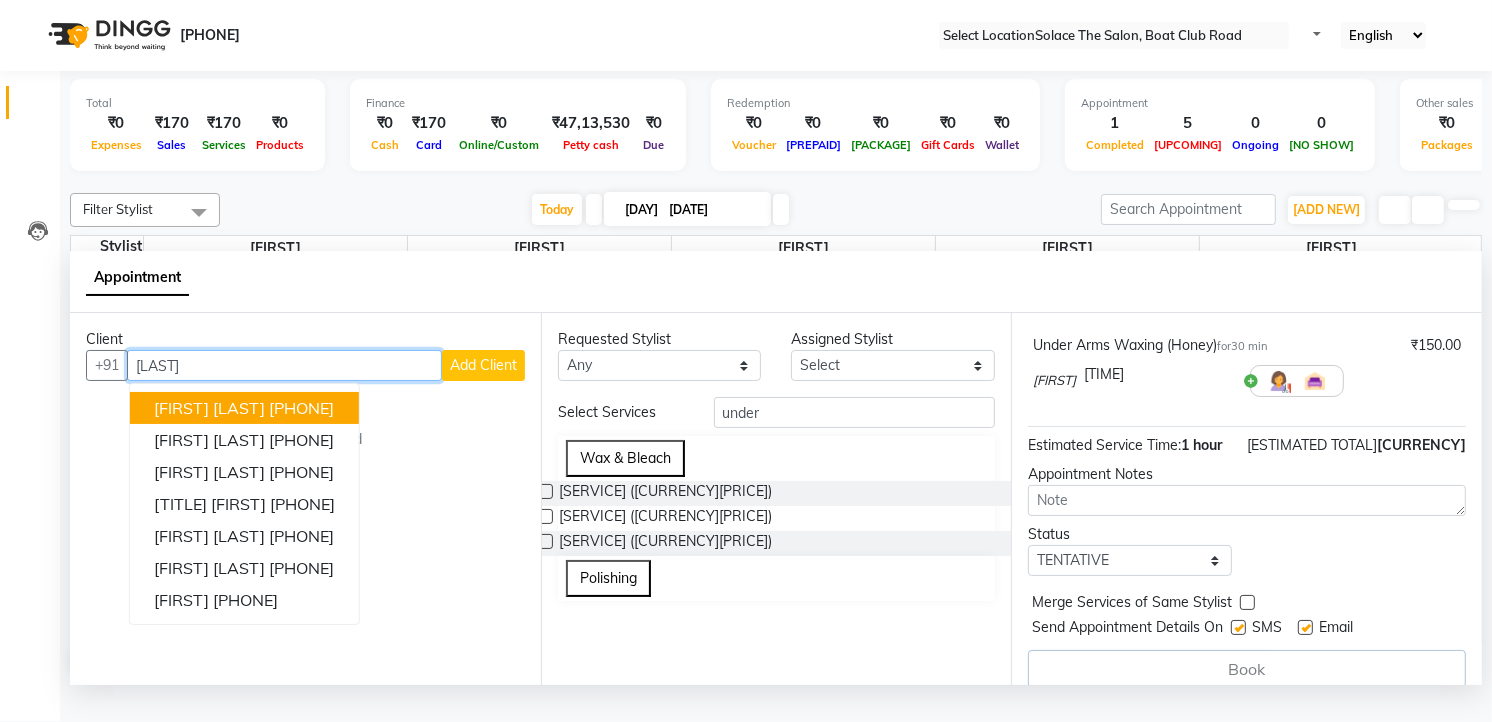 click on "[PHONE]" at bounding box center [301, 408] 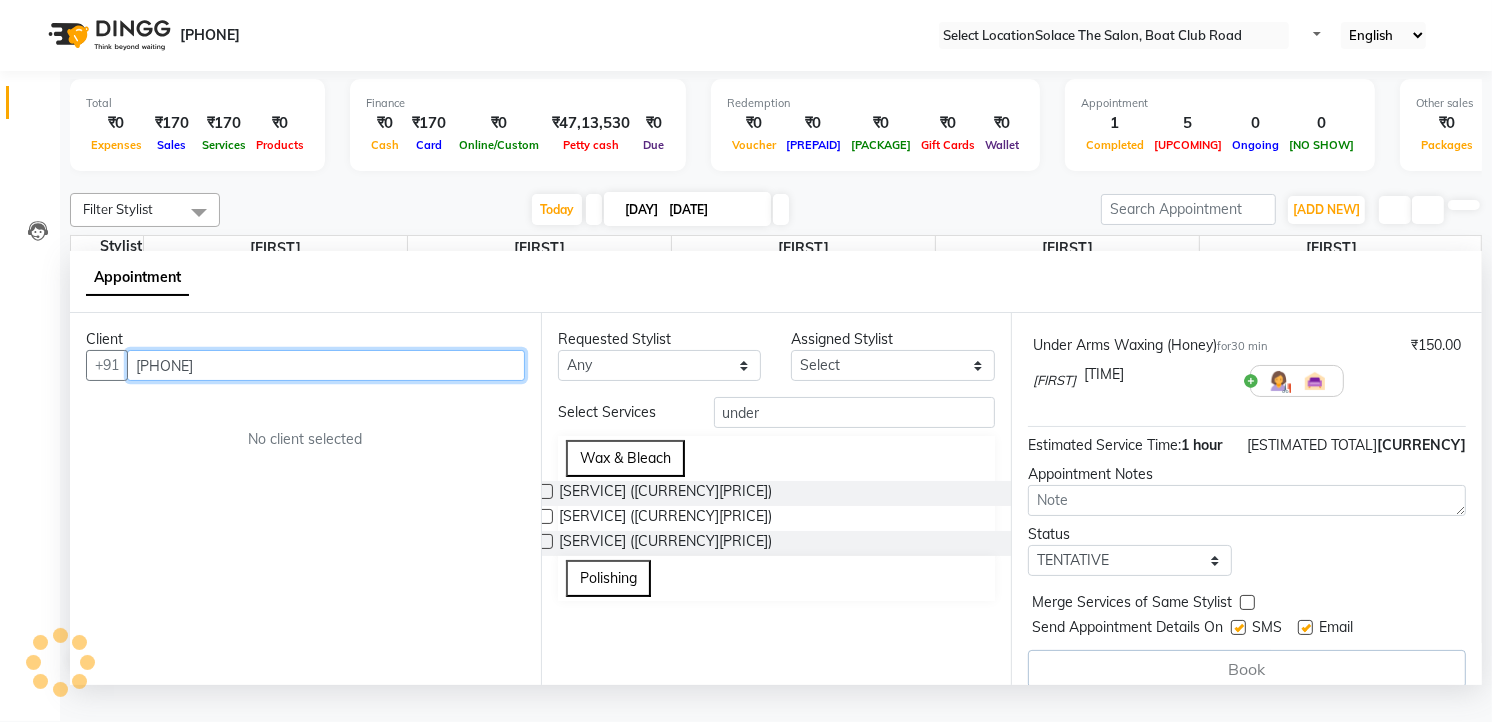type on "[PHONE]" 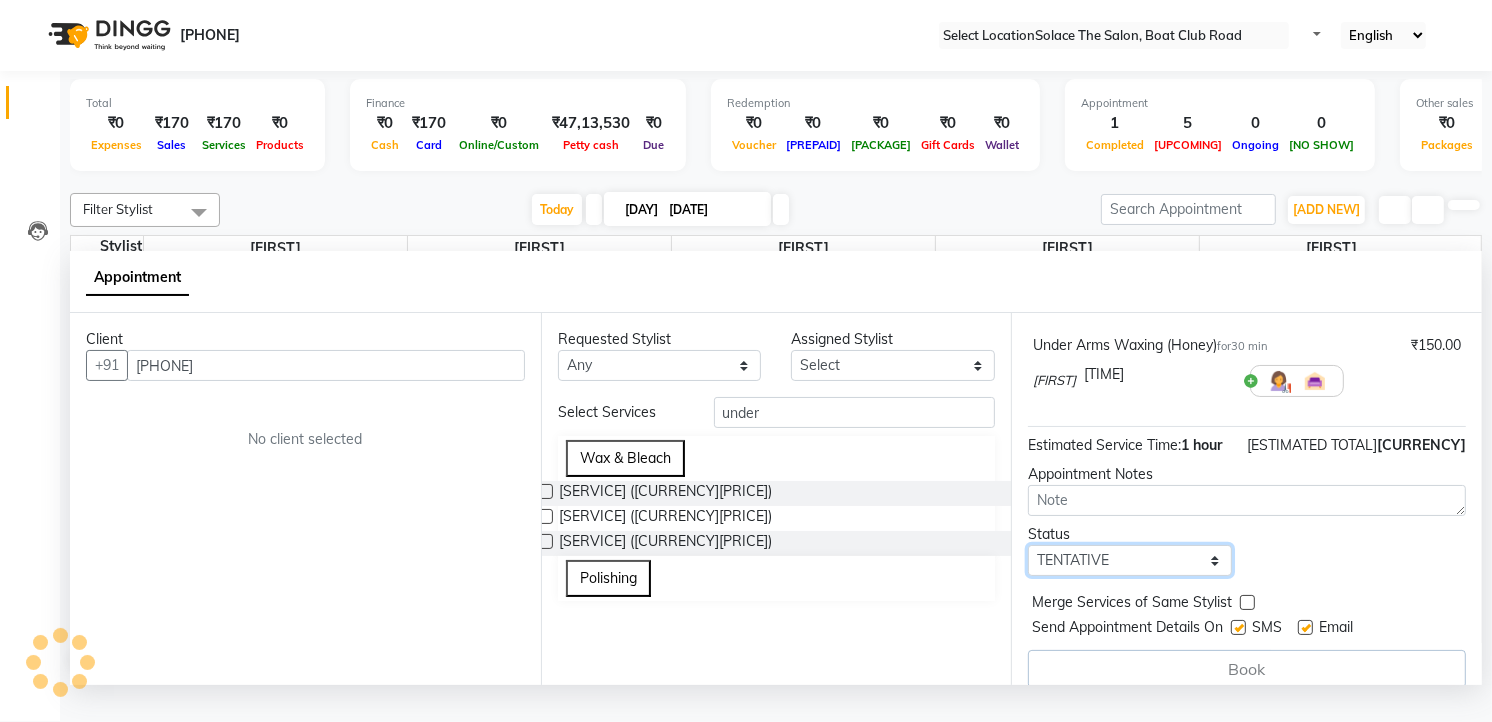 click on "Select TENTATIVE CONFIRM CHECK-IN UPCOMING" at bounding box center [1130, 560] 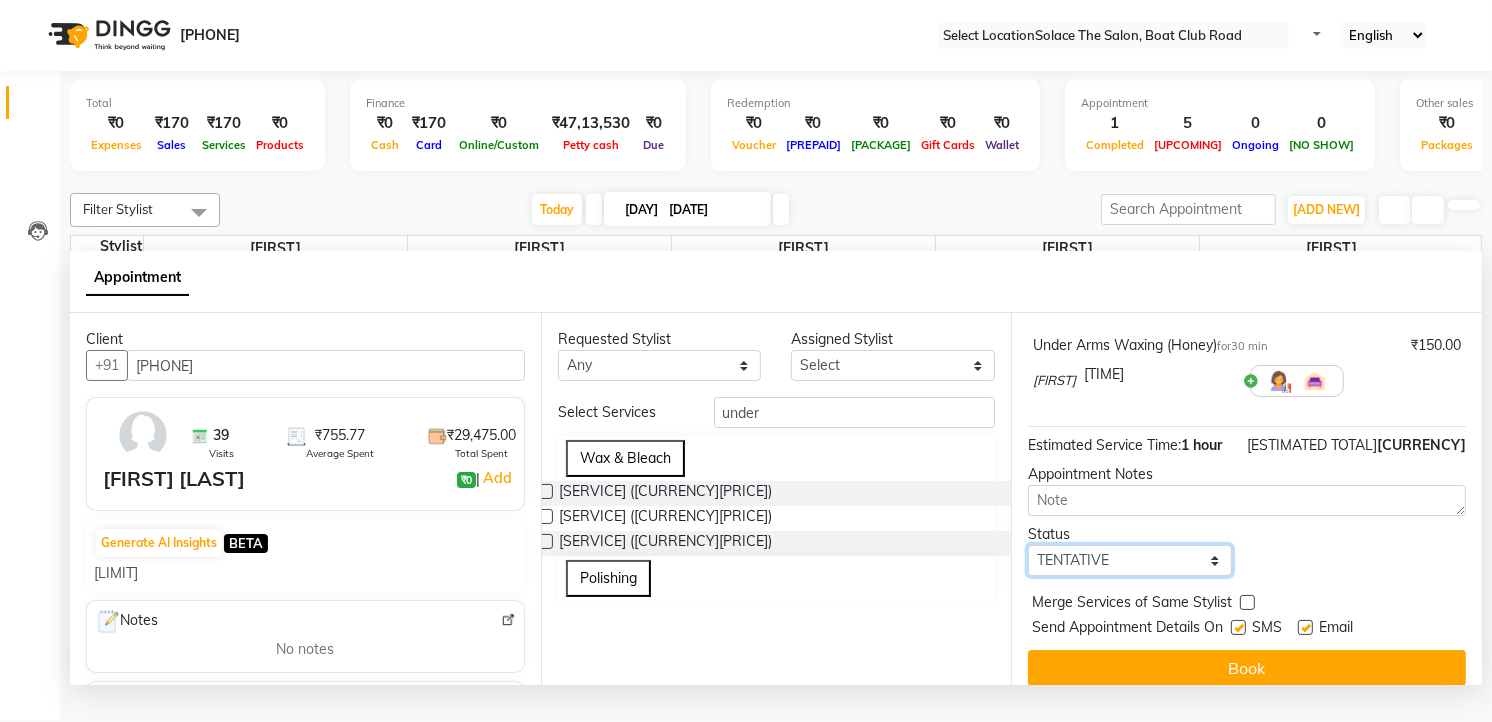 click on "Select TENTATIVE CONFIRM CHECK-IN UPCOMING" at bounding box center (1130, 560) 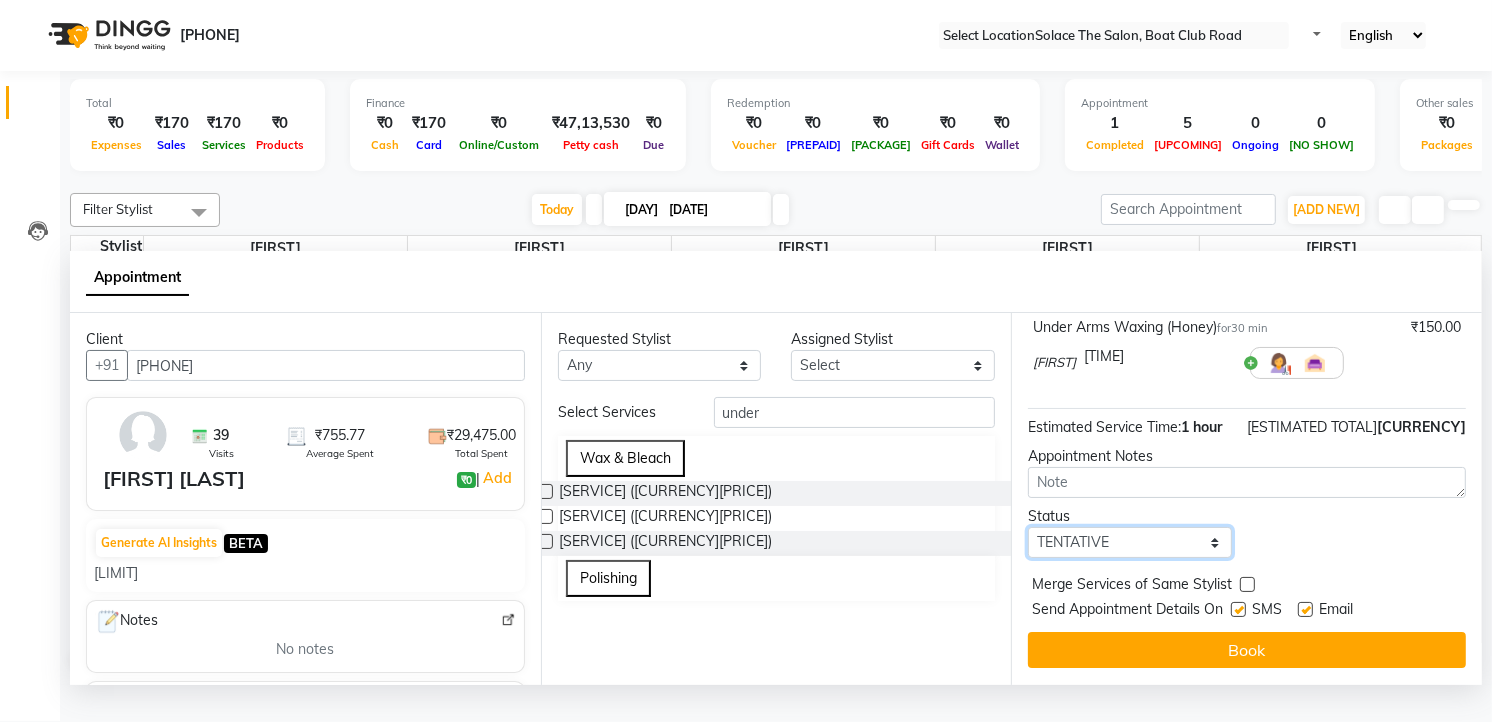 select on "confirm booking" 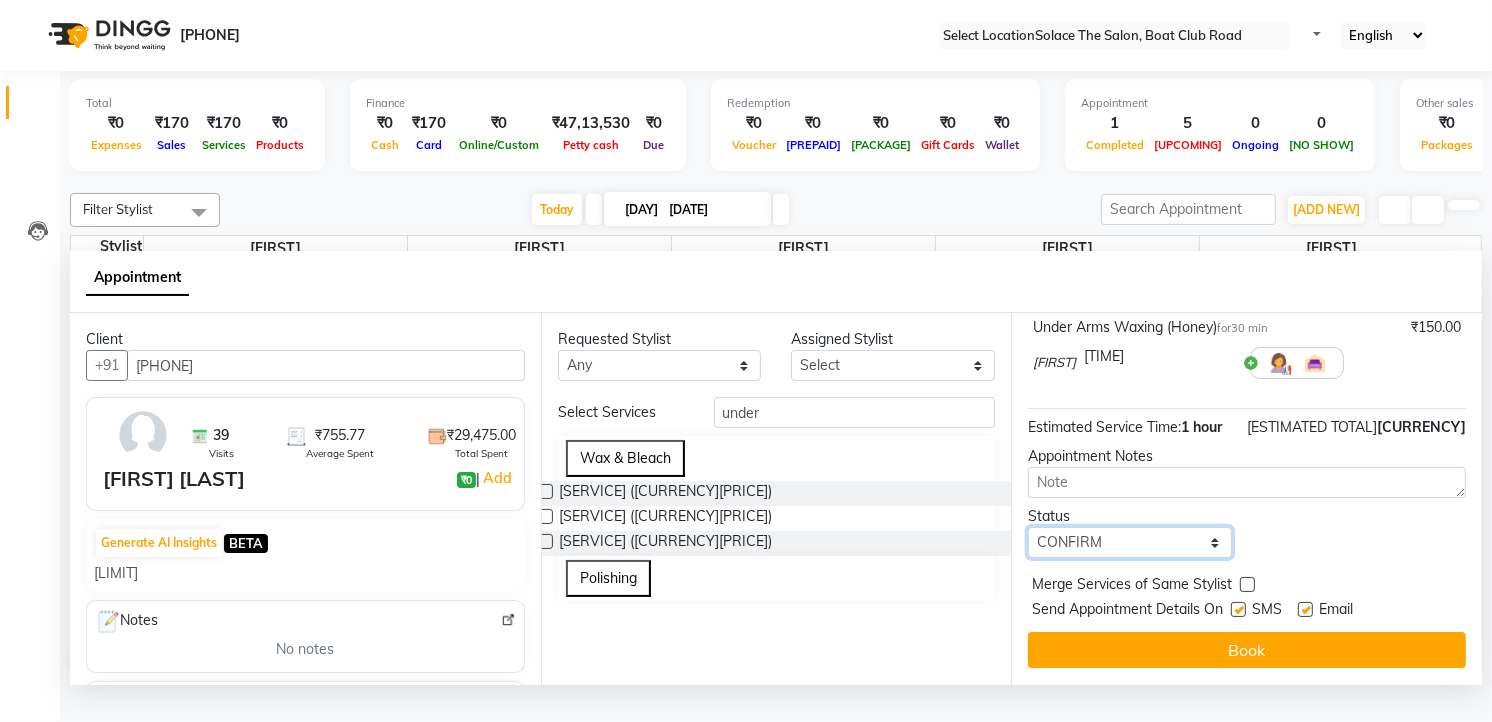 click on "Select TENTATIVE CONFIRM CHECK-IN UPCOMING" at bounding box center (1130, 542) 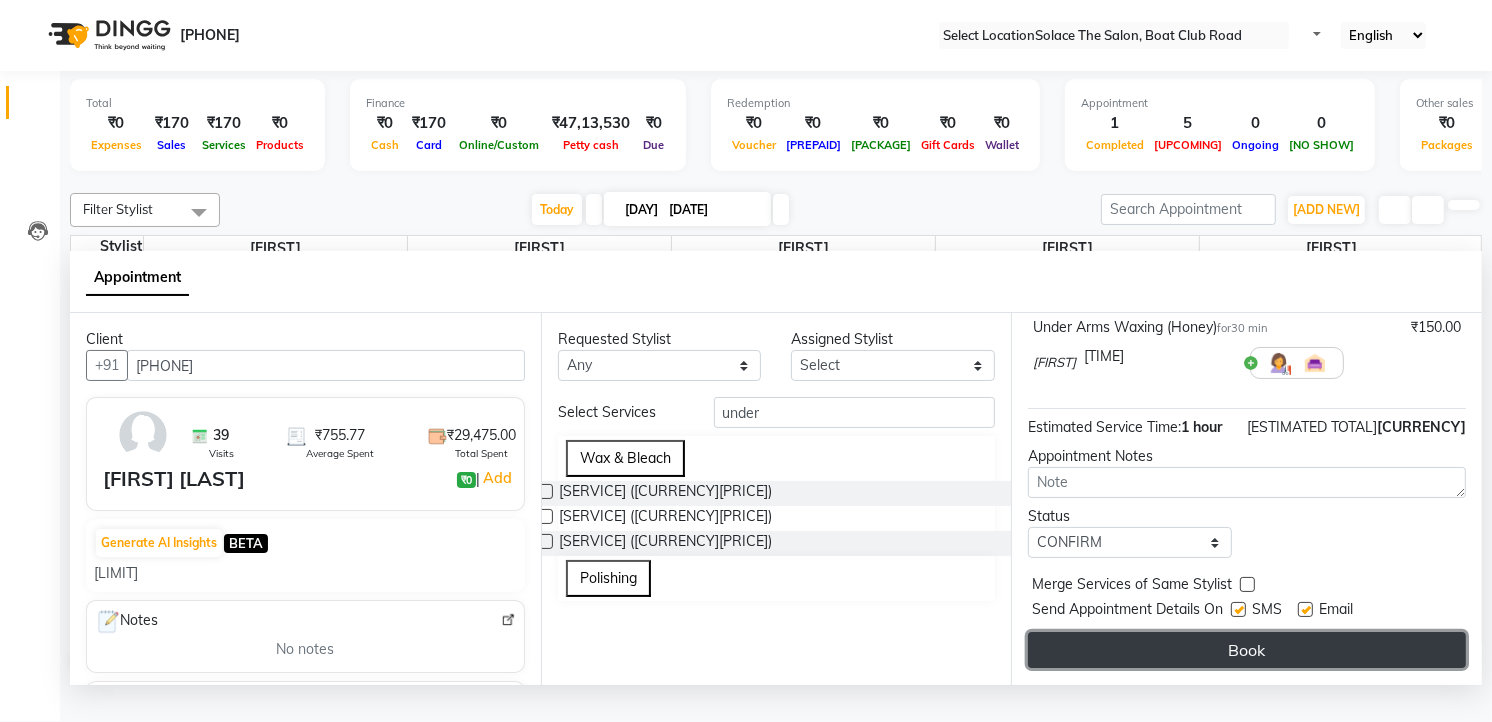 click on "Book" at bounding box center [1247, 650] 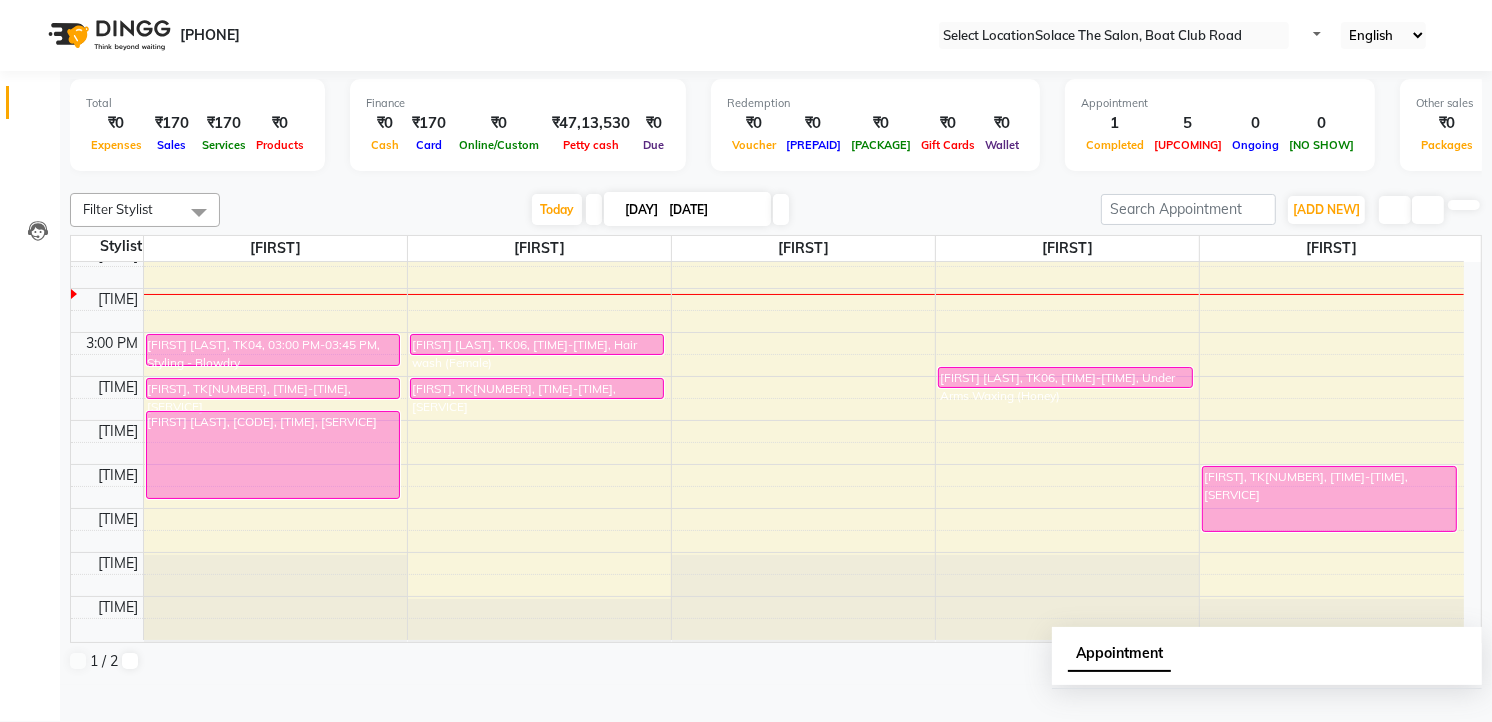 scroll, scrollTop: 0, scrollLeft: 0, axis: both 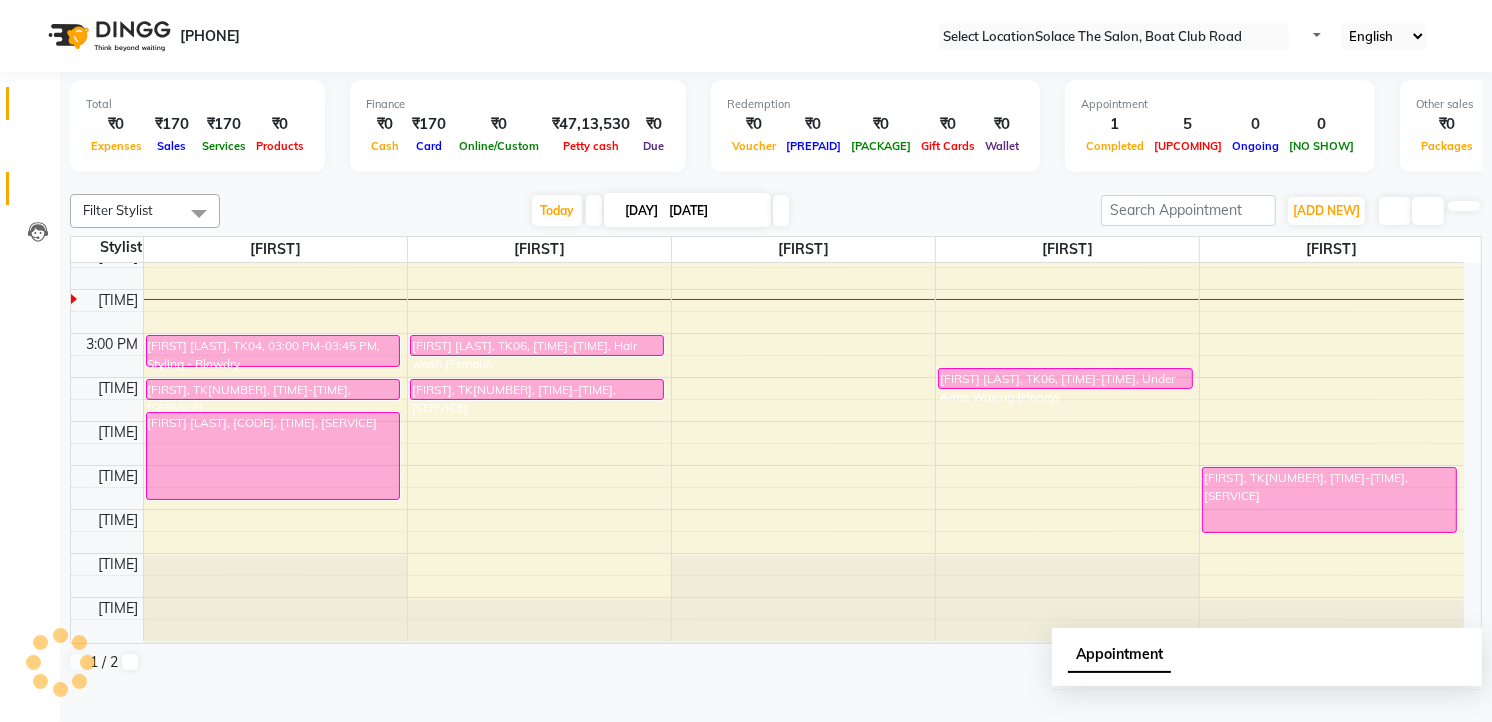 click at bounding box center [38, 193] 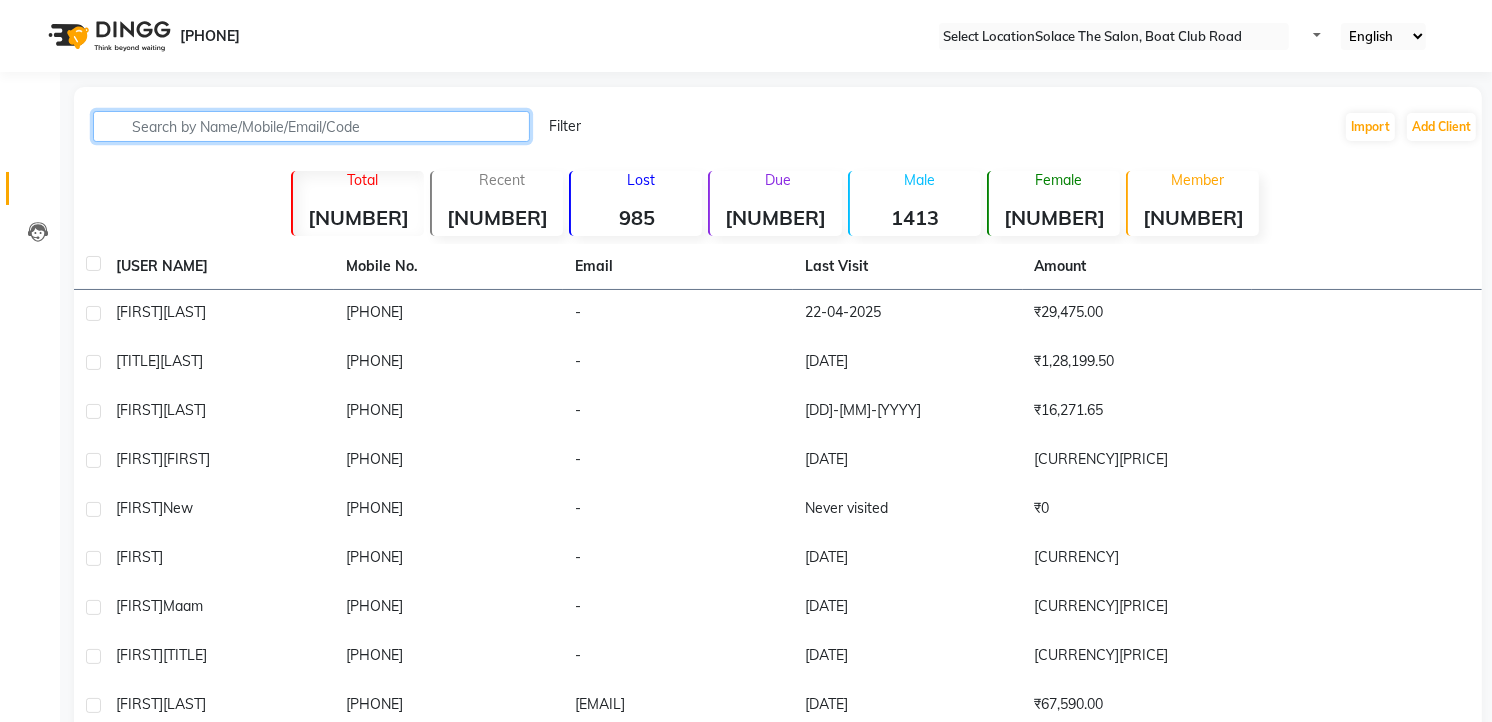 click at bounding box center (311, 126) 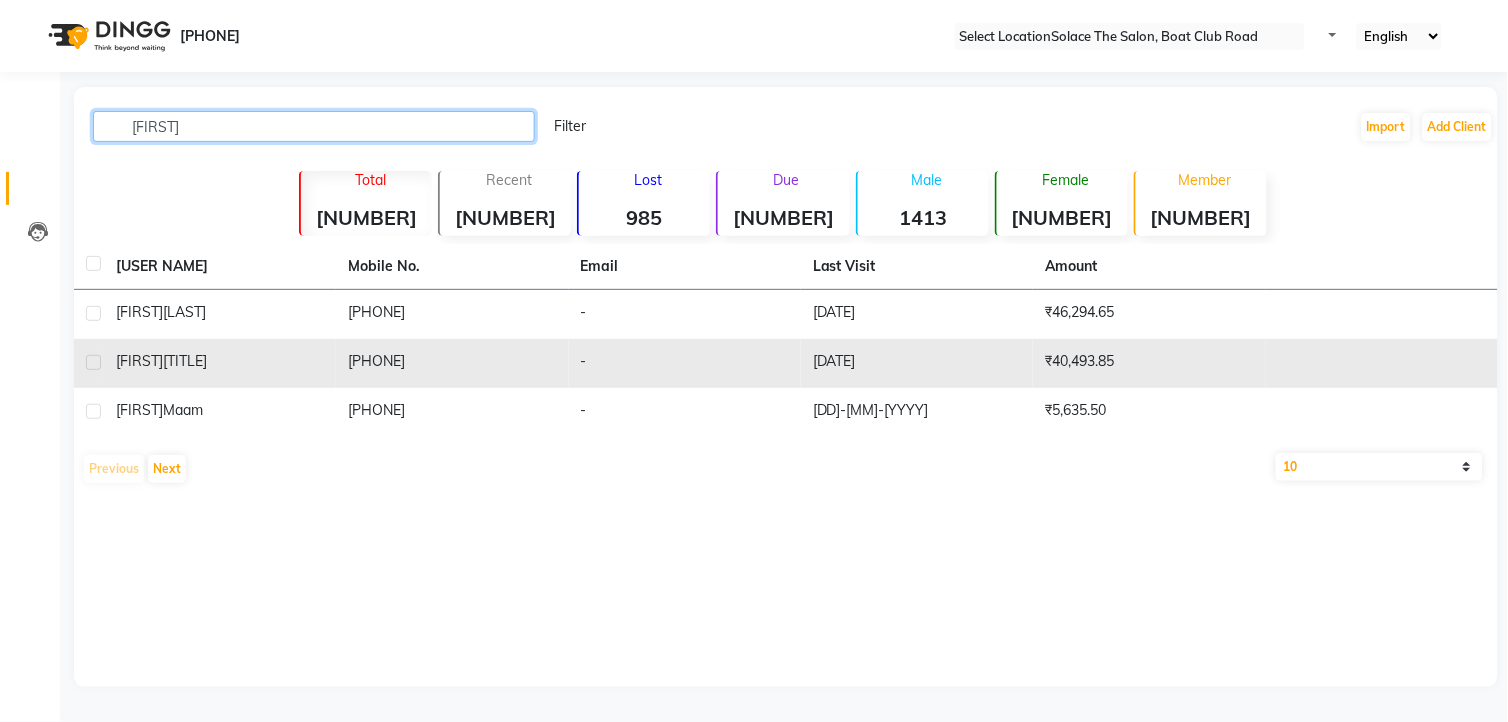 type on "[FIRST]" 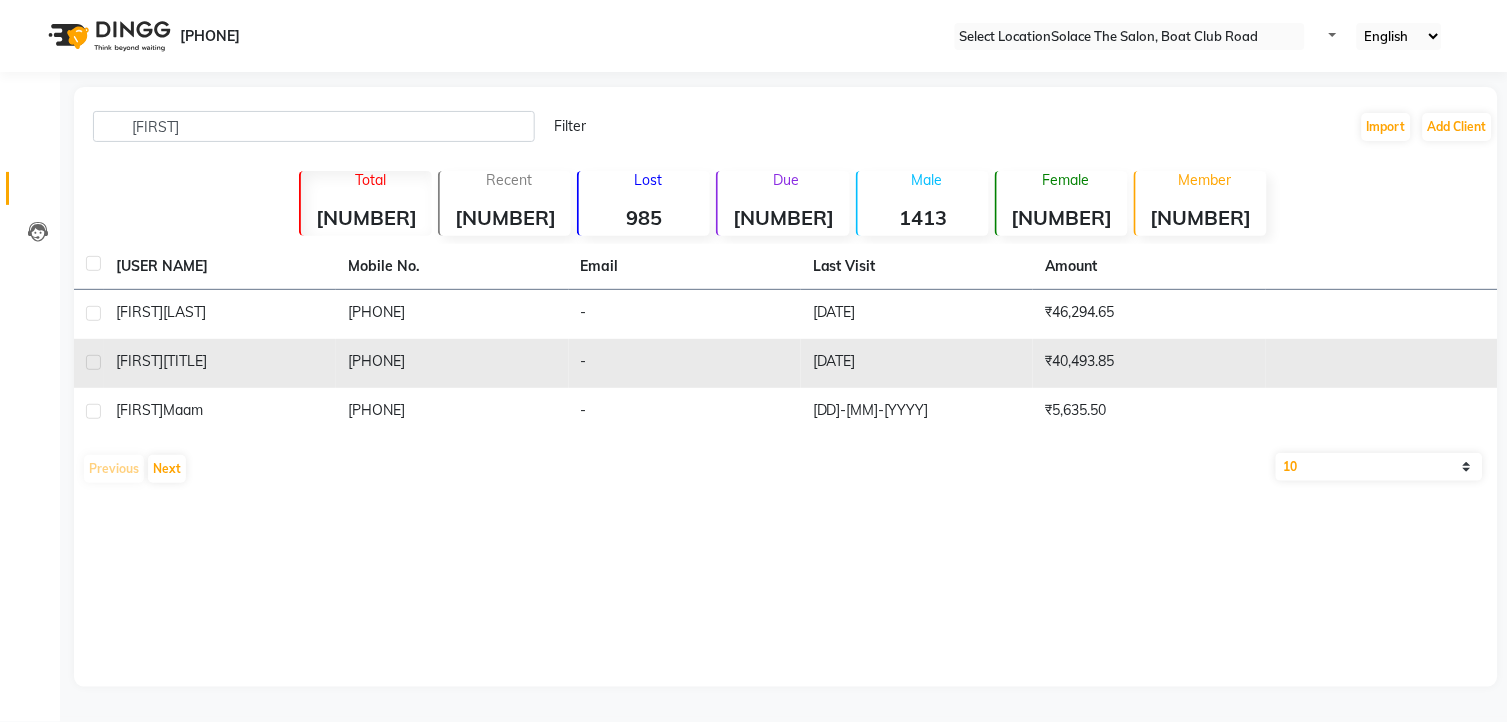 click on "[FIRST]" at bounding box center [139, 312] 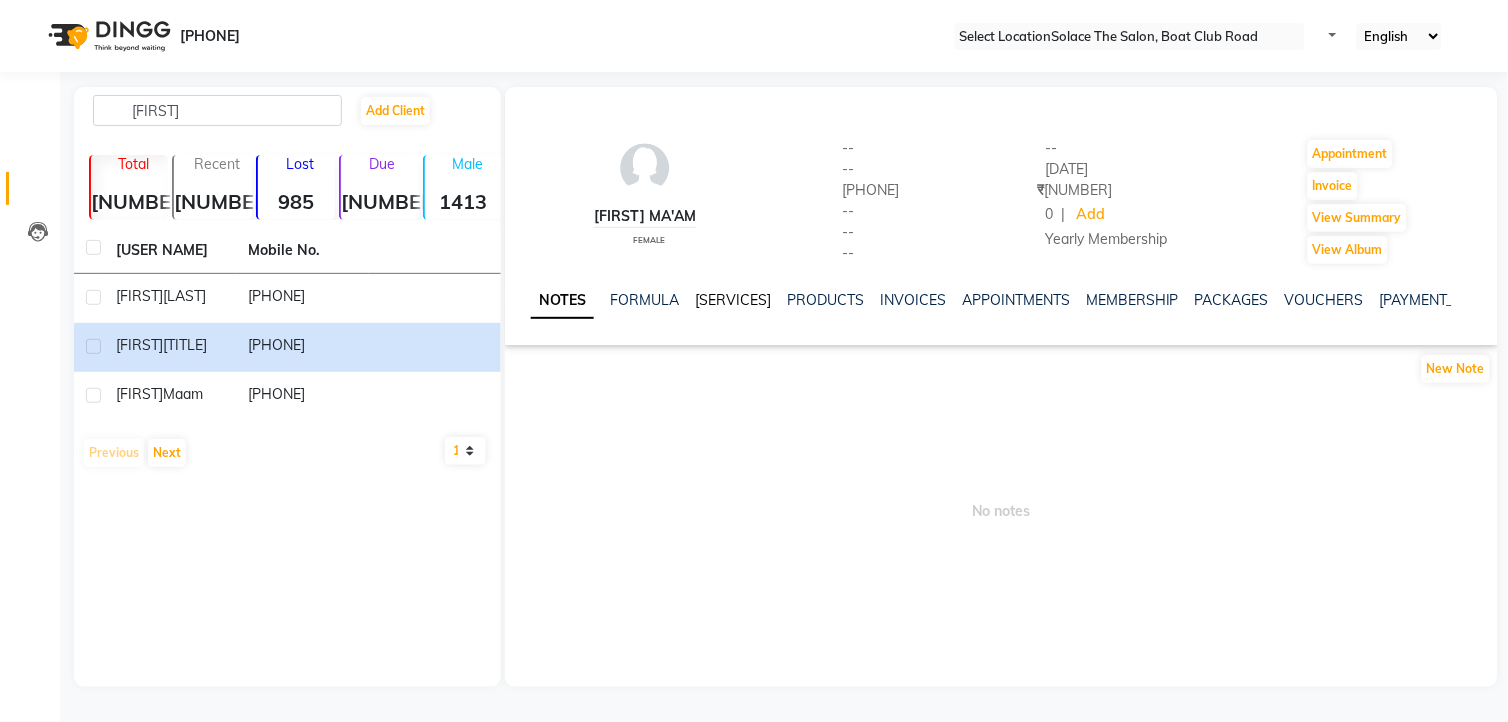 click on "[SERVICES]" at bounding box center [733, 300] 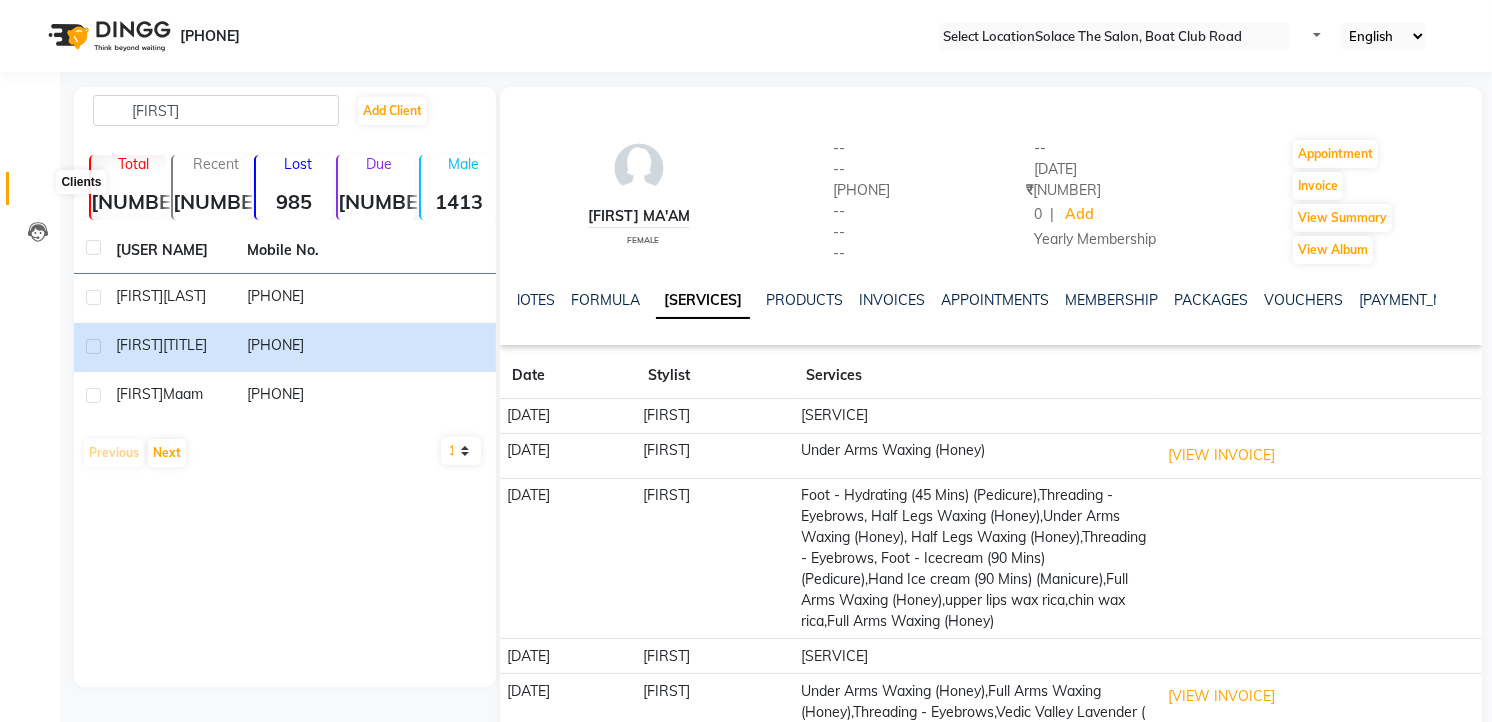 click at bounding box center (38, 193) 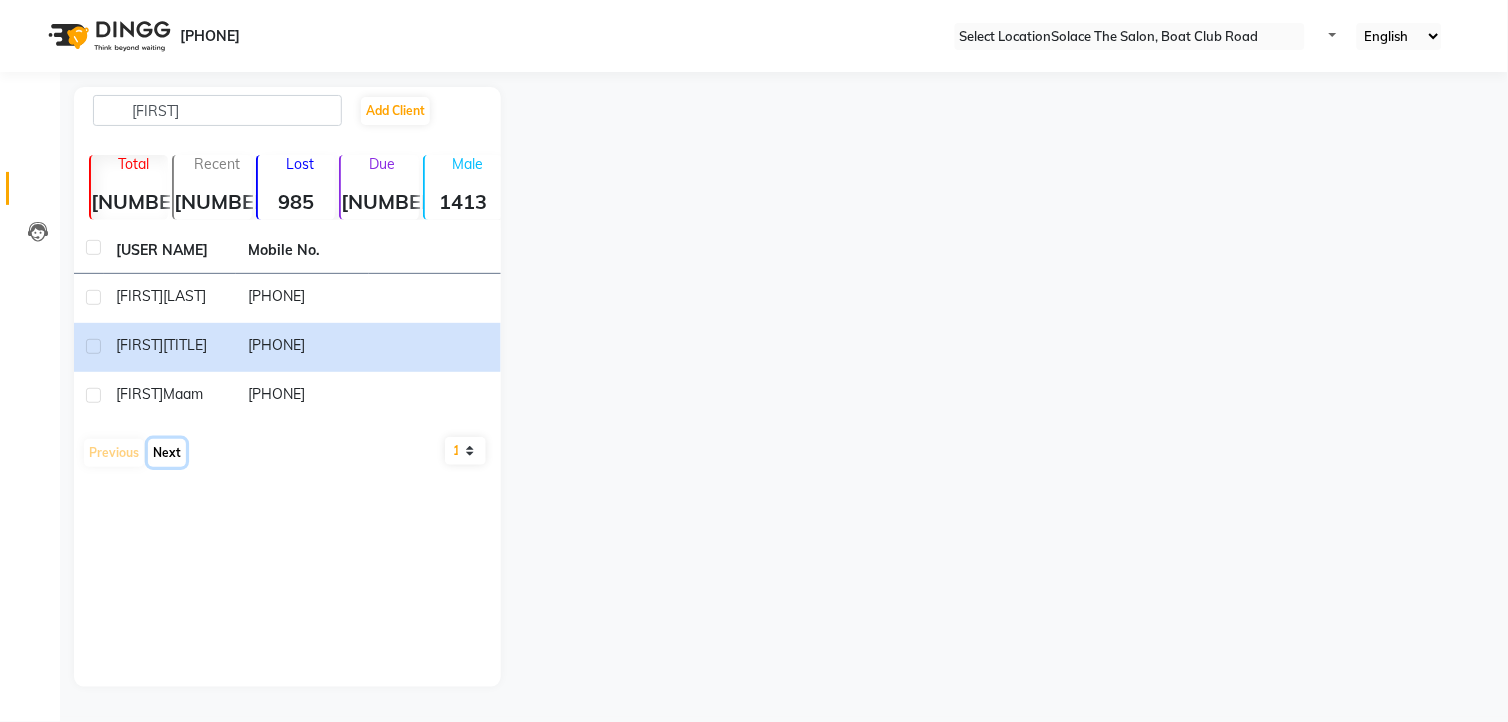 click on "Next" at bounding box center [167, 453] 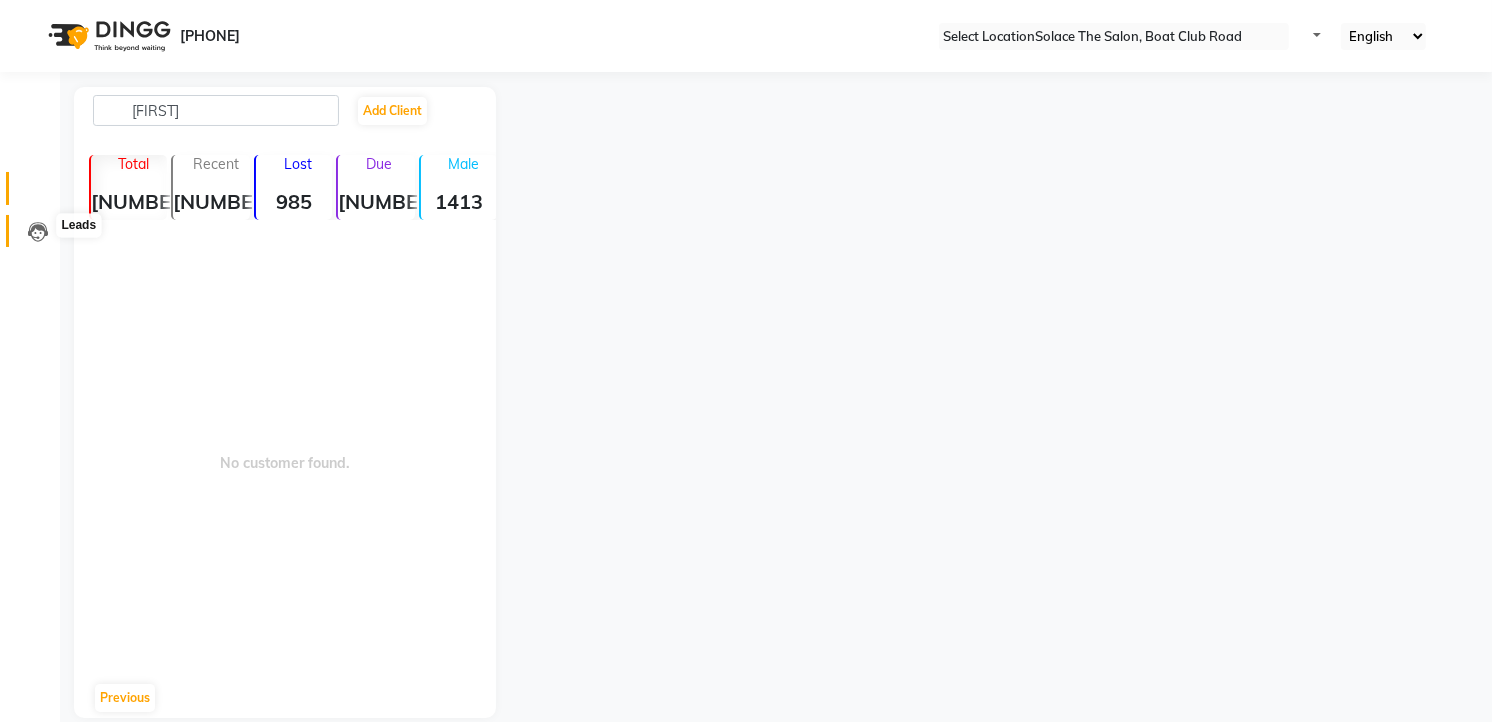 click at bounding box center [38, 232] 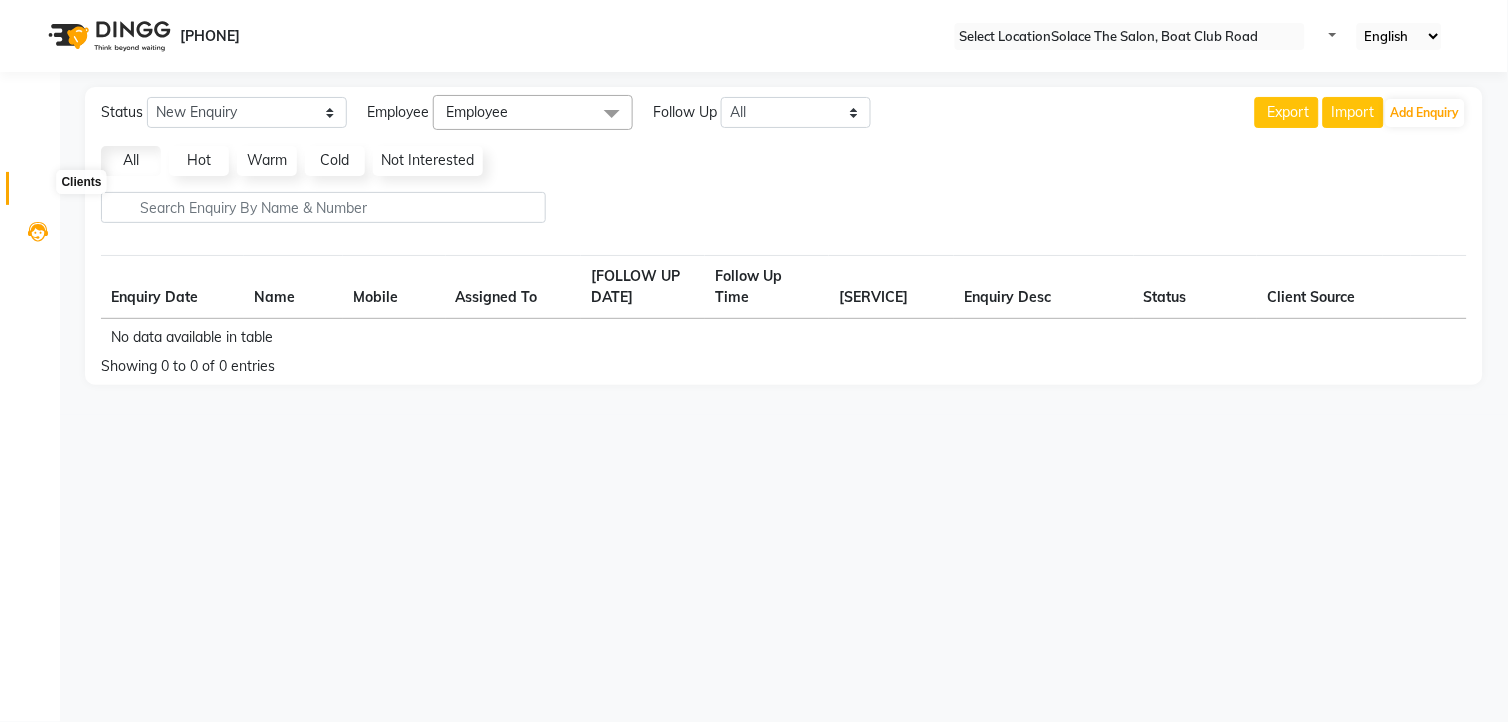 click at bounding box center [38, 193] 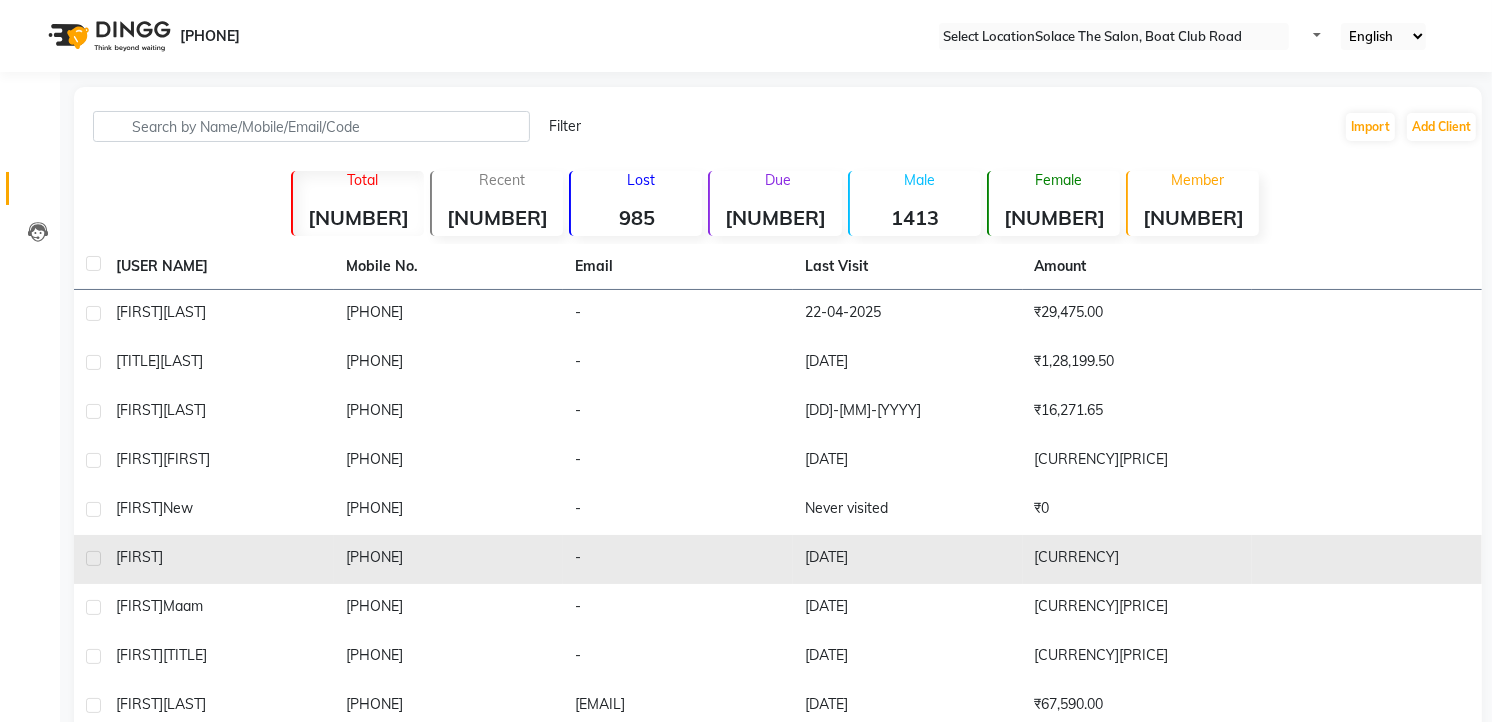 scroll, scrollTop: 143, scrollLeft: 0, axis: vertical 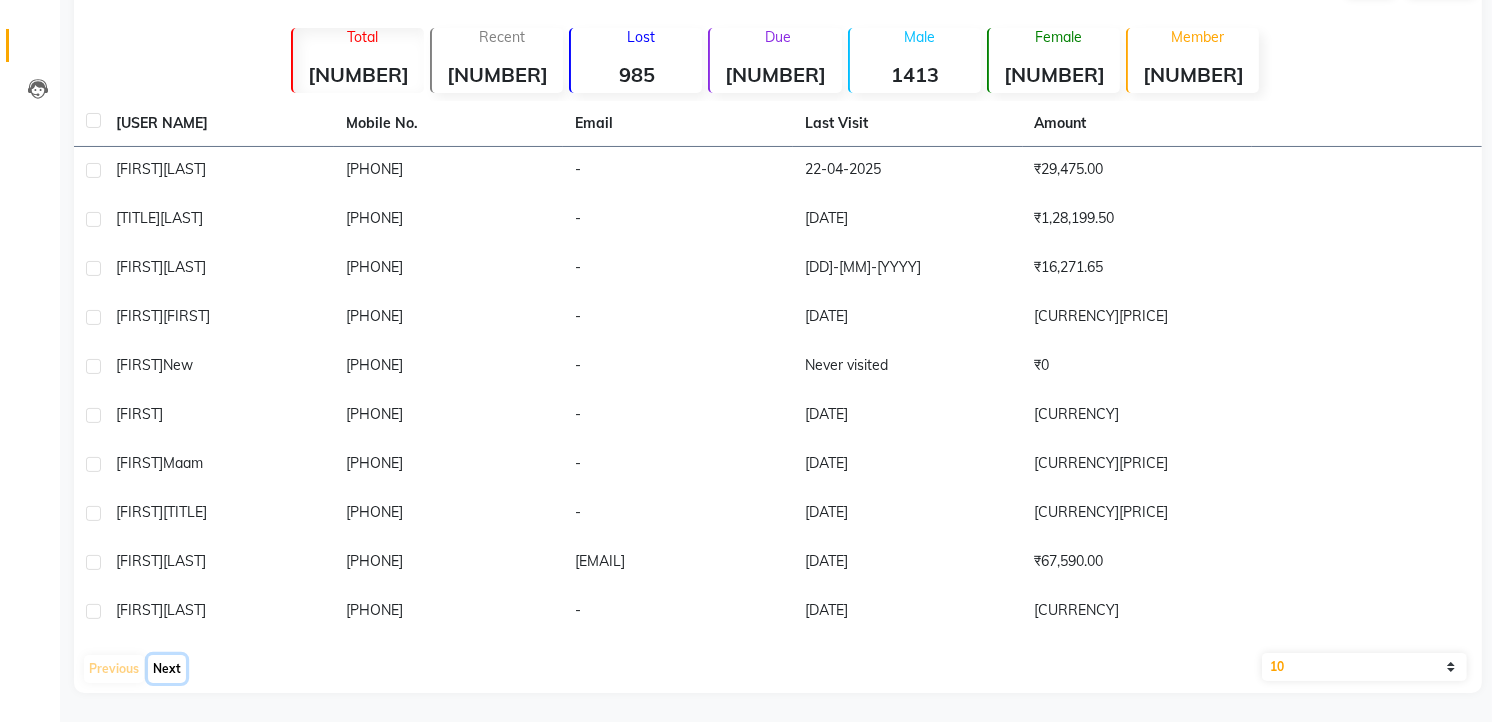 click on "Next" at bounding box center [167, 669] 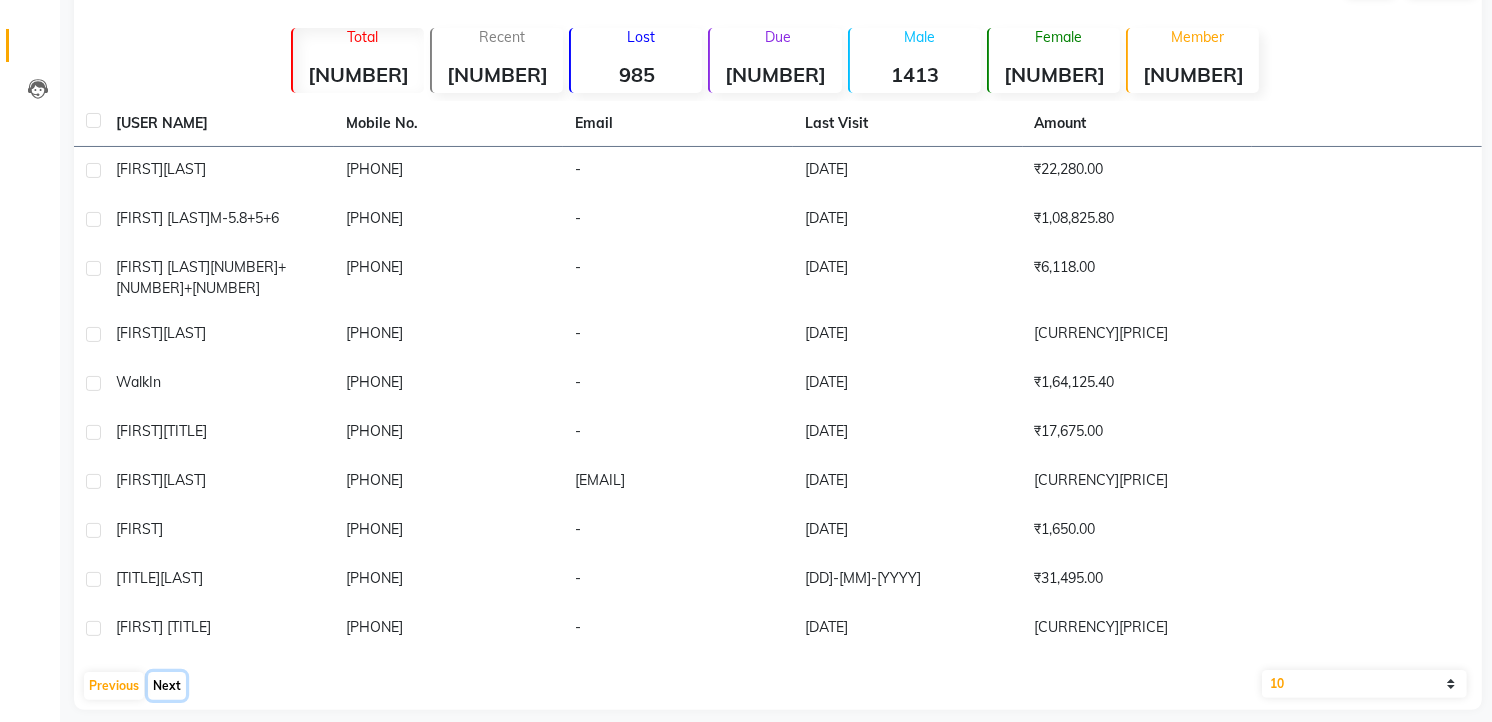 click on "Next" at bounding box center (167, 686) 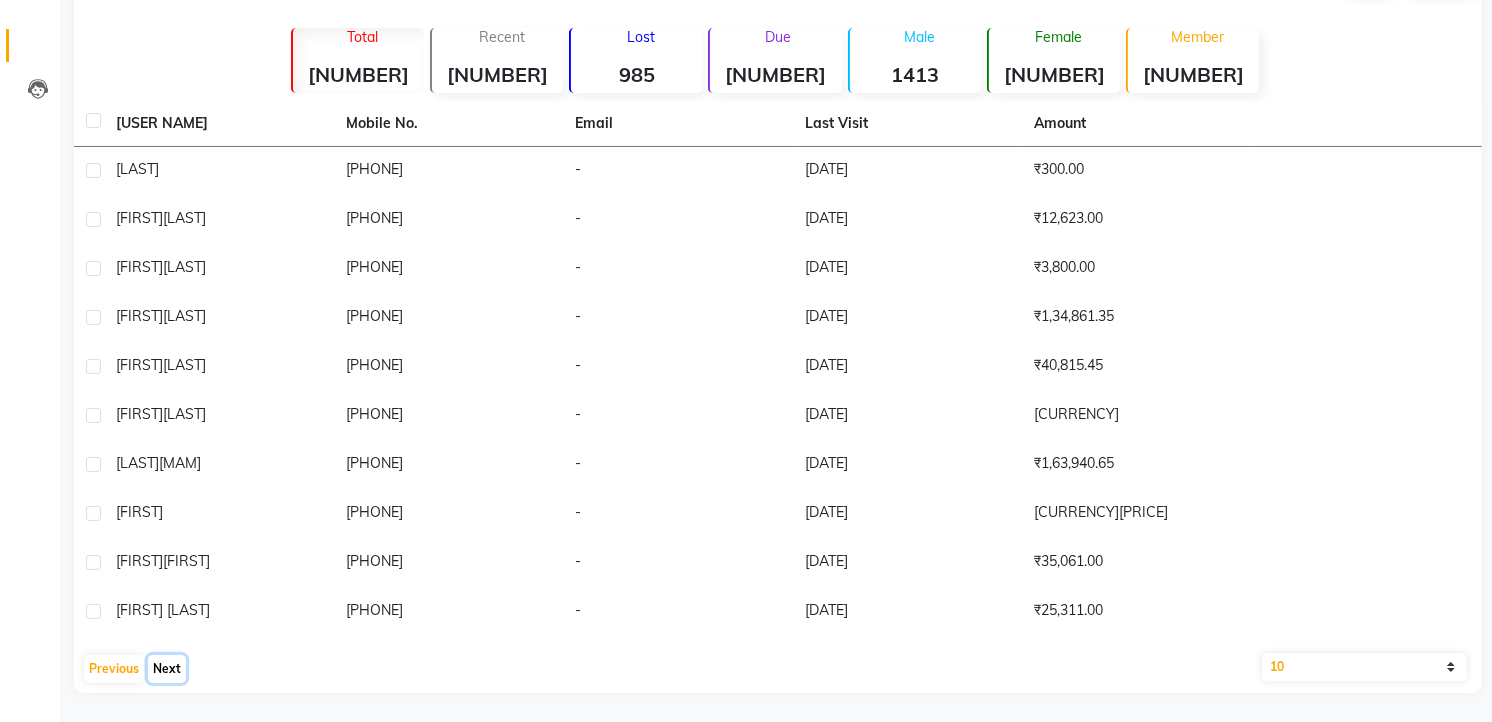 click on "Next" at bounding box center [167, 669] 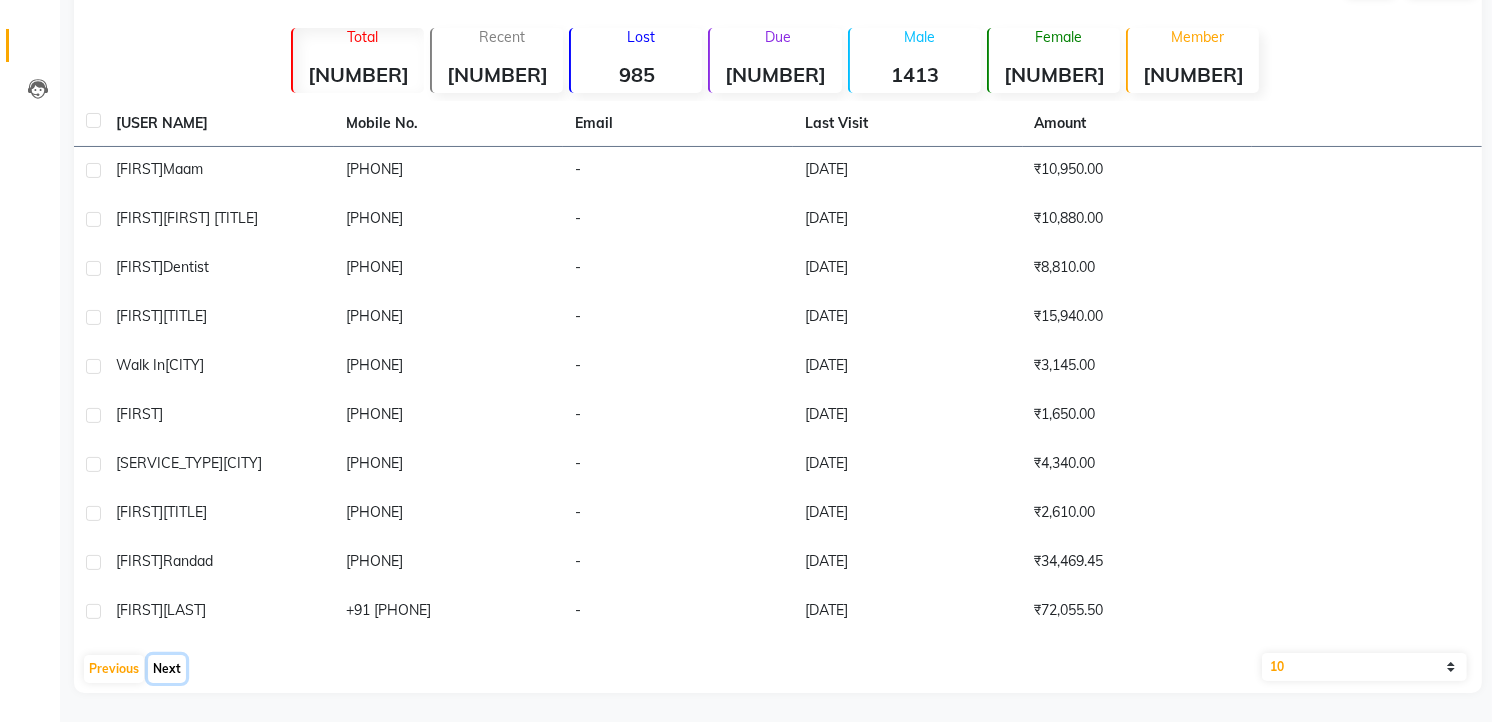 click on "Next" at bounding box center (167, 669) 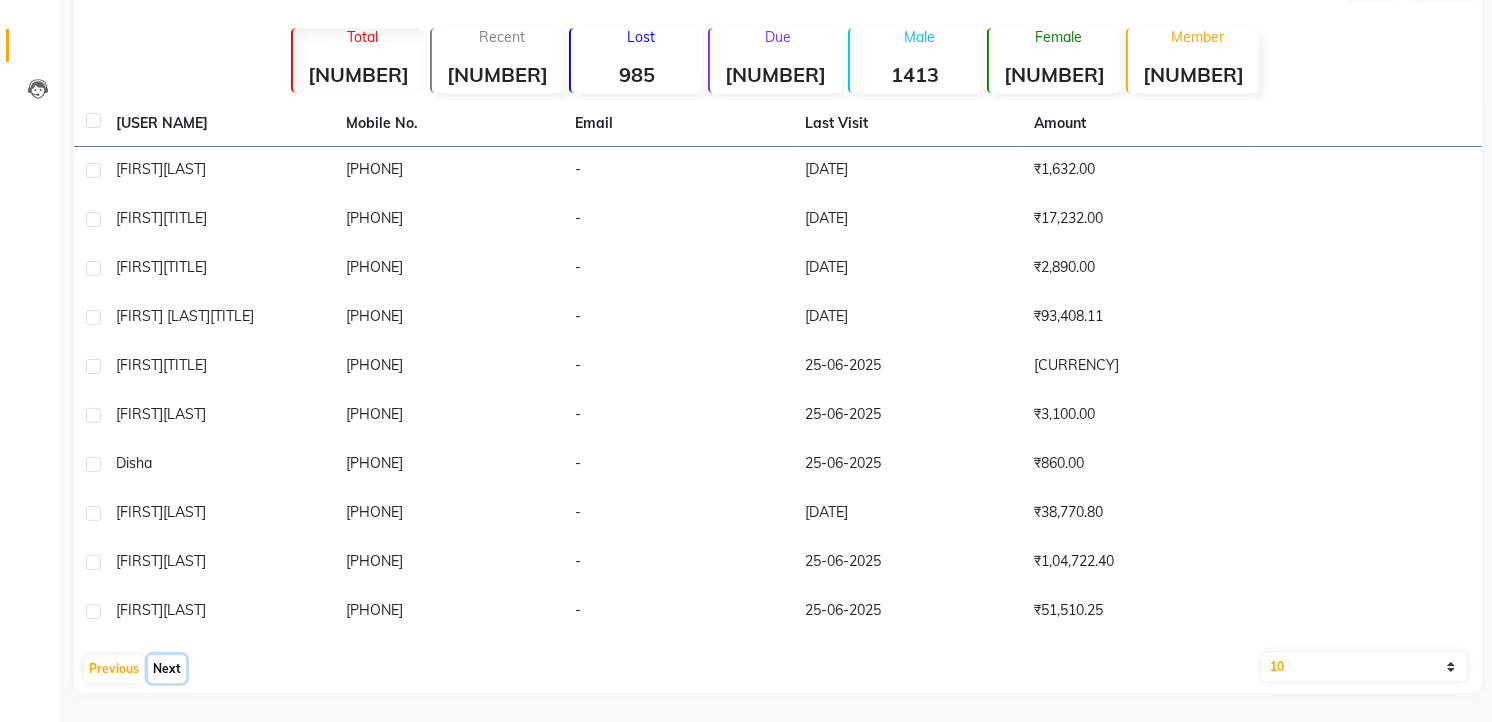 click on "Next" at bounding box center (167, 669) 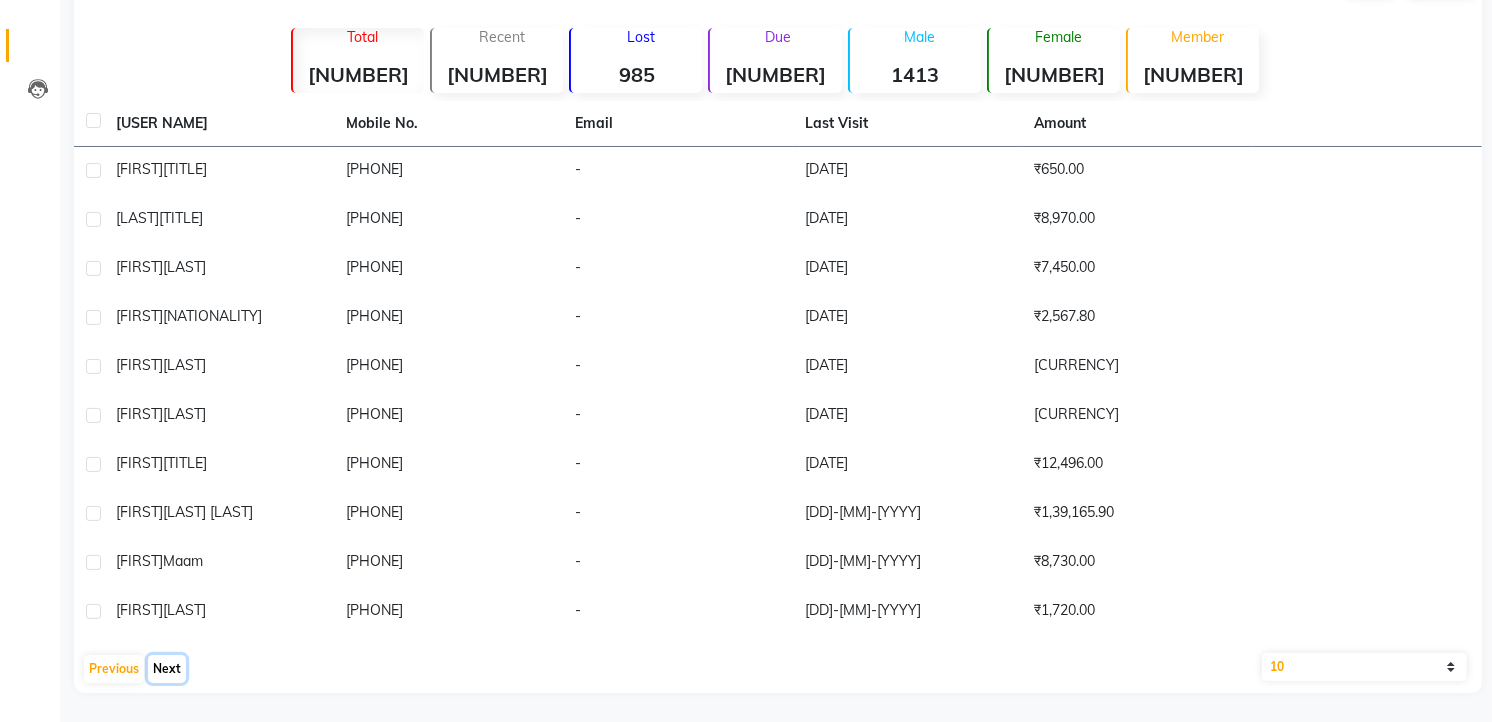 click on "Next" at bounding box center [167, 669] 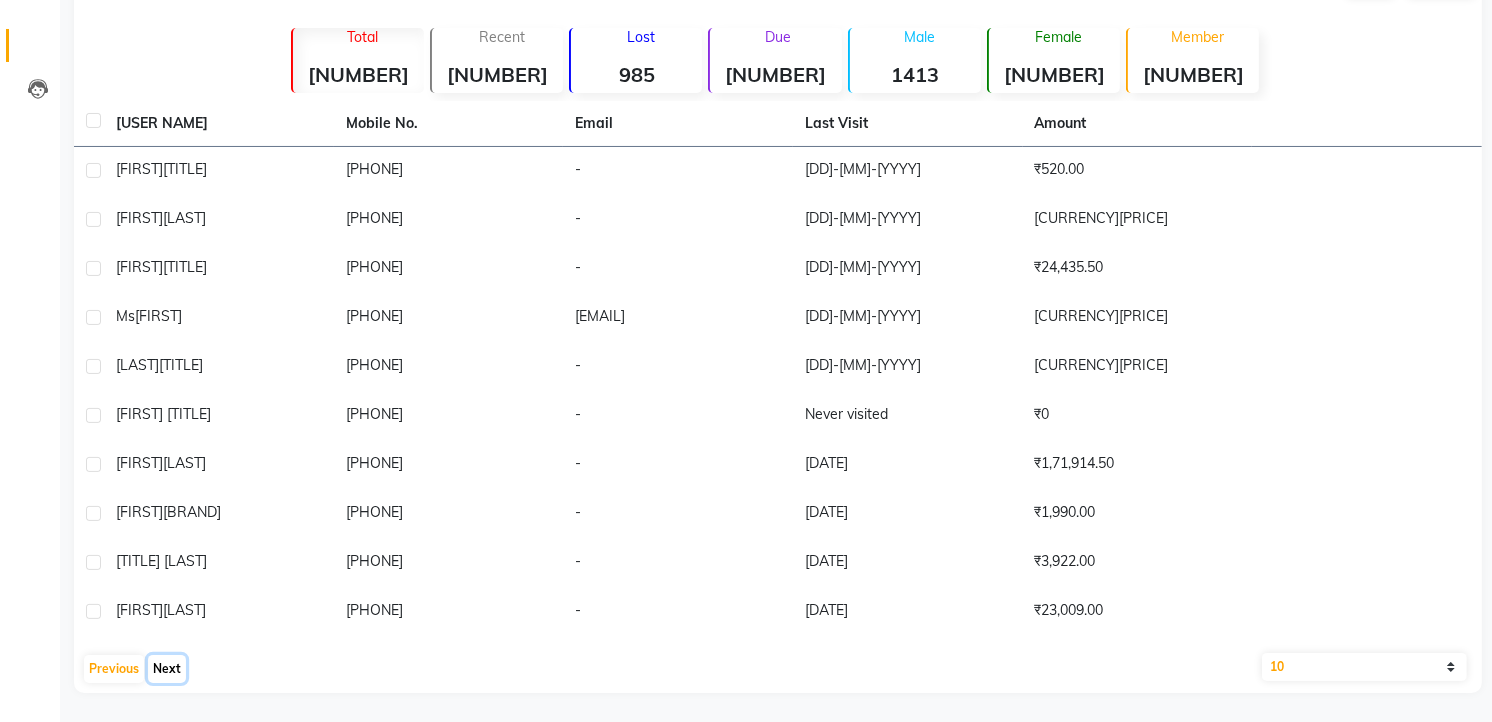 click on "Next" at bounding box center [167, 669] 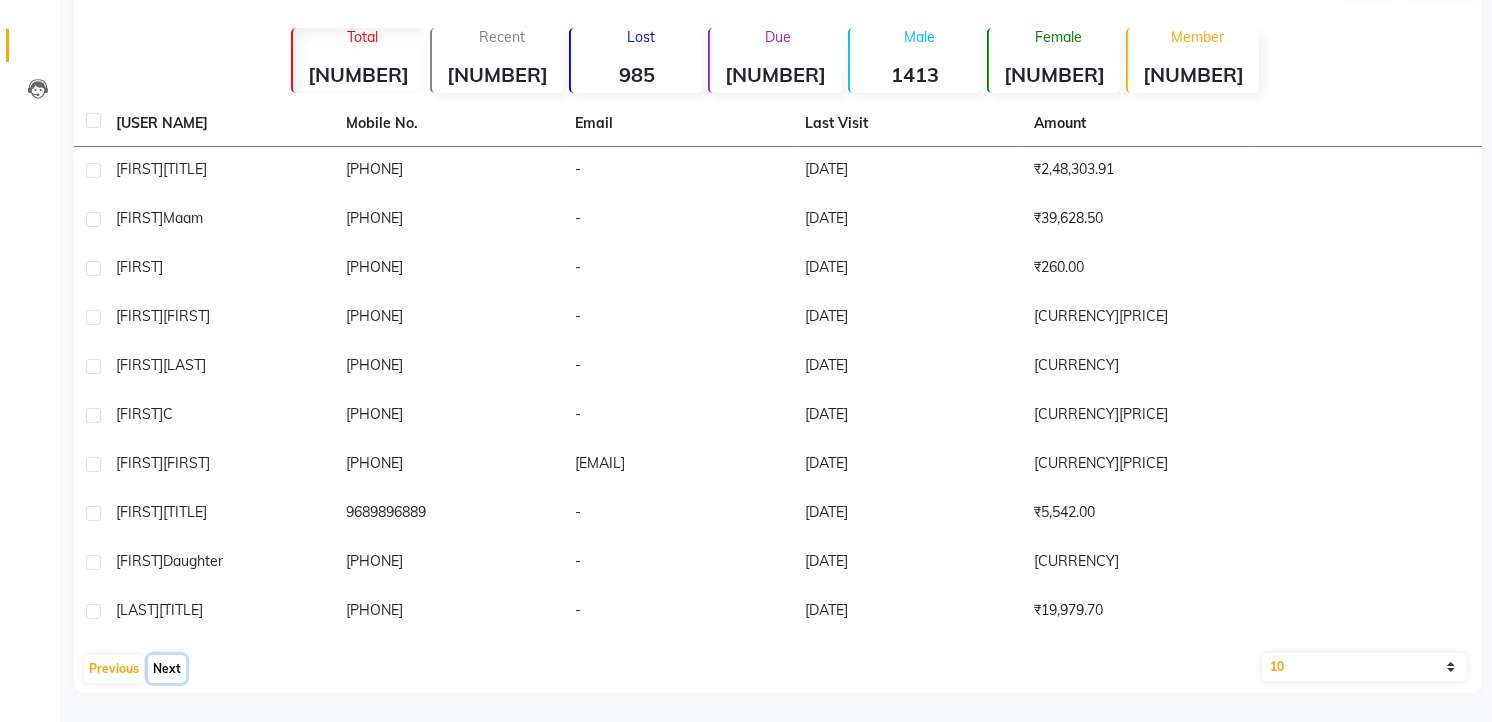click on "Next" at bounding box center (167, 669) 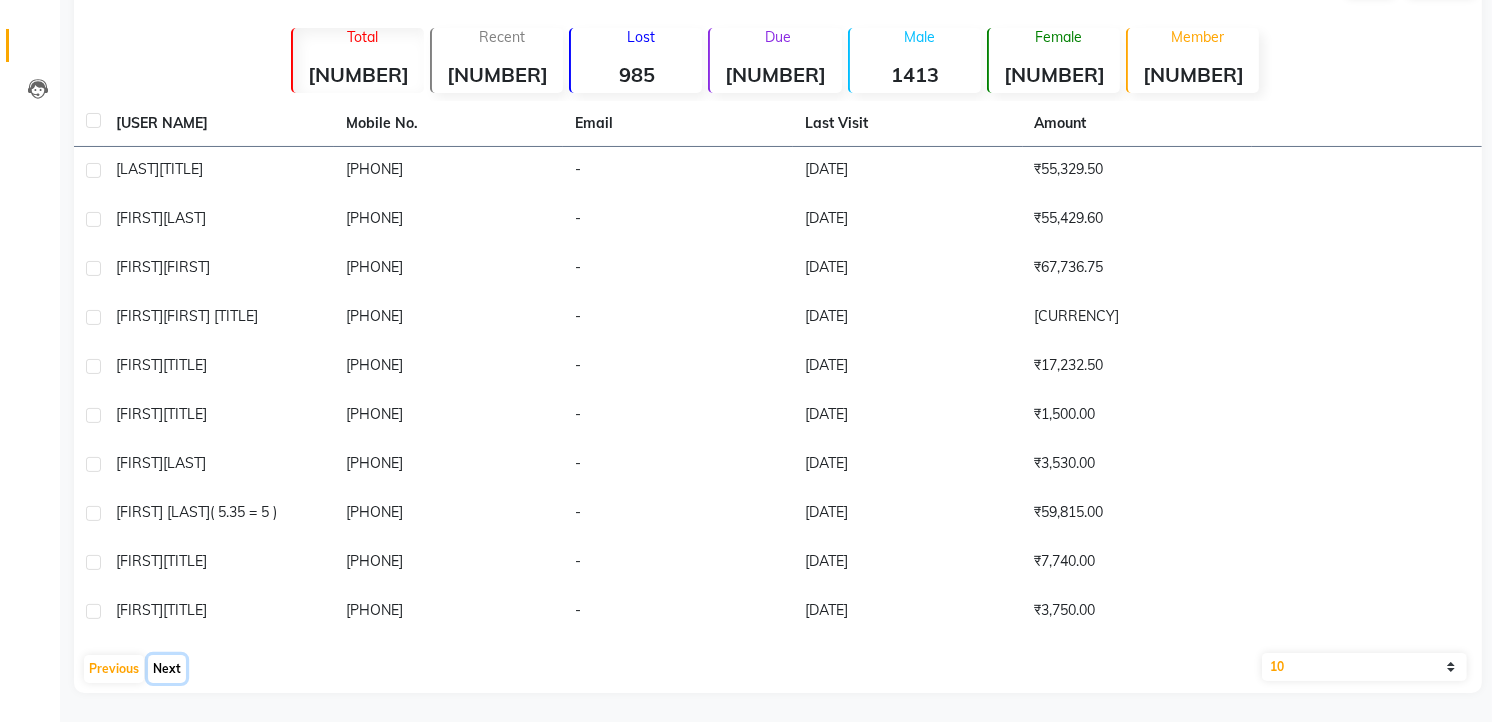 click on "Next" at bounding box center [167, 669] 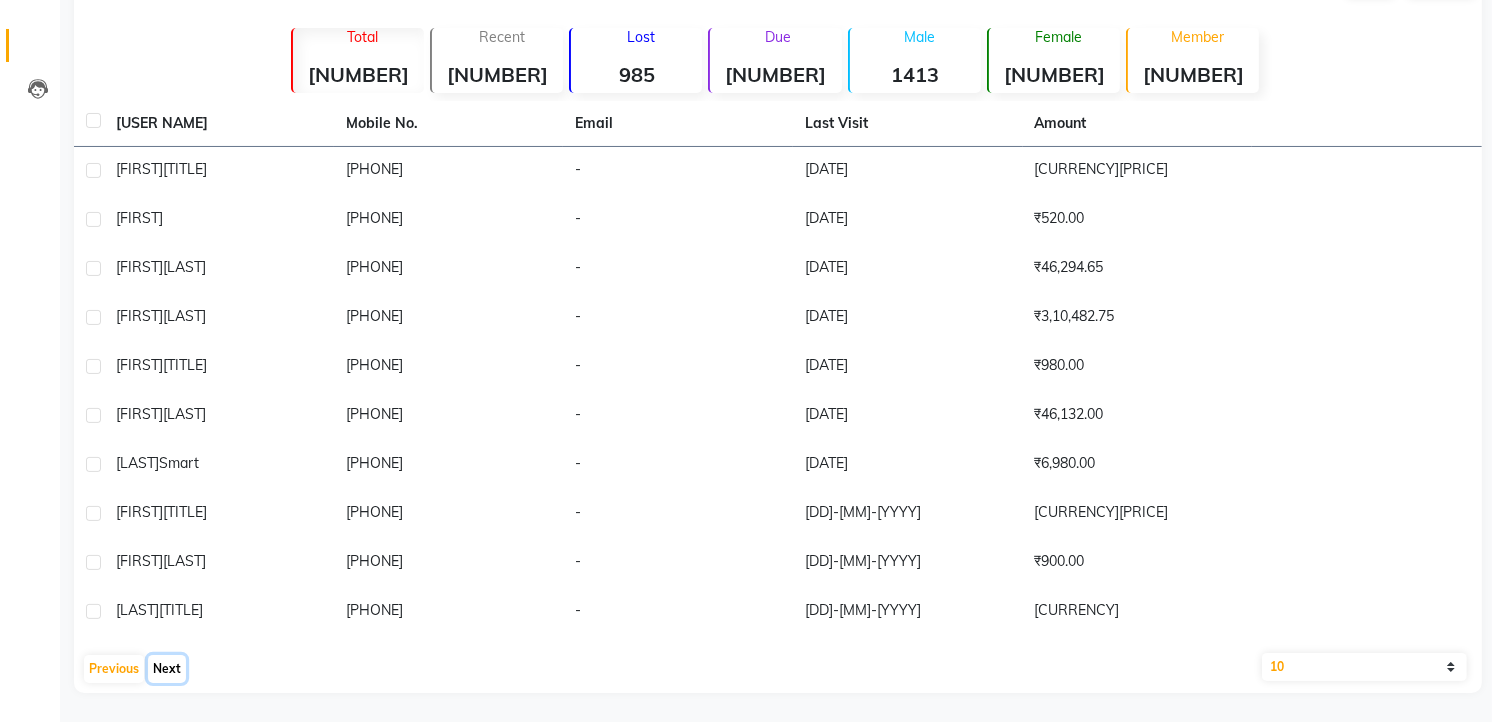 click on "Next" at bounding box center (167, 669) 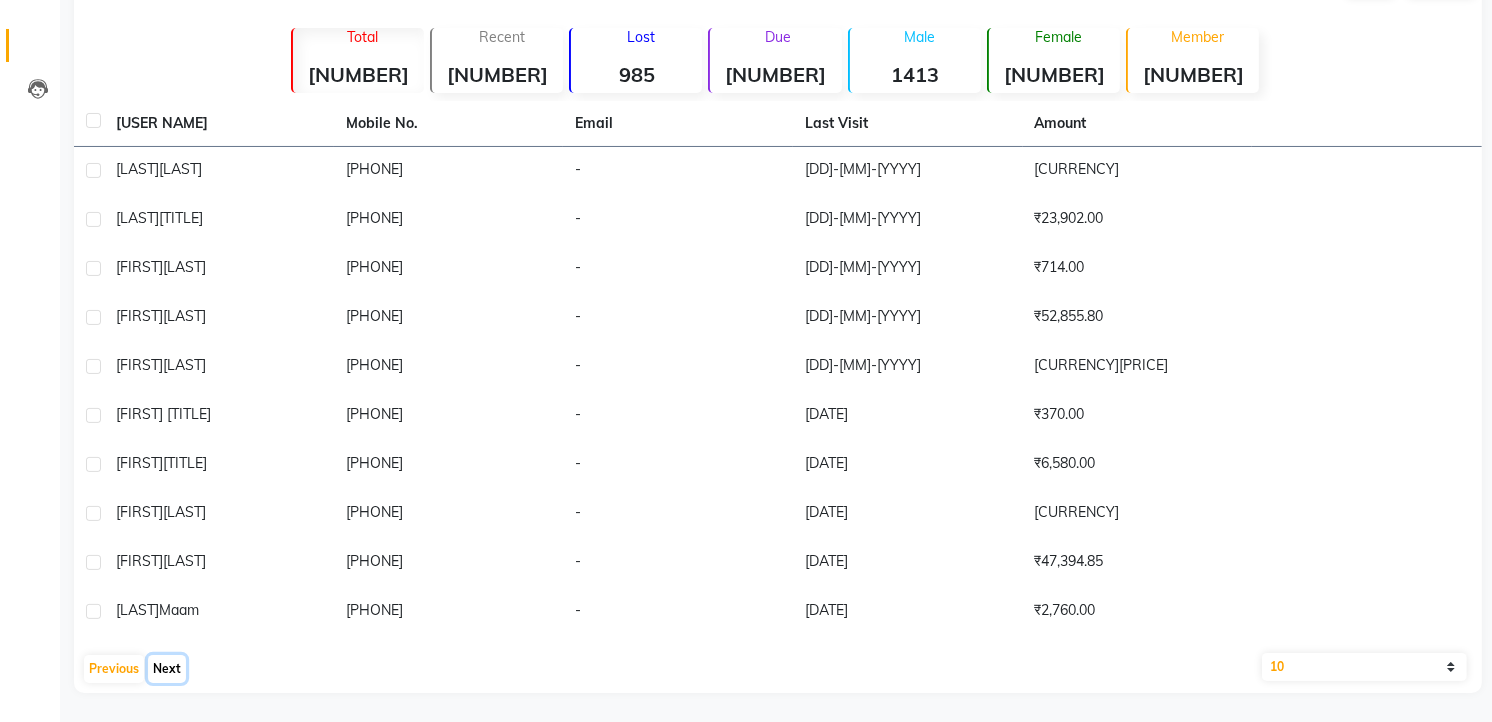 click on "Next" at bounding box center (167, 669) 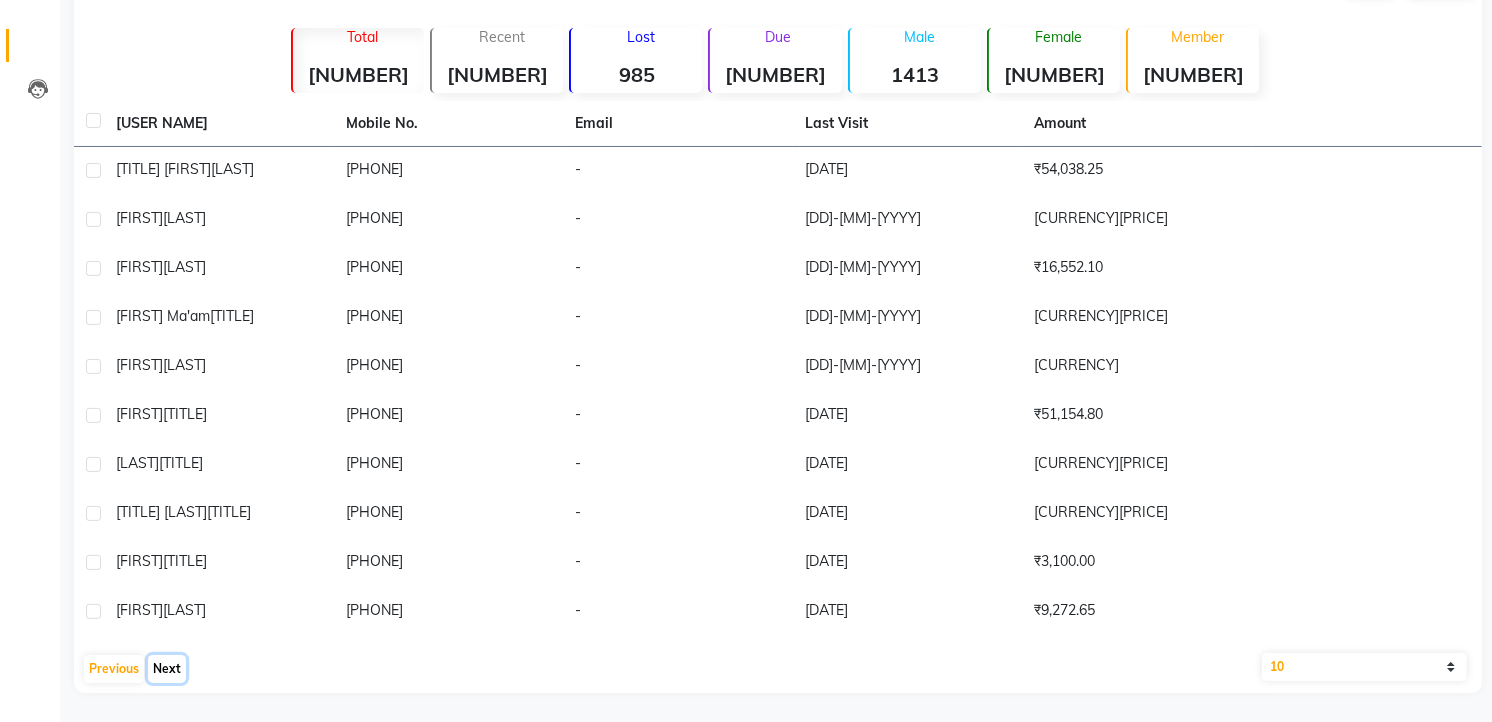 click on "Next" at bounding box center (167, 669) 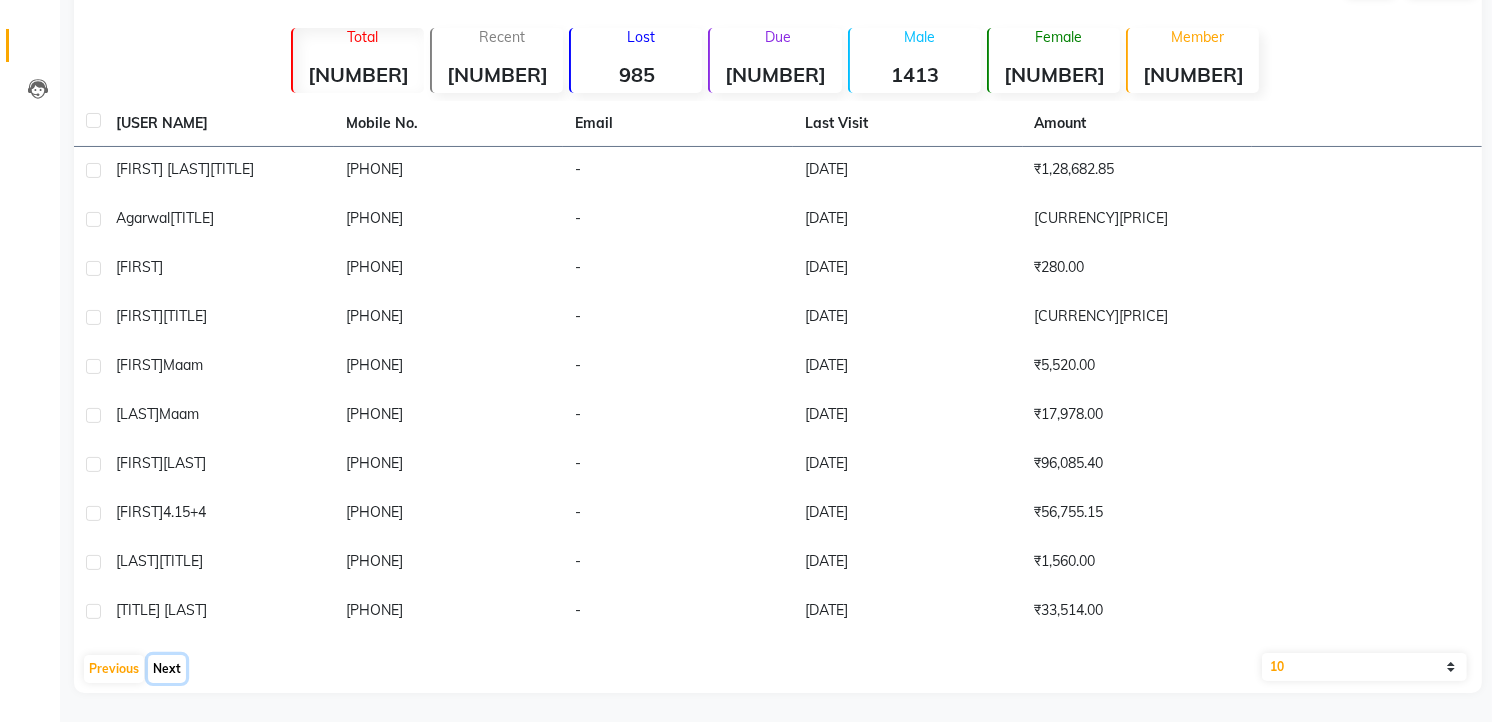 click on "Next" at bounding box center (167, 669) 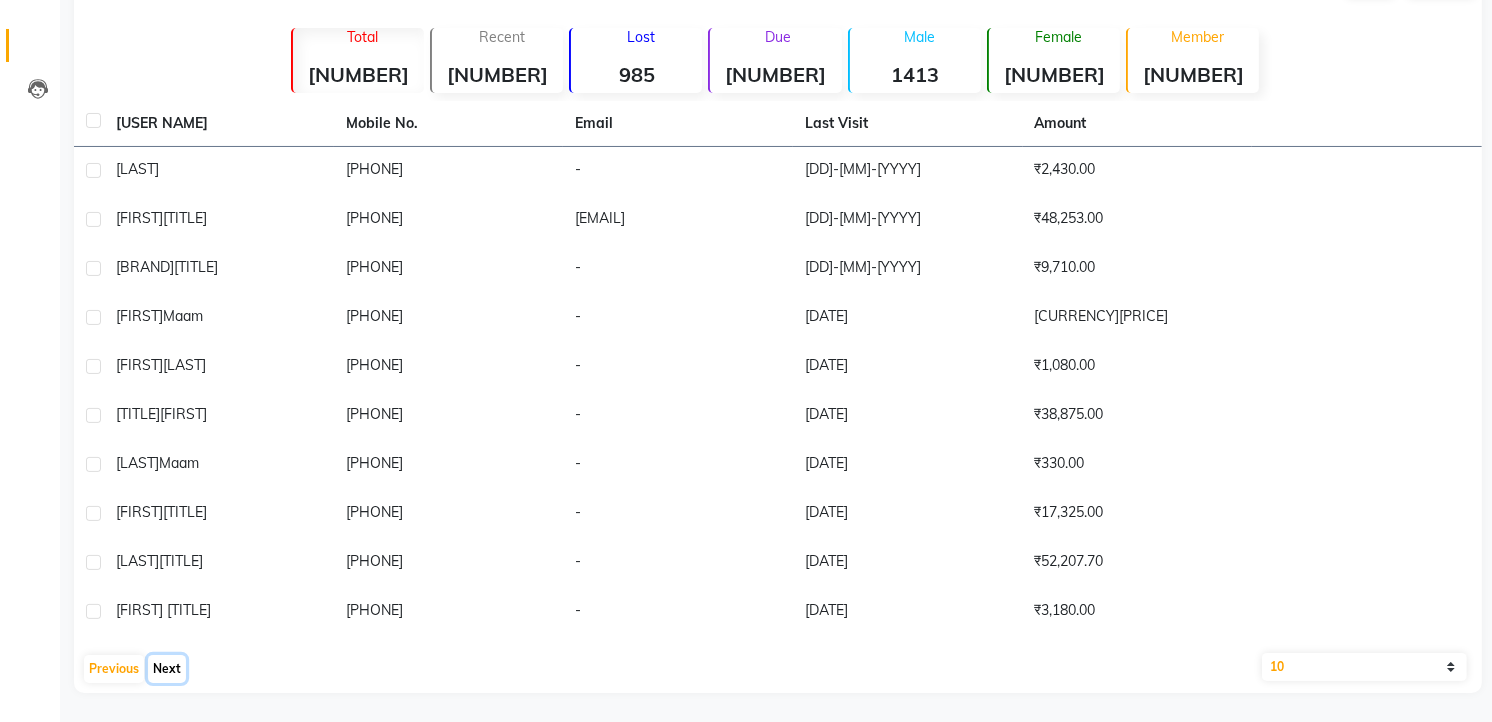 click on "Next" at bounding box center [167, 669] 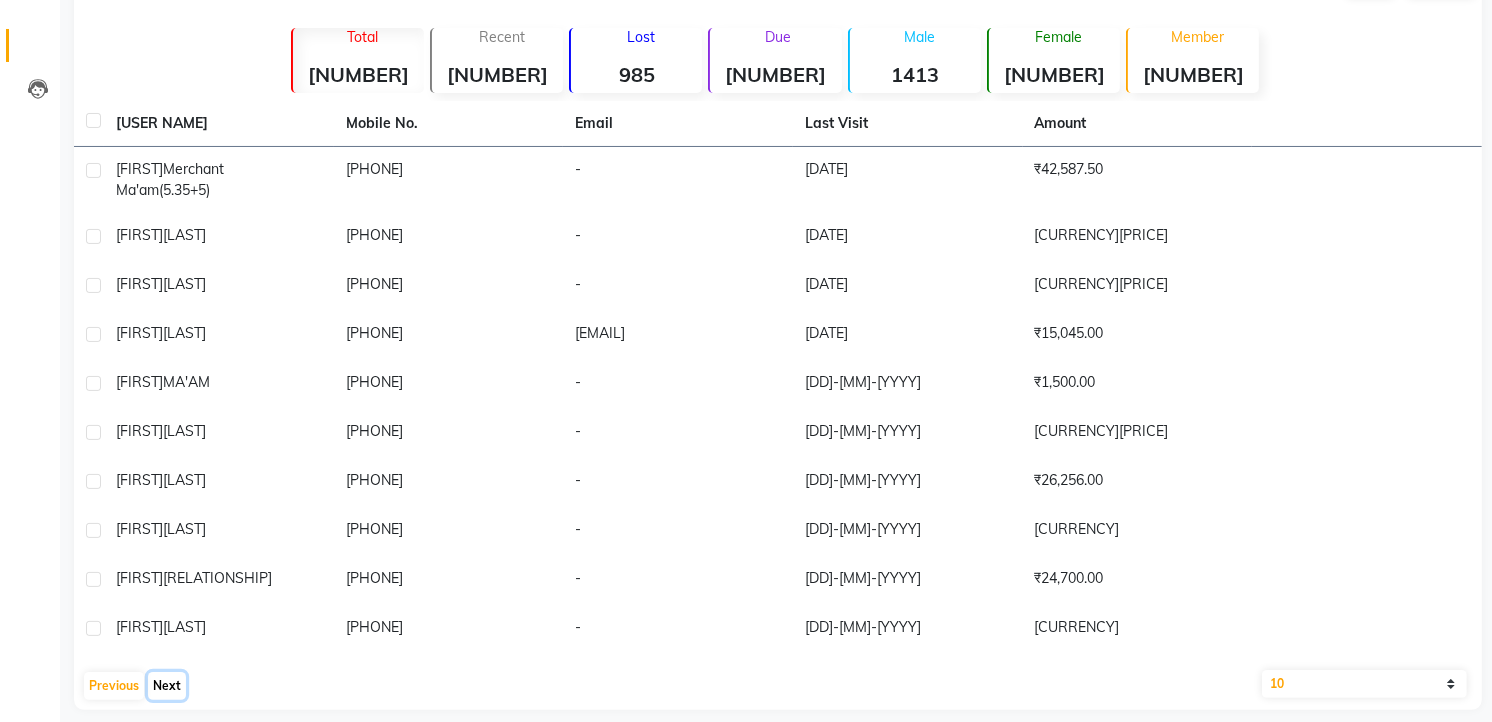click on "Next" at bounding box center (167, 686) 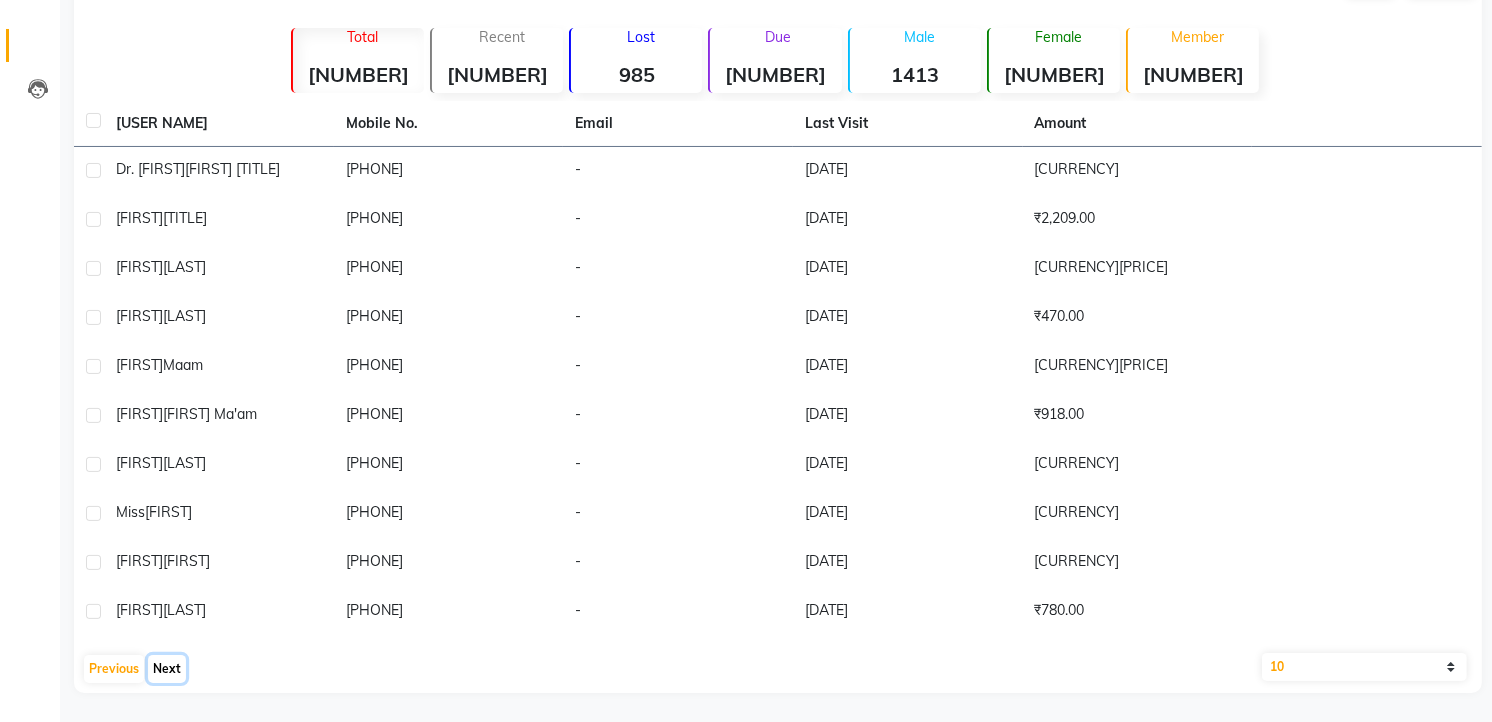 click on "Next" at bounding box center [167, 669] 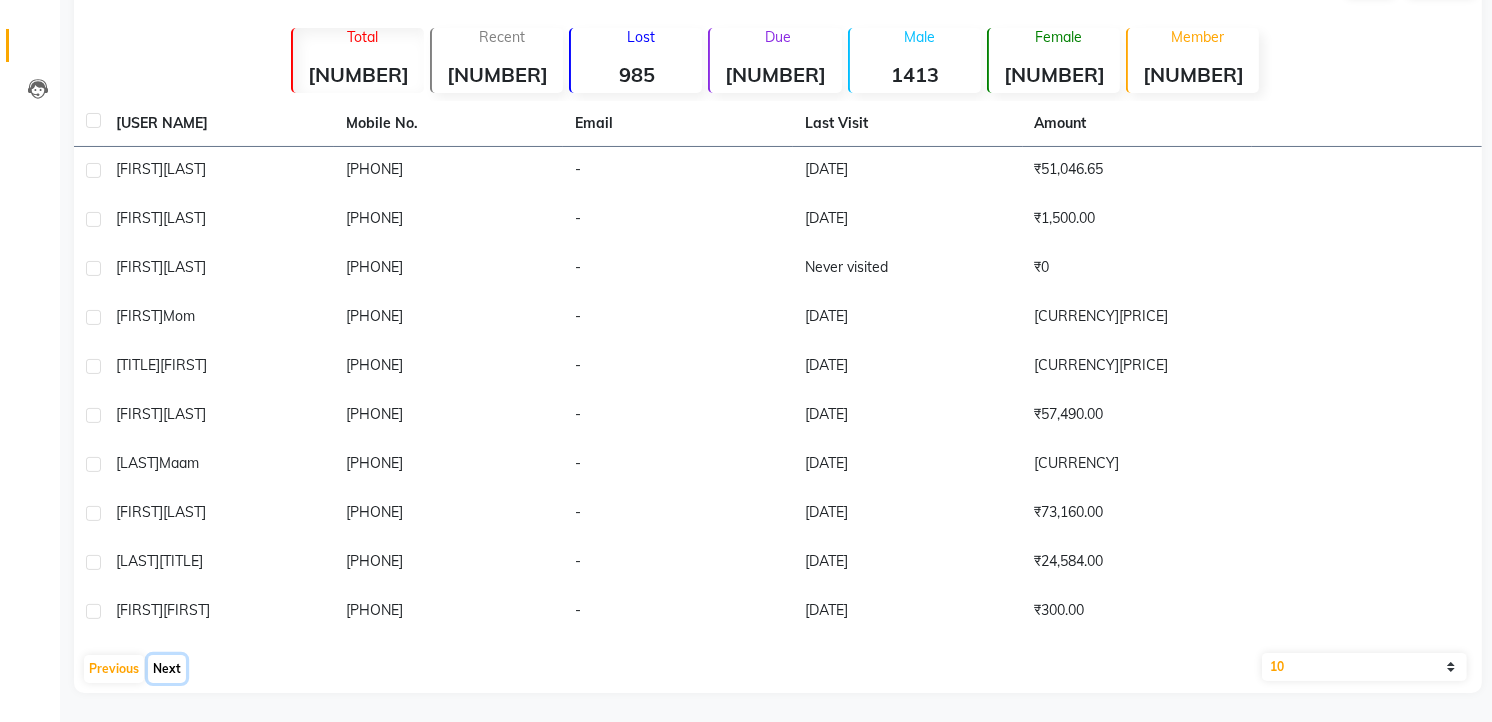 click on "Next" at bounding box center (167, 669) 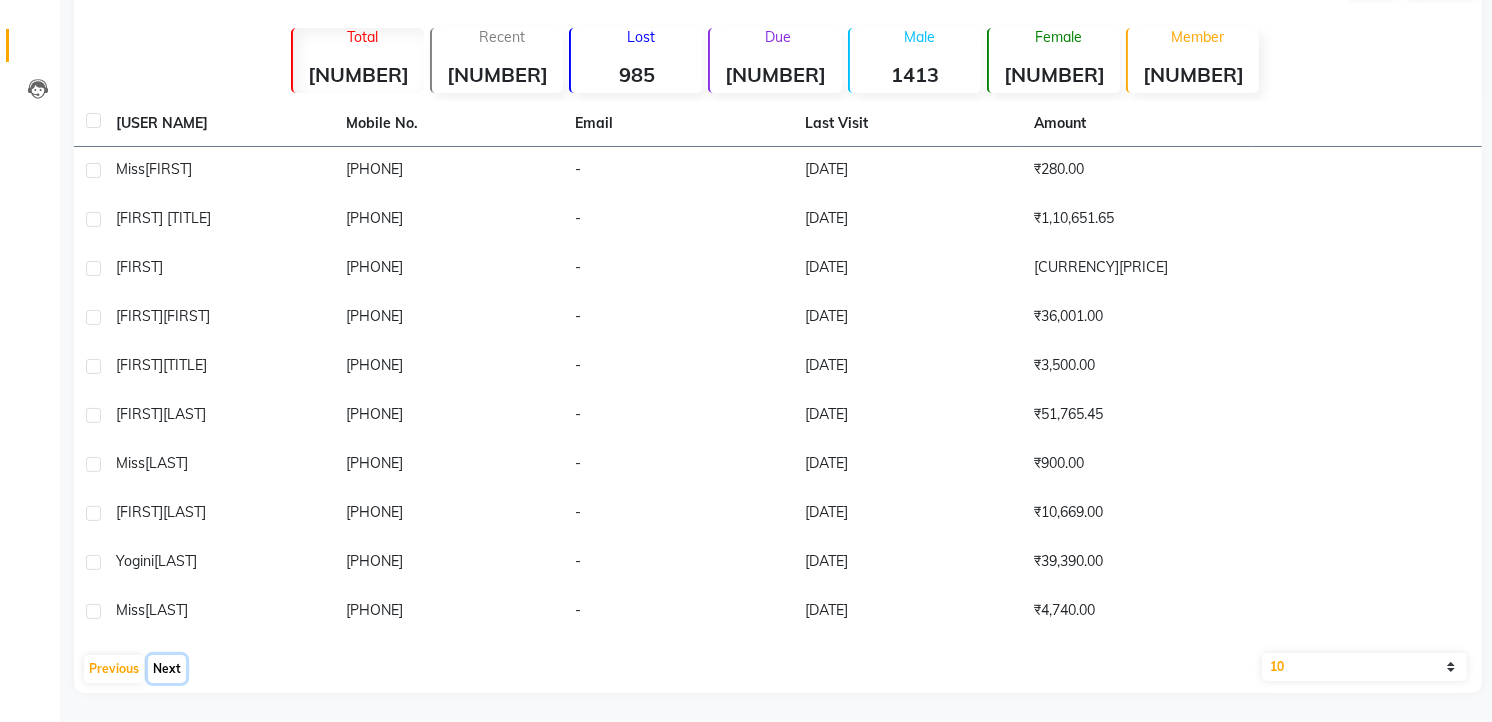 click on "Next" at bounding box center [167, 669] 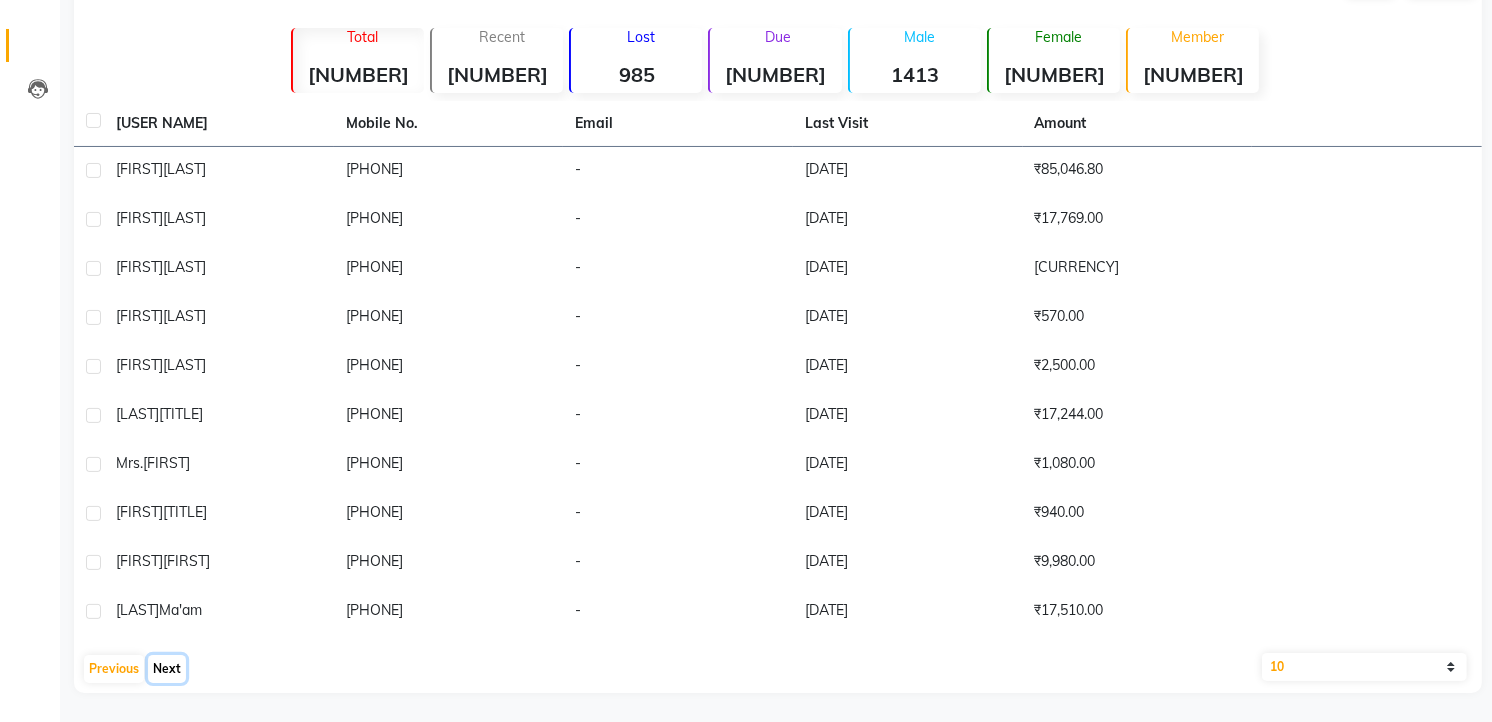 click on "Next" at bounding box center (167, 669) 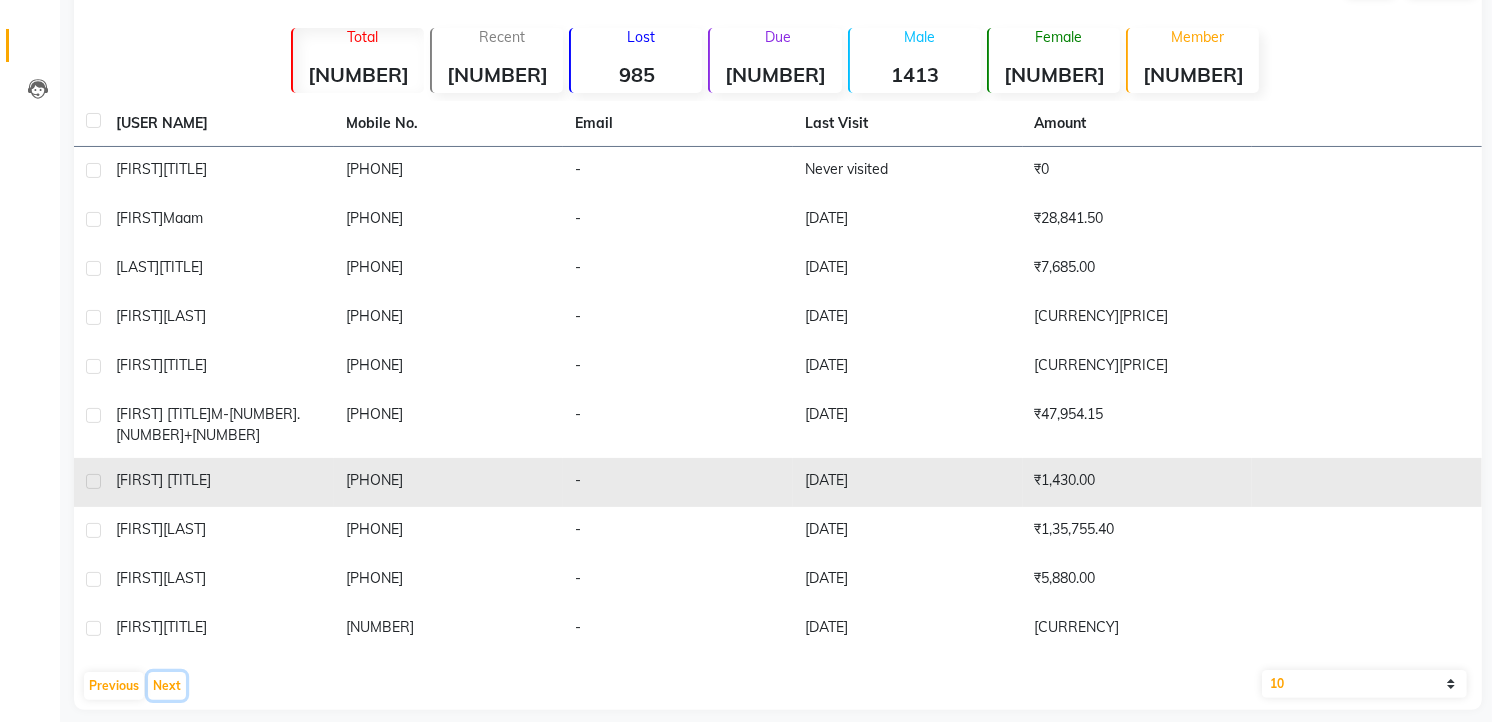 type 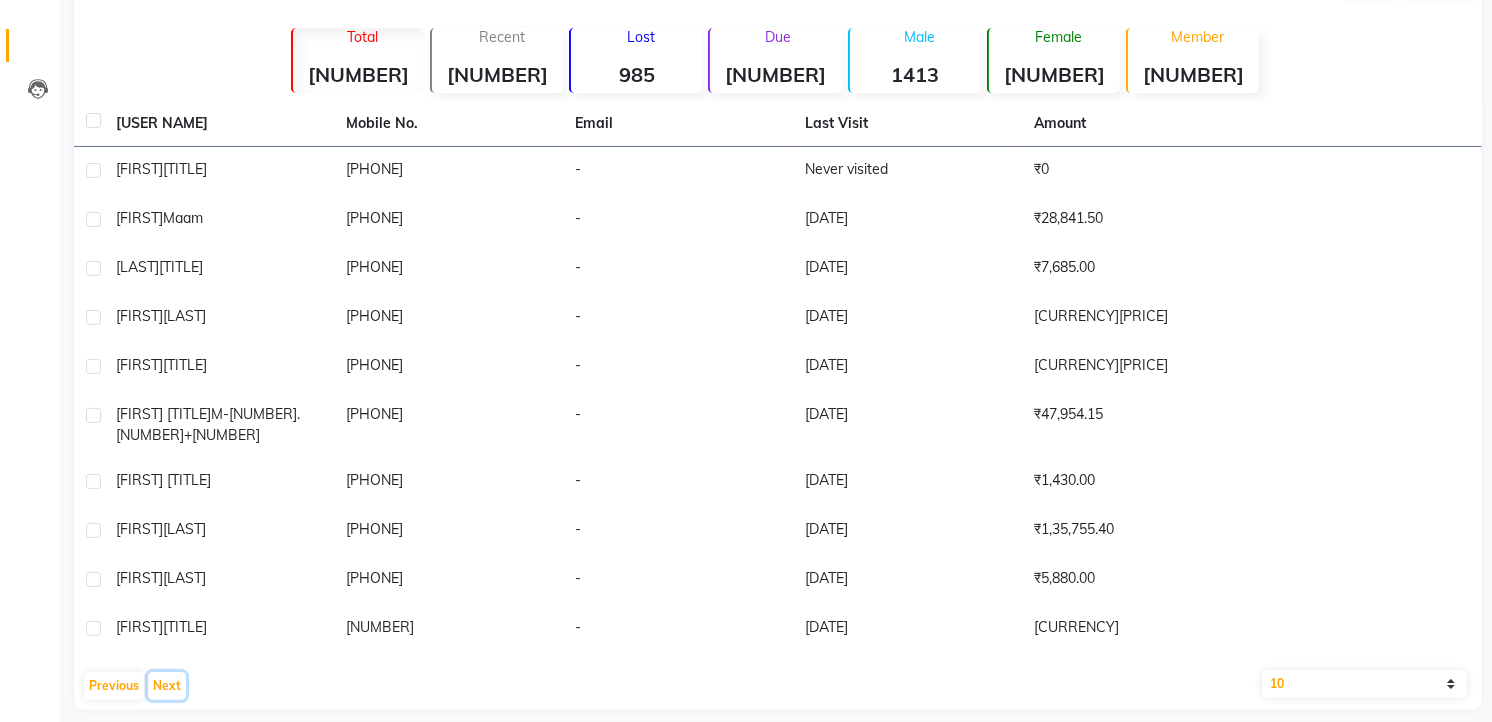 scroll, scrollTop: 0, scrollLeft: 0, axis: both 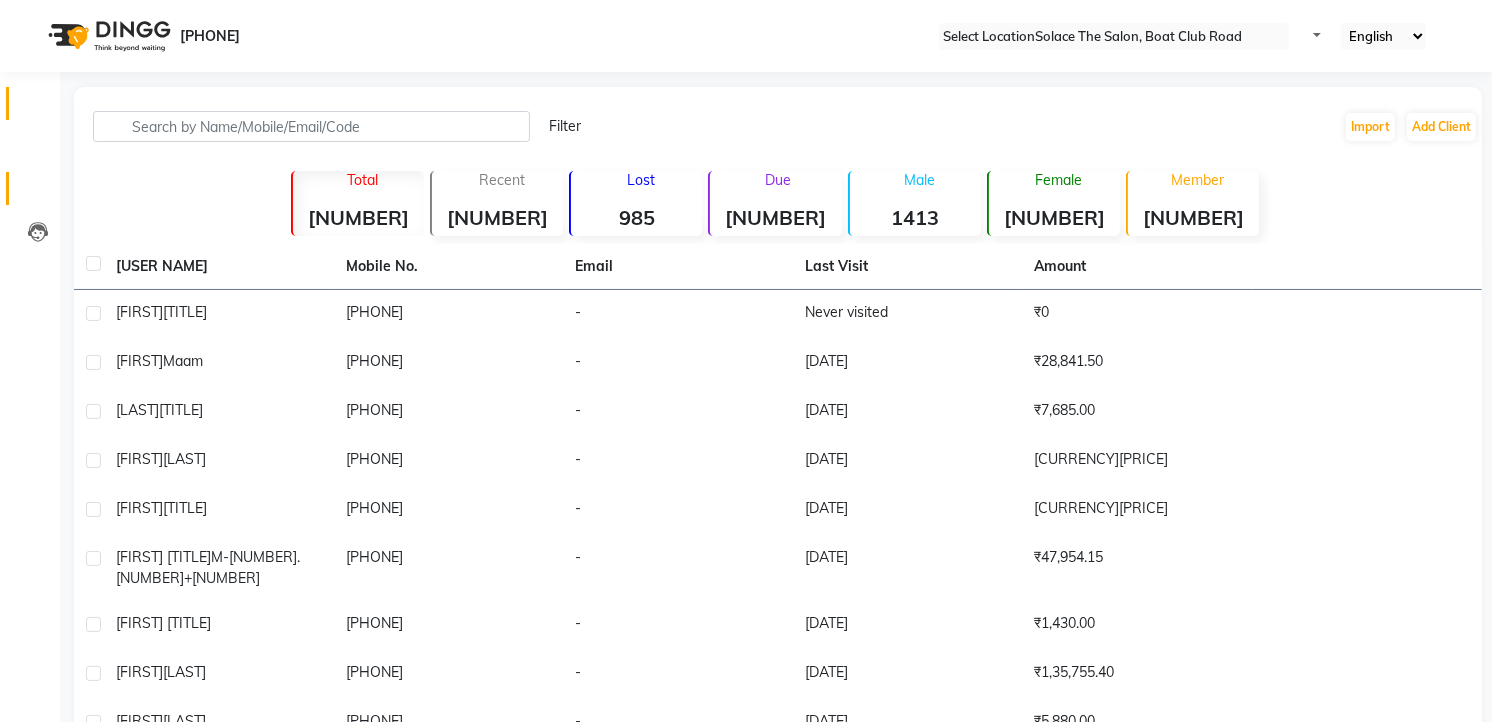 click at bounding box center (38, 108) 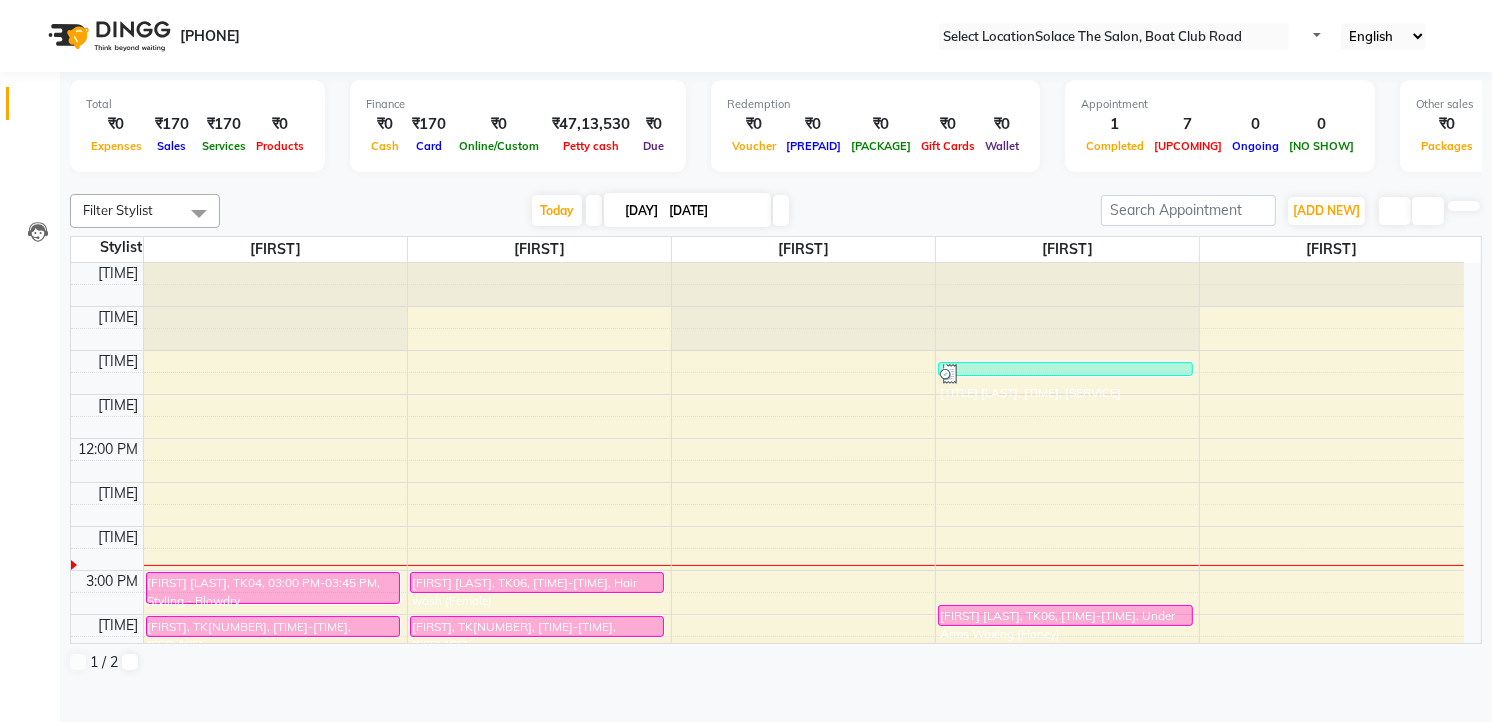 scroll, scrollTop: 237, scrollLeft: 0, axis: vertical 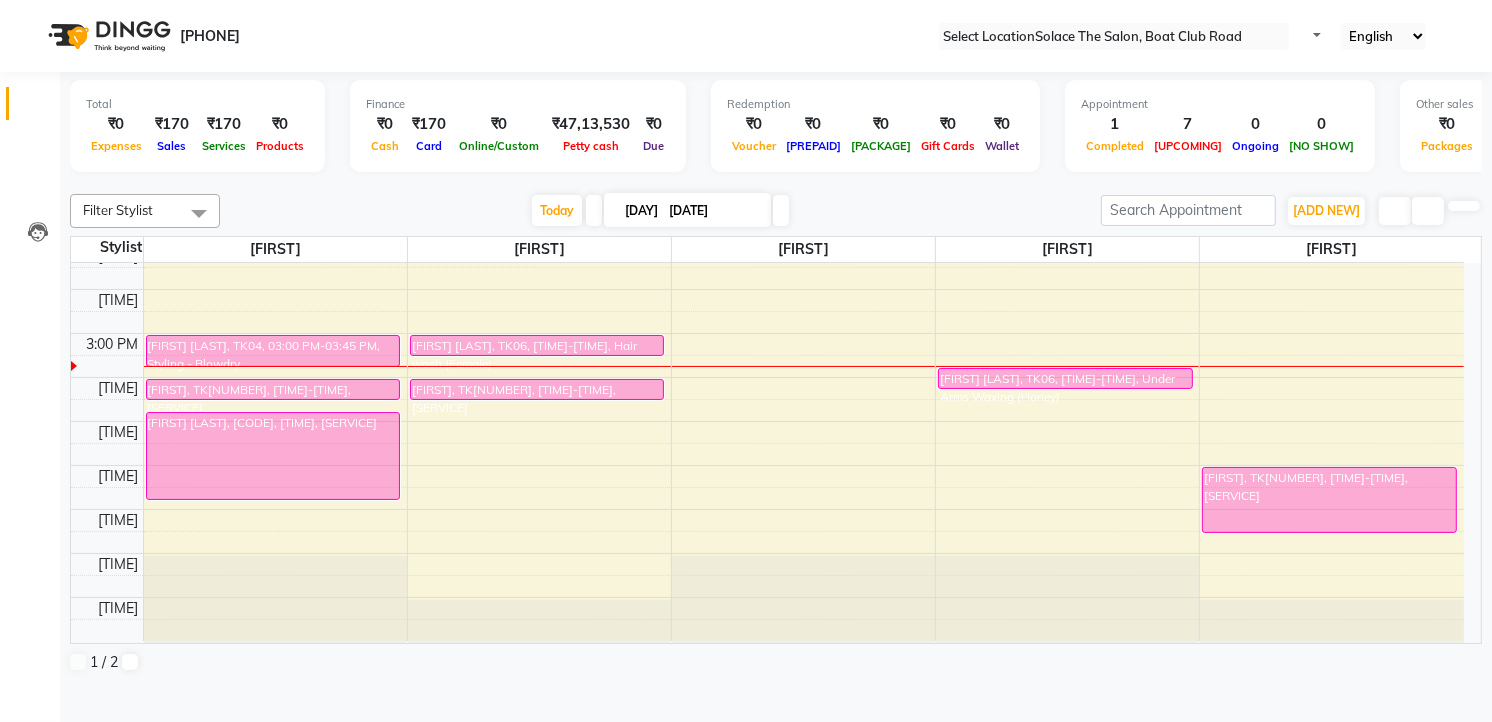 click at bounding box center [781, 210] 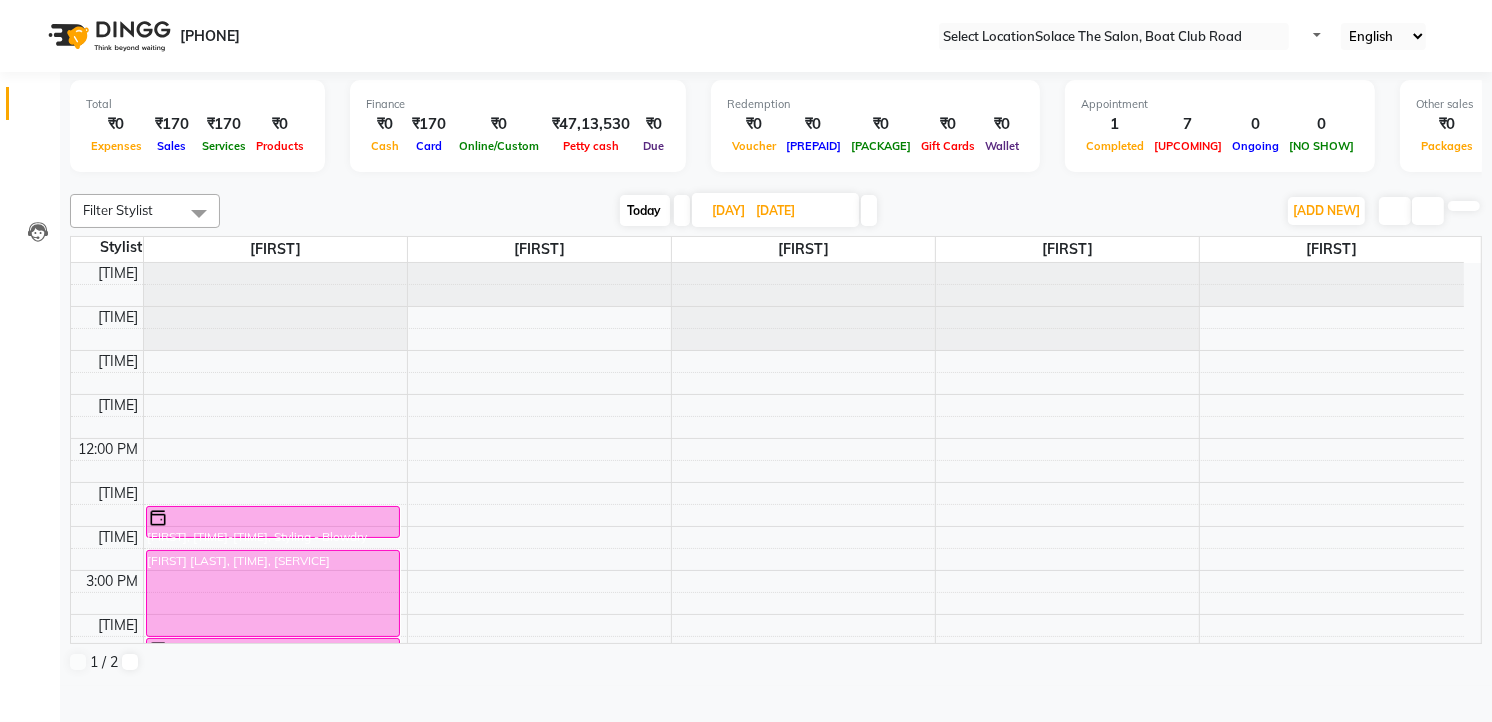 scroll, scrollTop: 237, scrollLeft: 0, axis: vertical 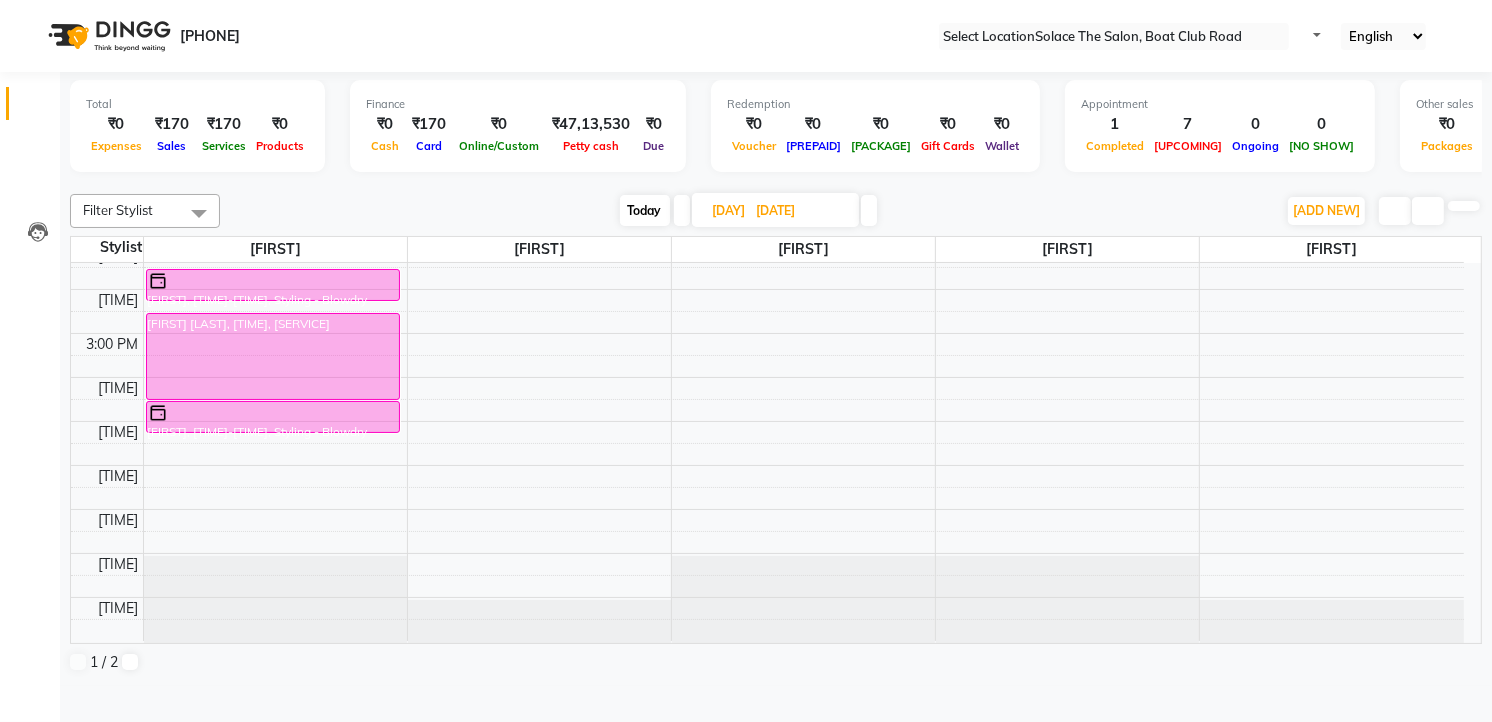 click on "Today" at bounding box center (645, 210) 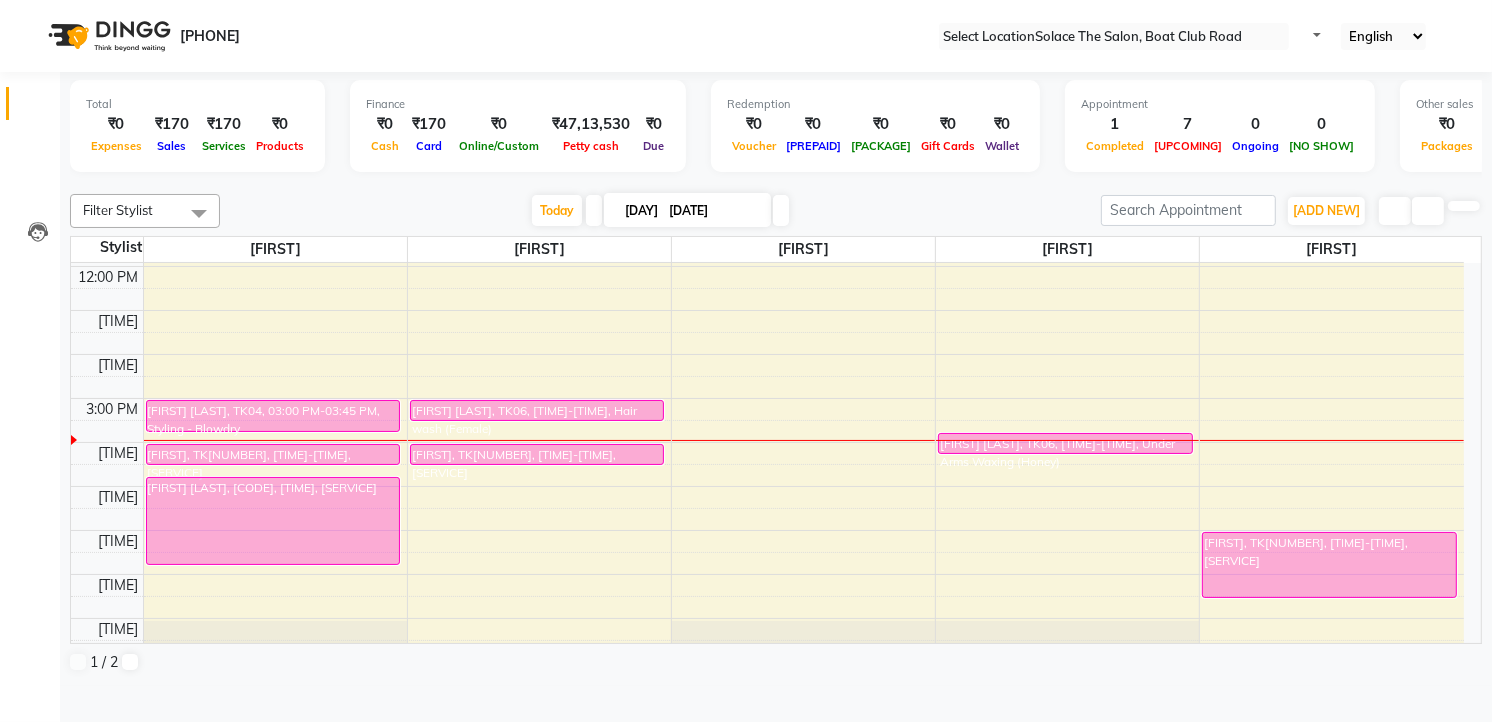 scroll, scrollTop: 237, scrollLeft: 0, axis: vertical 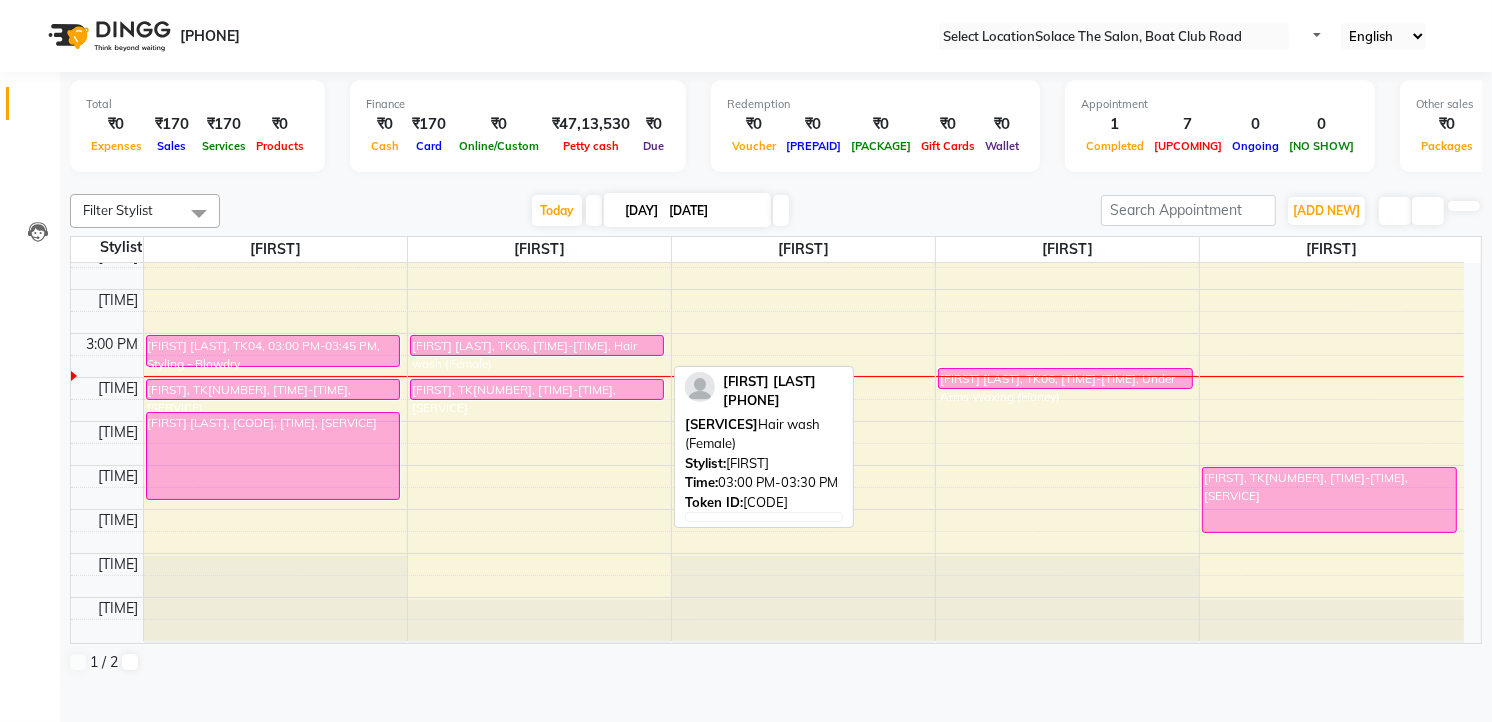 click on "[FIRST] [LAST], TK06, [TIME]-[TIME], Hair wash (Female)" at bounding box center (537, 345) 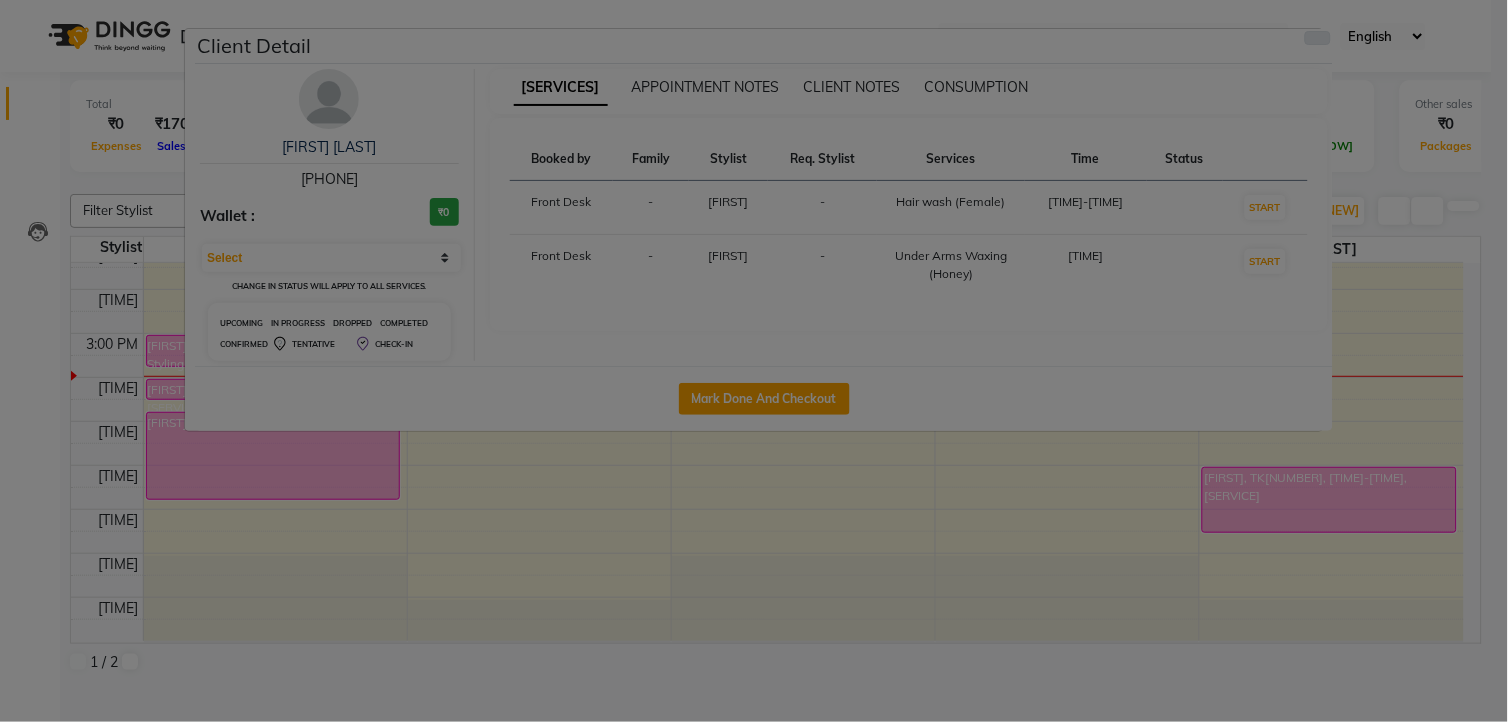 click at bounding box center [1318, 38] 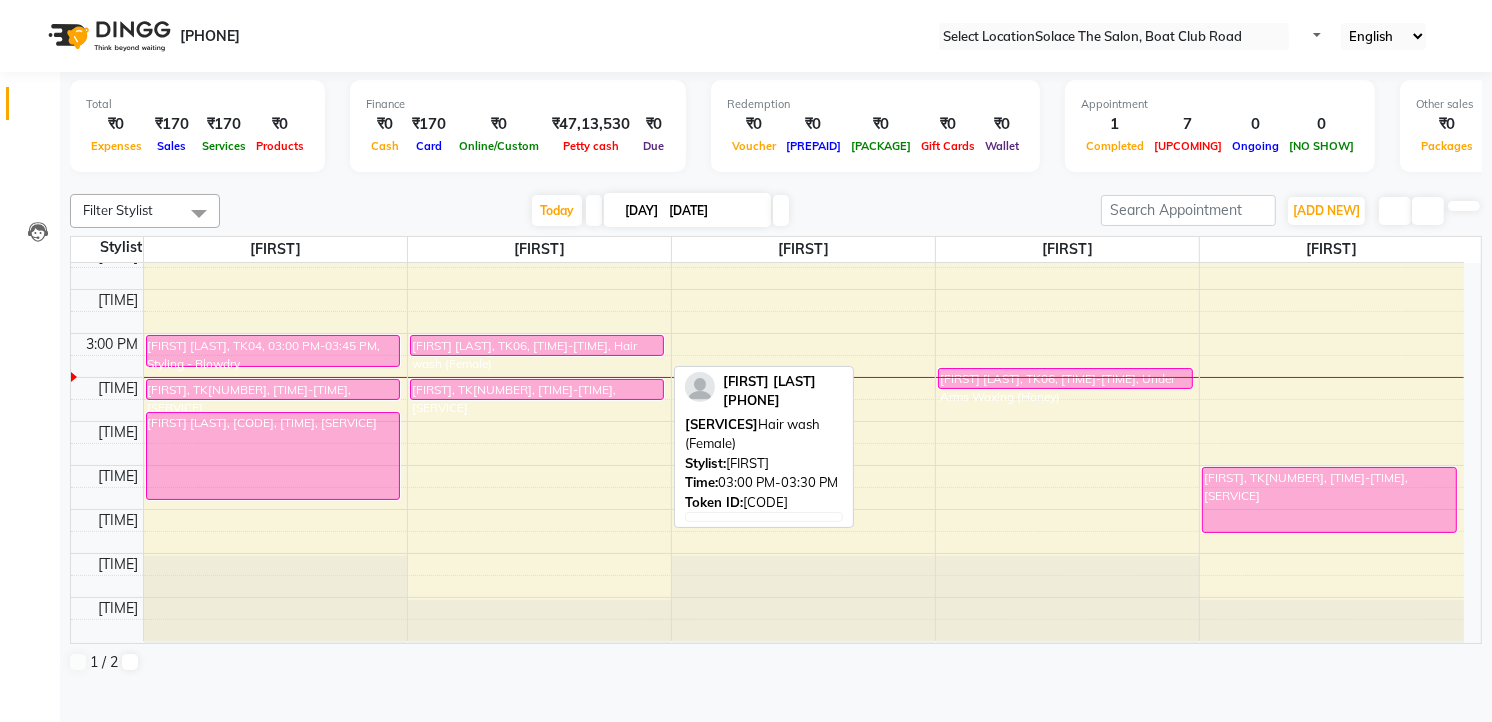 click on "[FIRST] [LAST], TK06, [TIME]-[TIME], Hair wash (Female)" at bounding box center [537, 345] 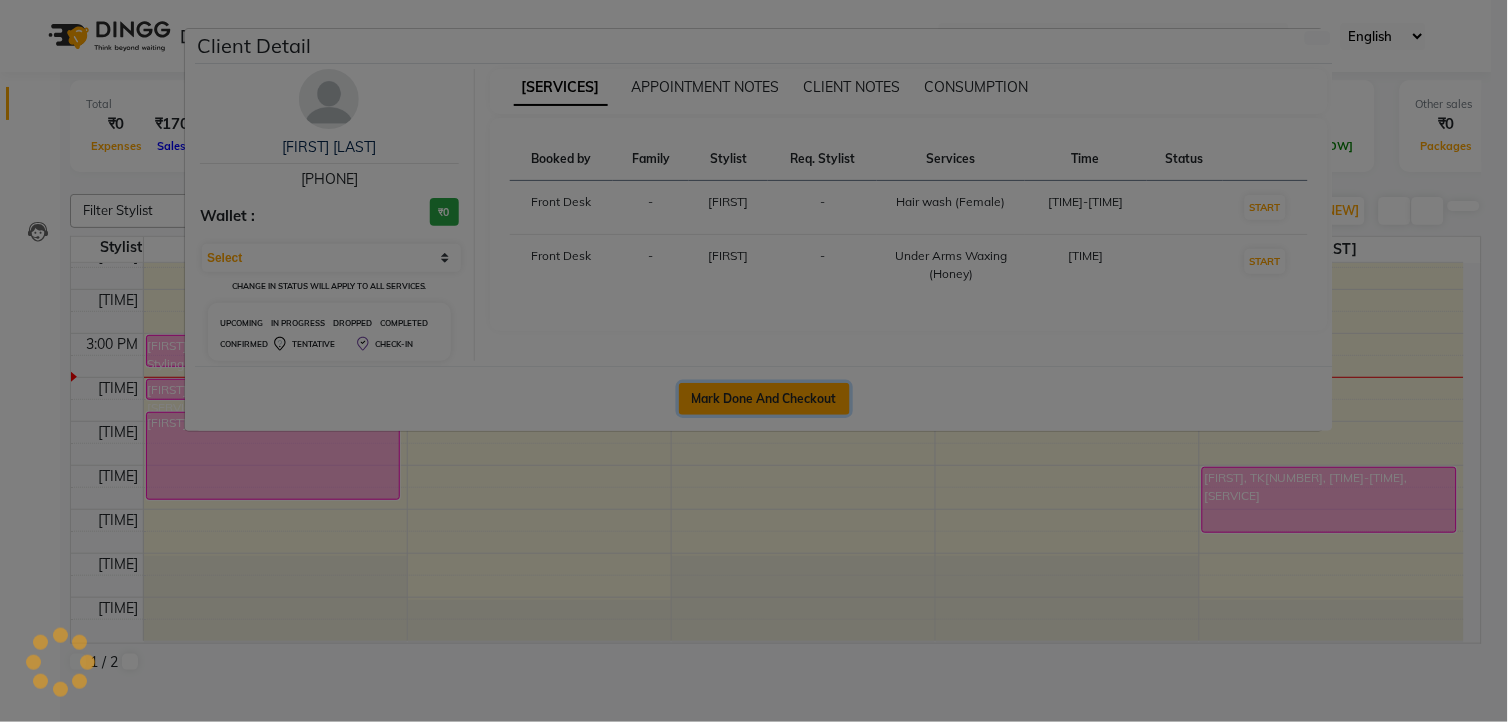 click on "Mark Done And Checkout" at bounding box center (764, 399) 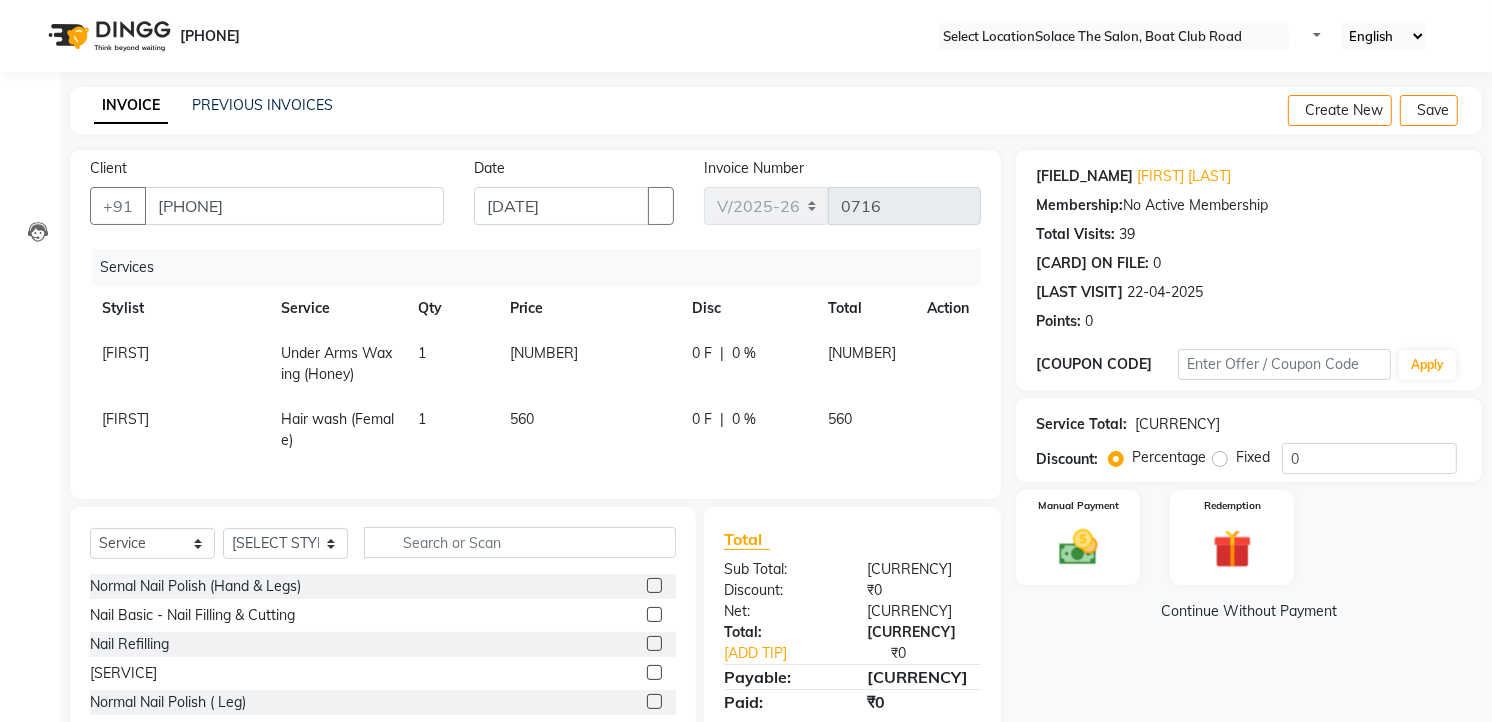 click on "Under Arms Waxing (Honey)" at bounding box center [336, 363] 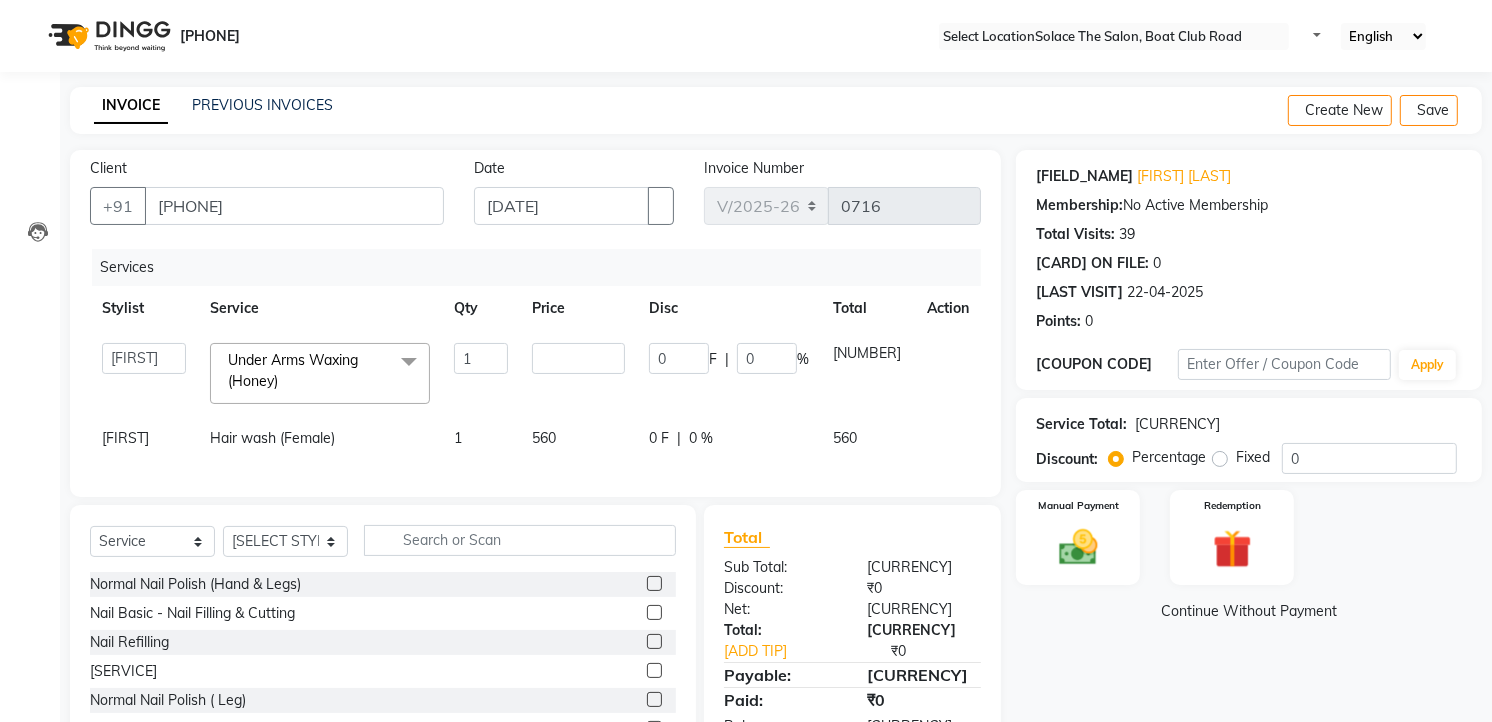 click on "Under Arms Waxing (Honey)" at bounding box center (293, 370) 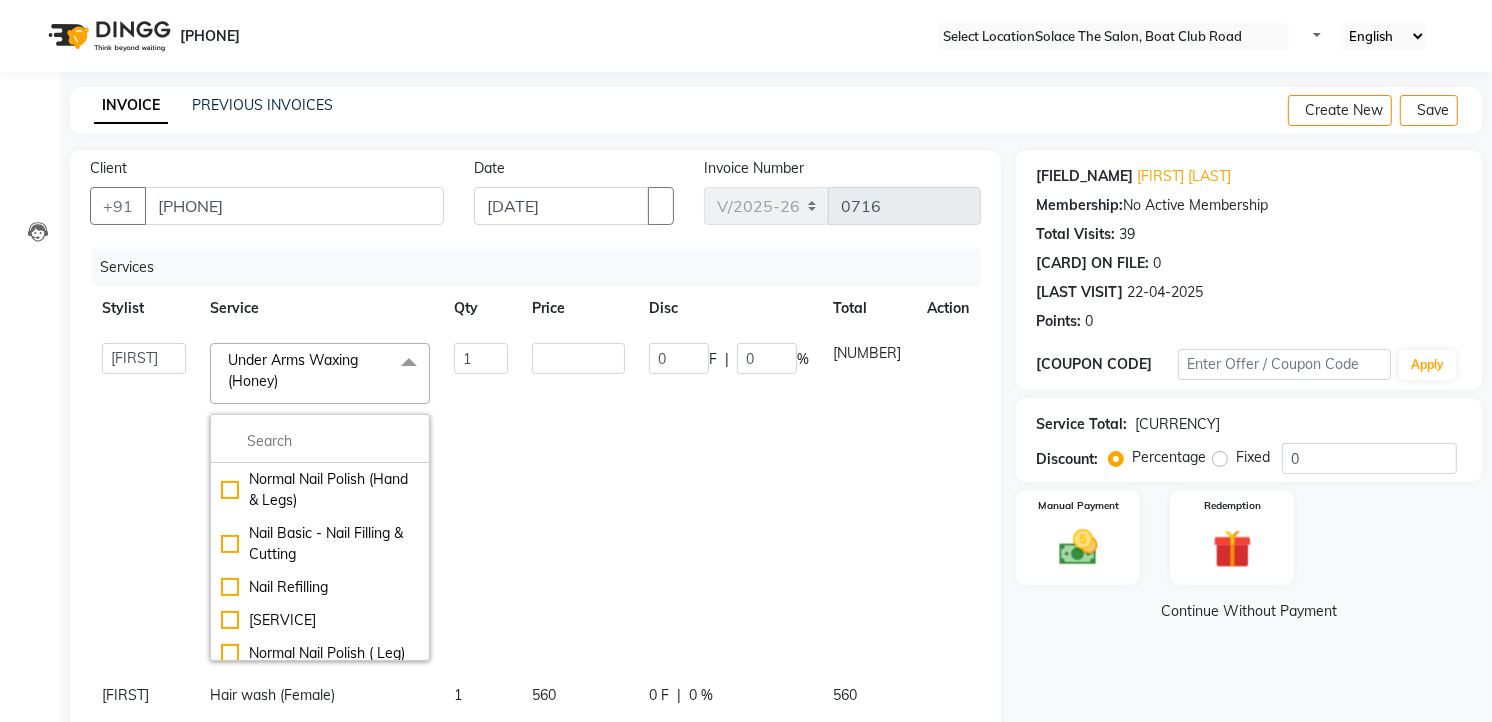 click at bounding box center [320, 441] 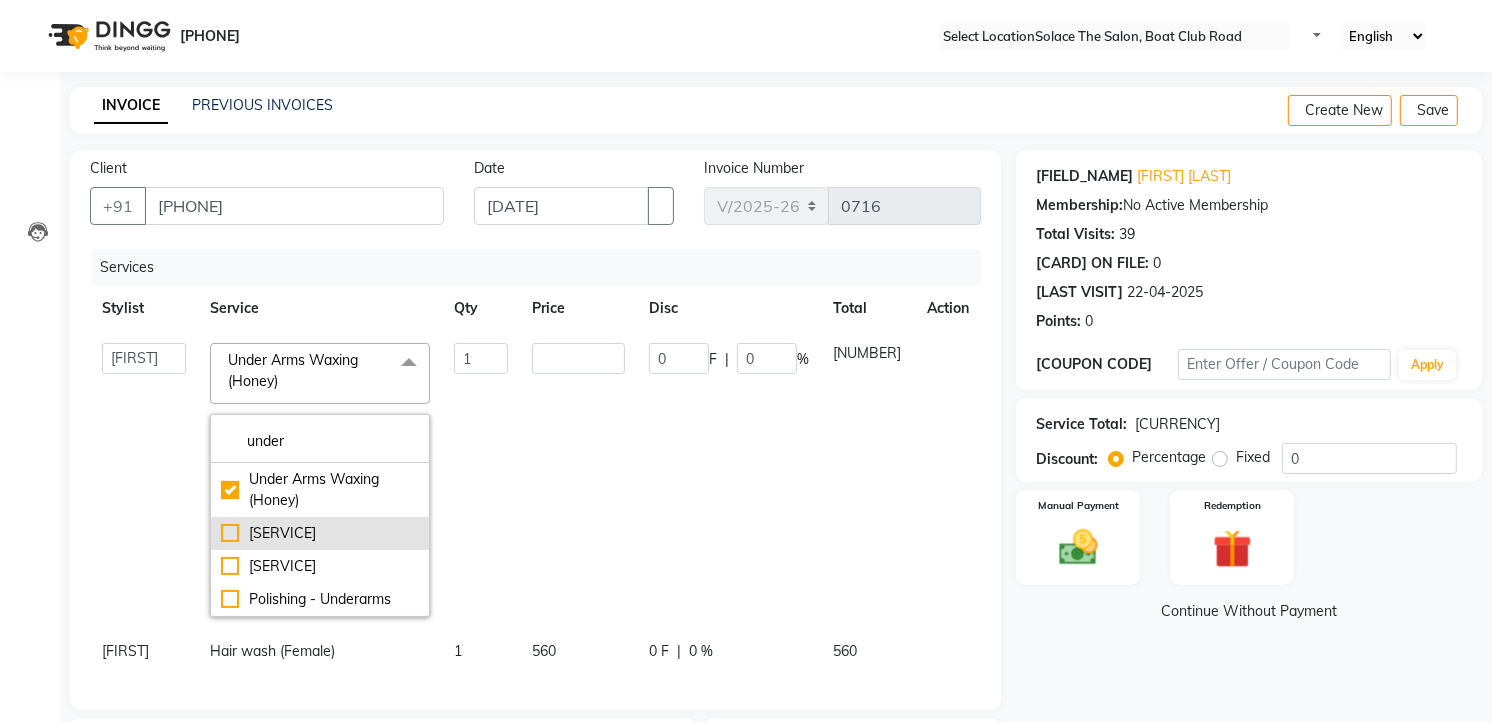 type on "under" 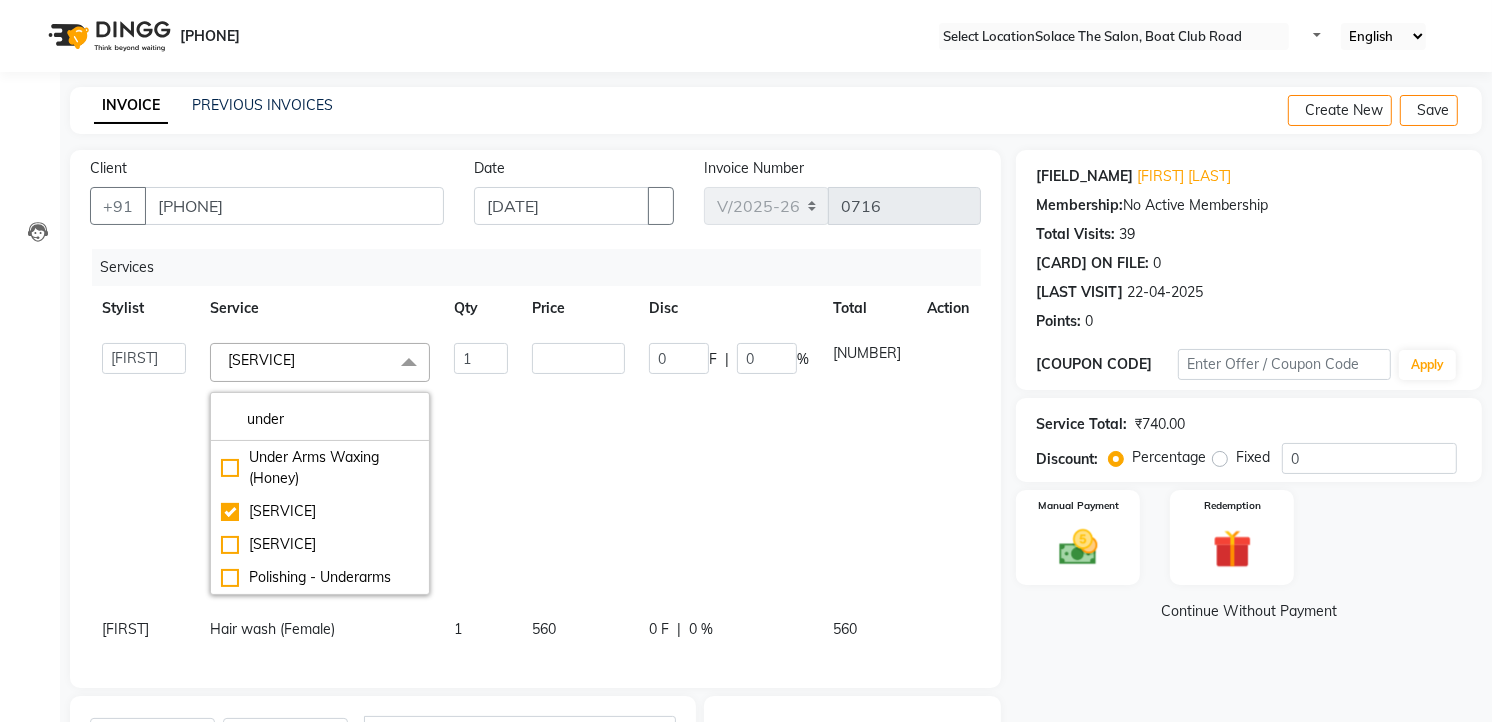 click on "0 F | 0 %" at bounding box center (729, 469) 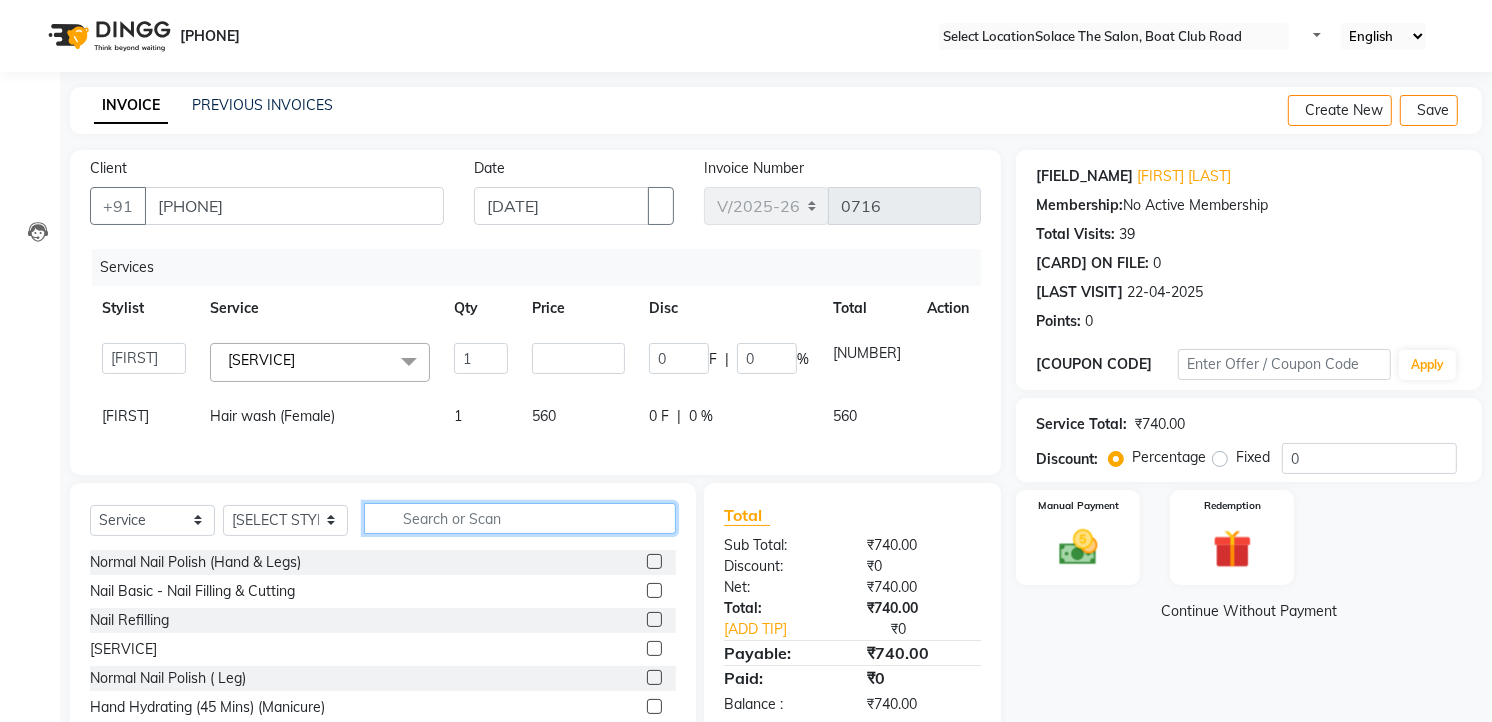 click at bounding box center [520, 518] 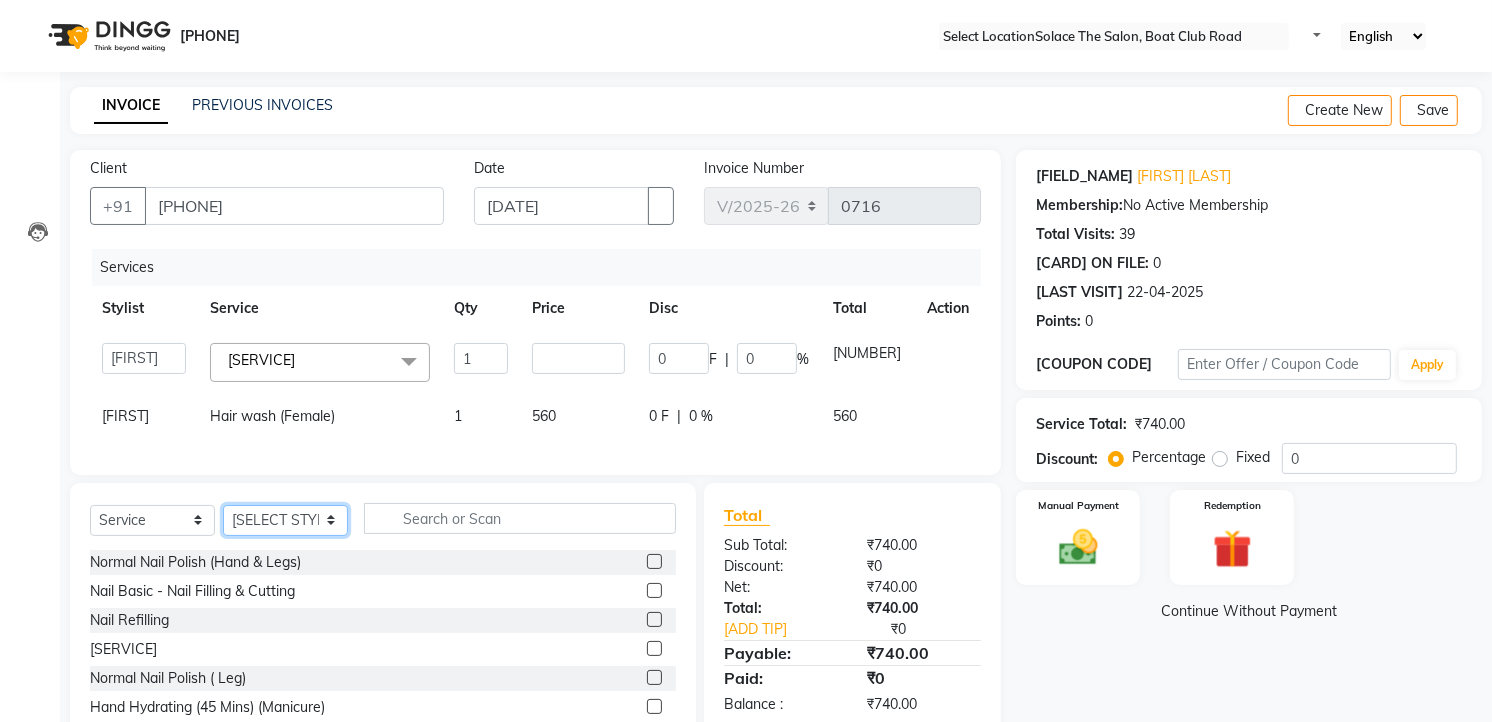 click on "[SERVICE_PROVIDER_LIST]" at bounding box center (285, 520) 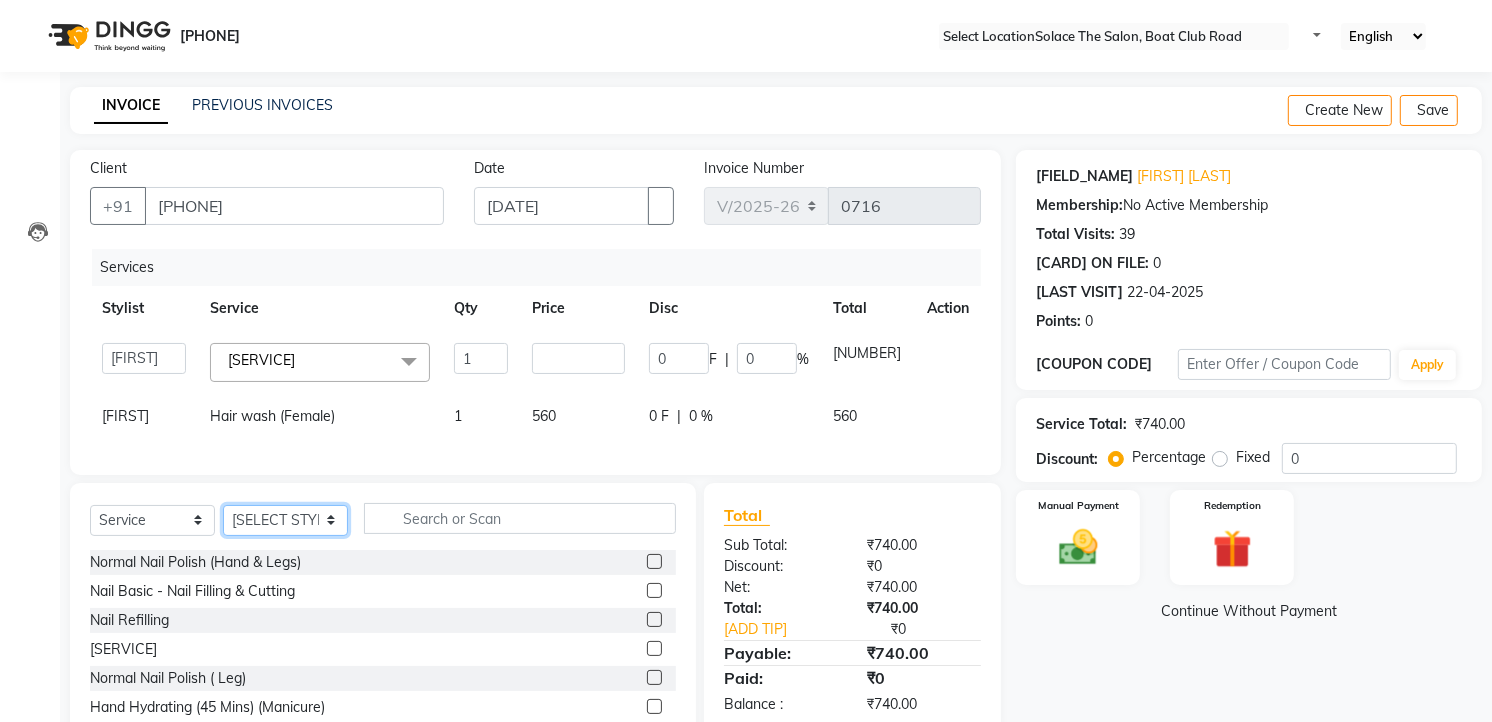 select on "[NUMBER]" 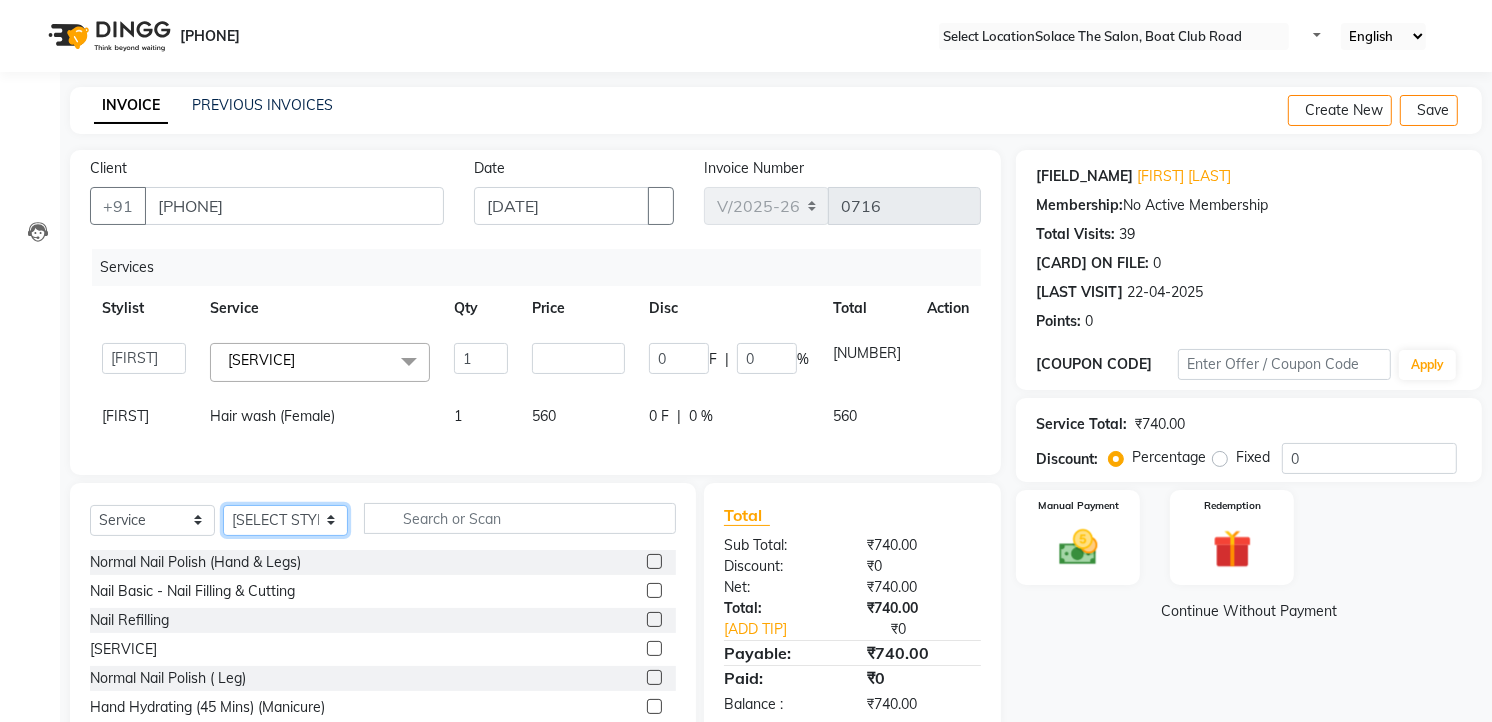 click on "[SERVICE_PROVIDER_LIST]" at bounding box center [285, 520] 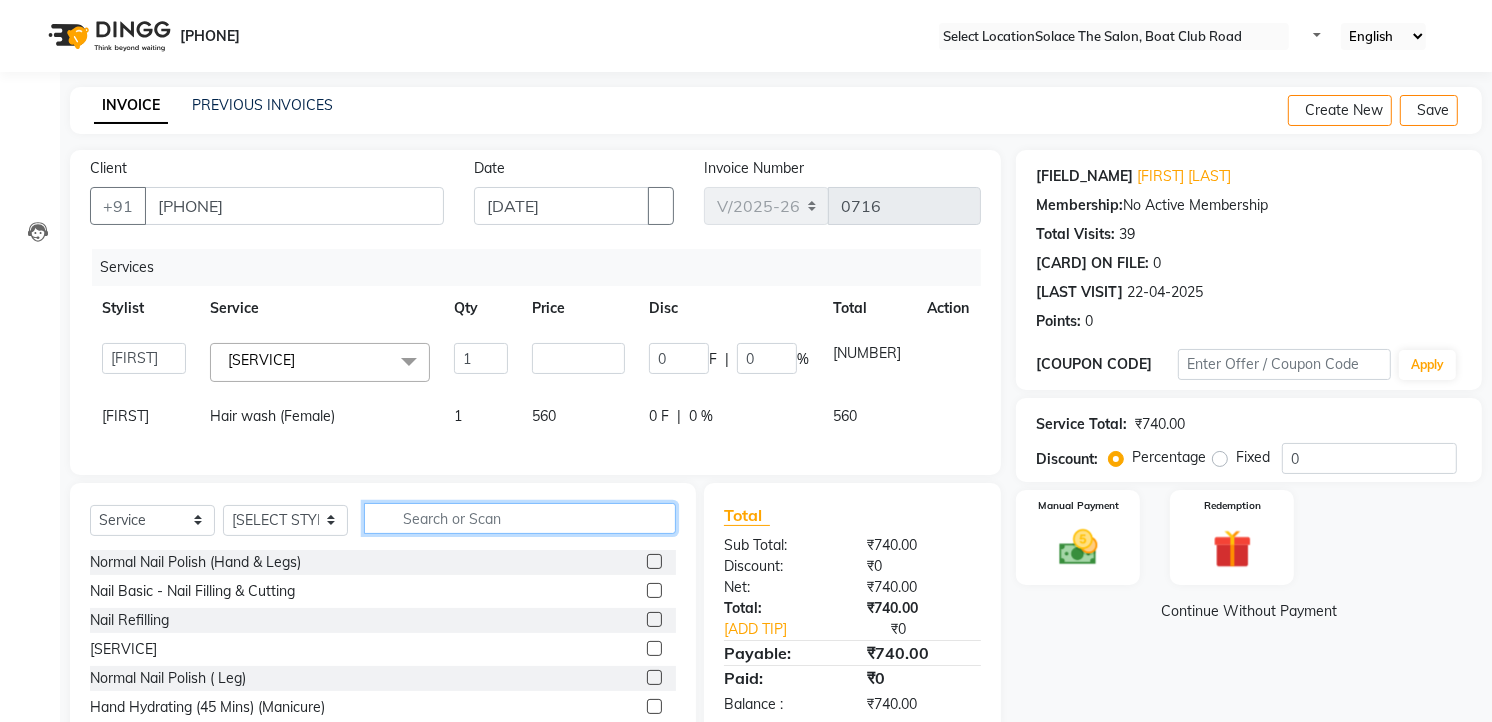 click at bounding box center [520, 518] 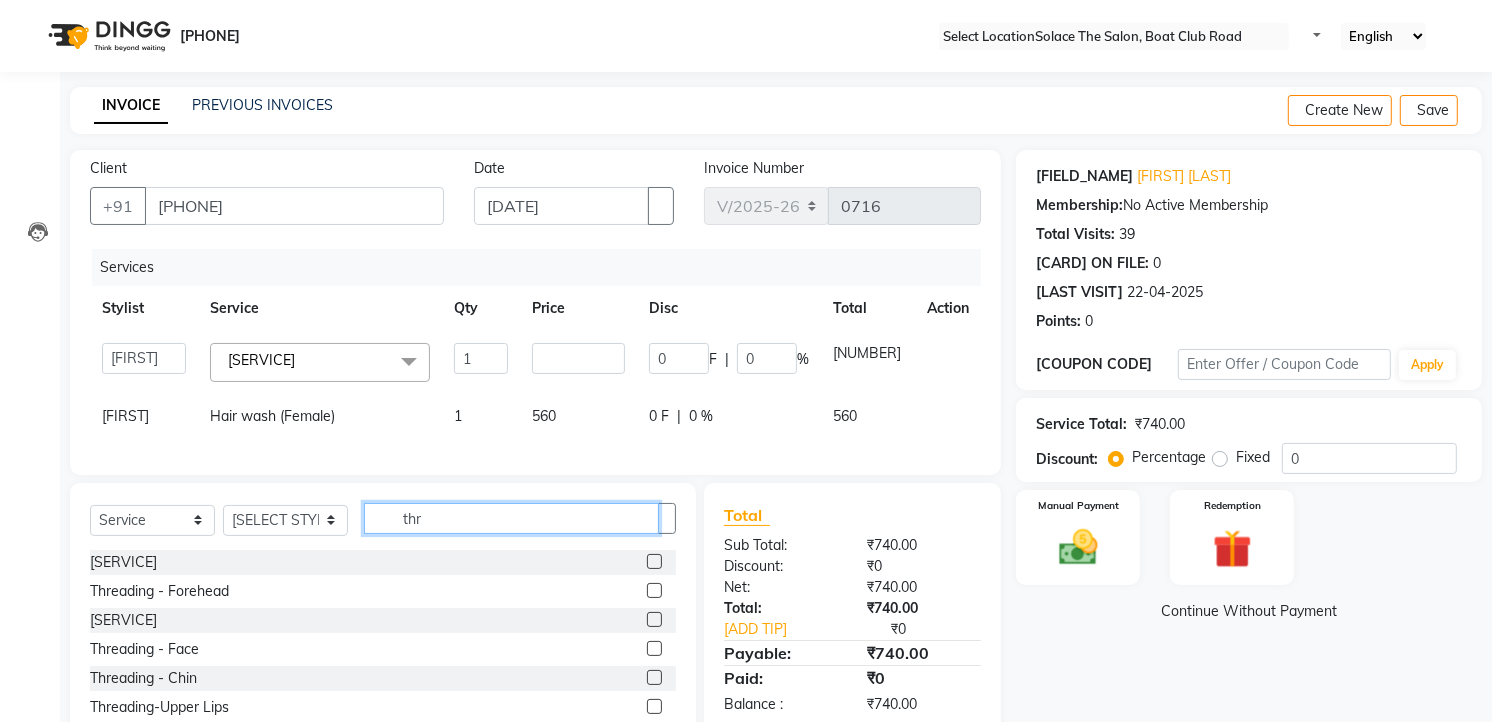 type on "thr" 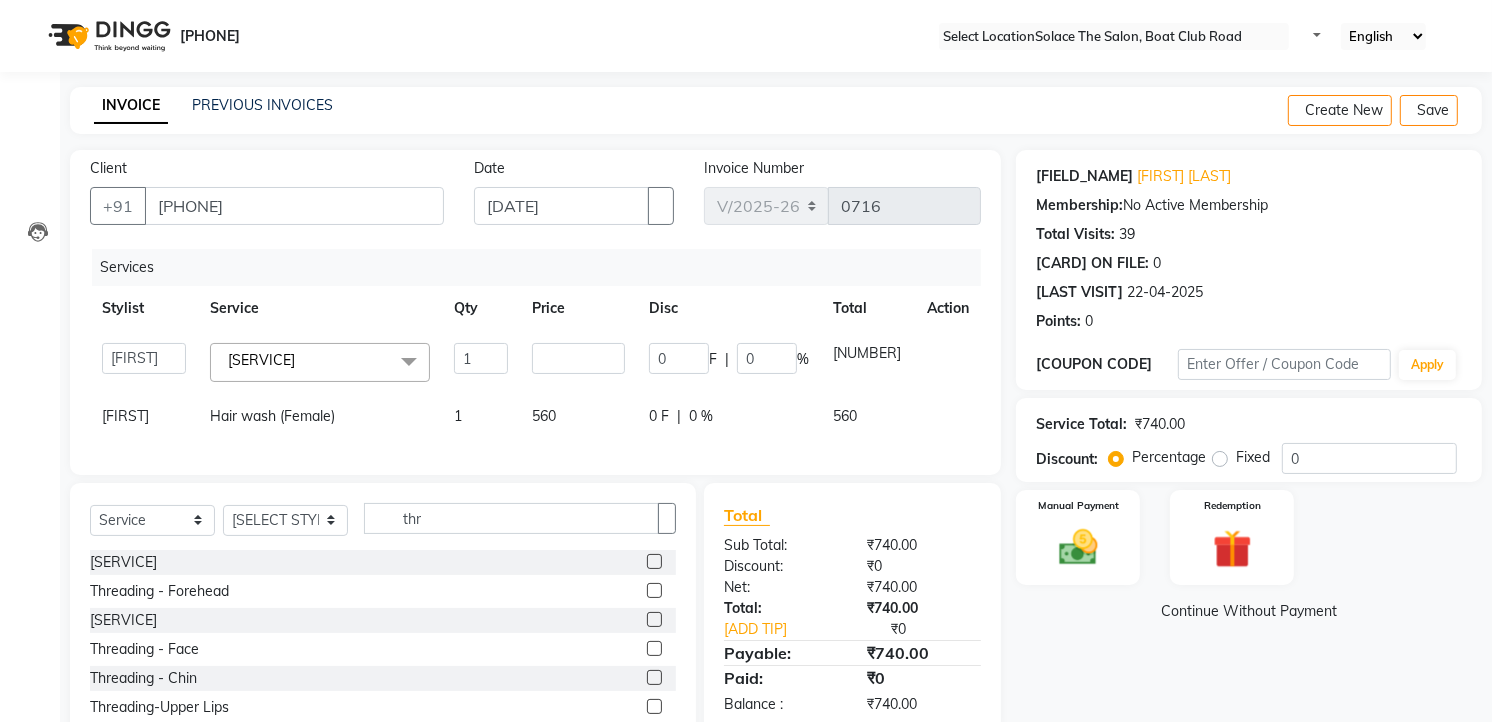 click at bounding box center [654, 561] 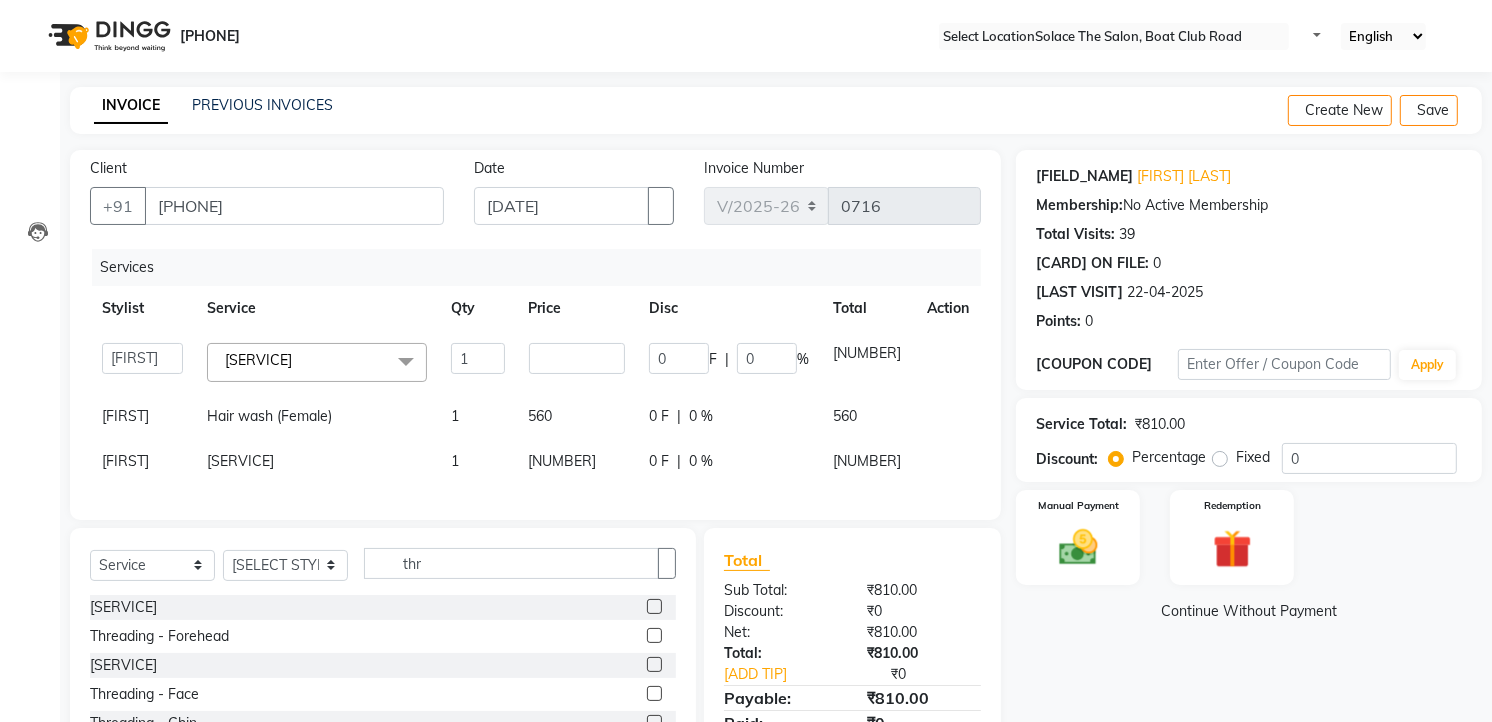 scroll, scrollTop: 168, scrollLeft: 0, axis: vertical 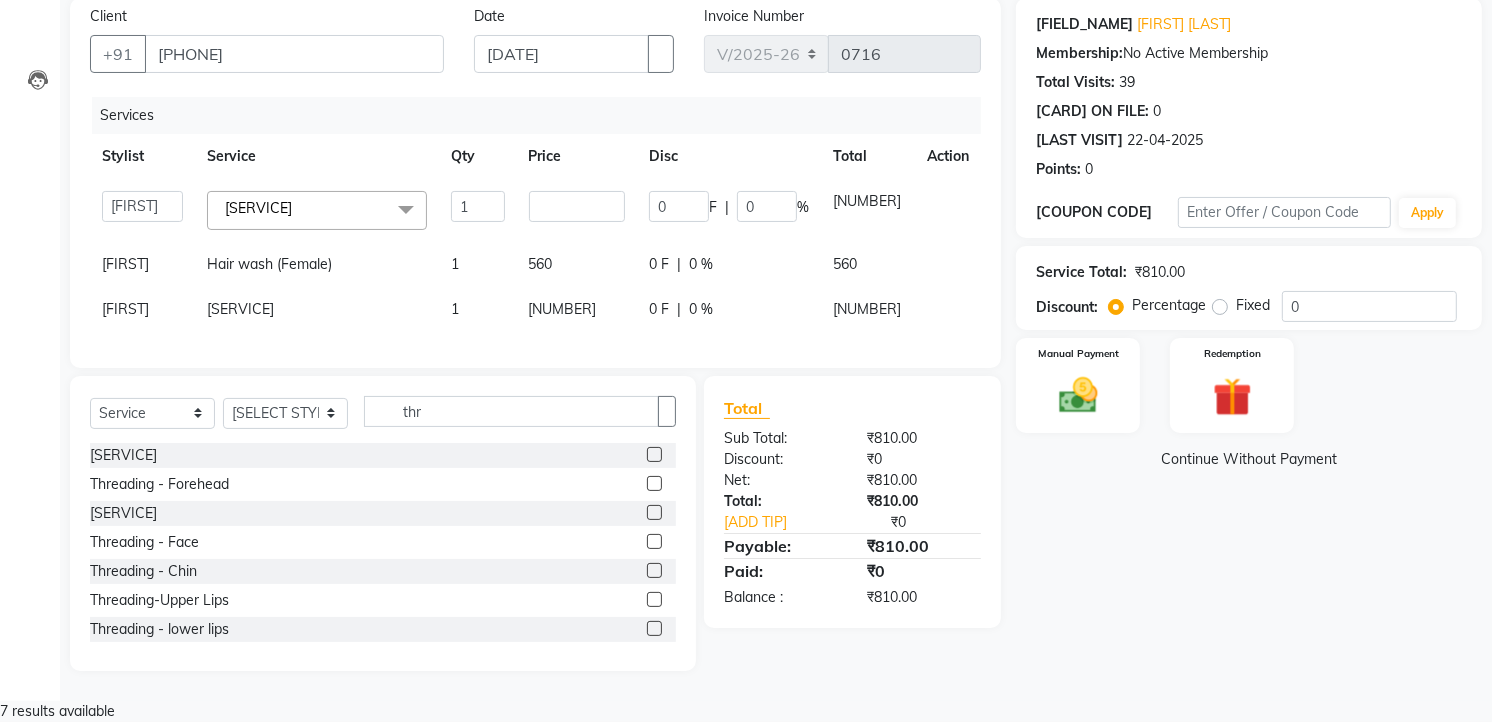 click at bounding box center [654, 599] 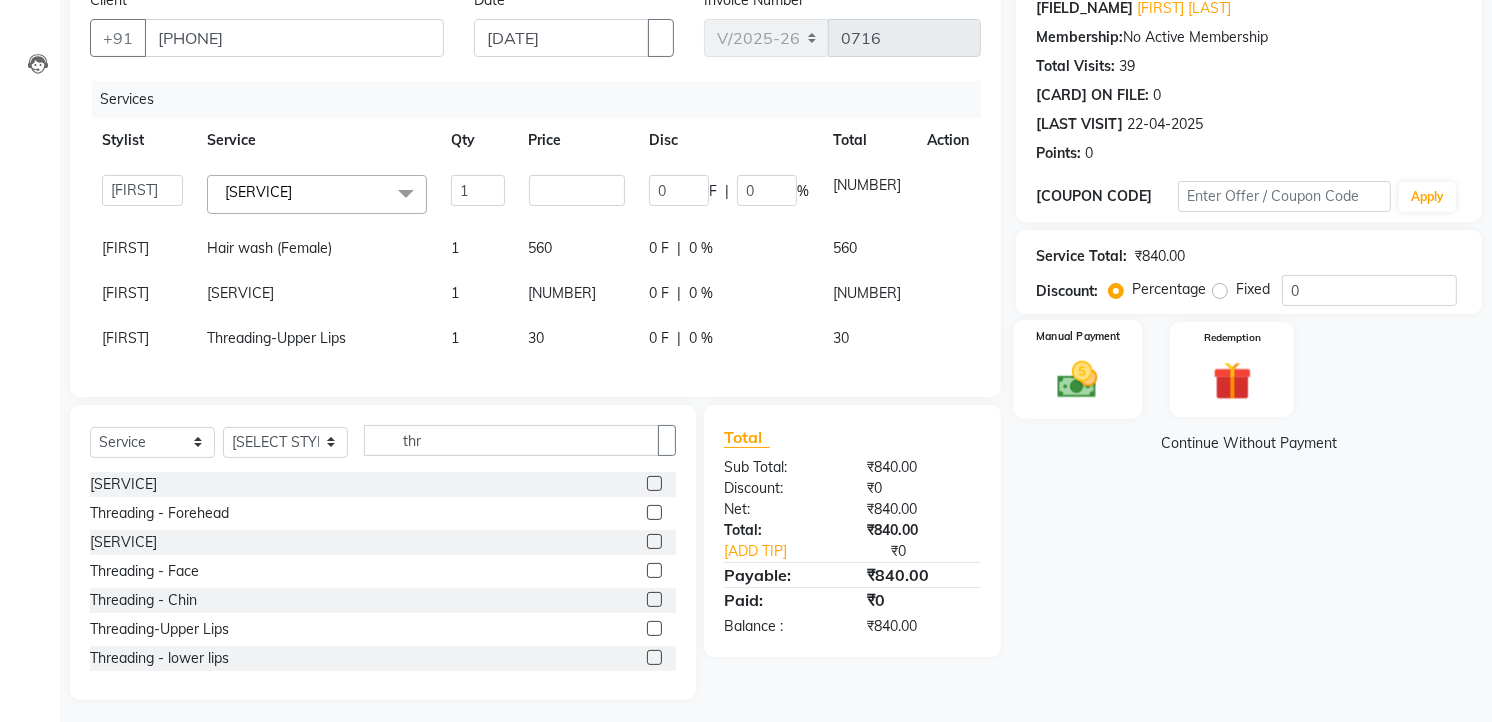 click at bounding box center (1078, 379) 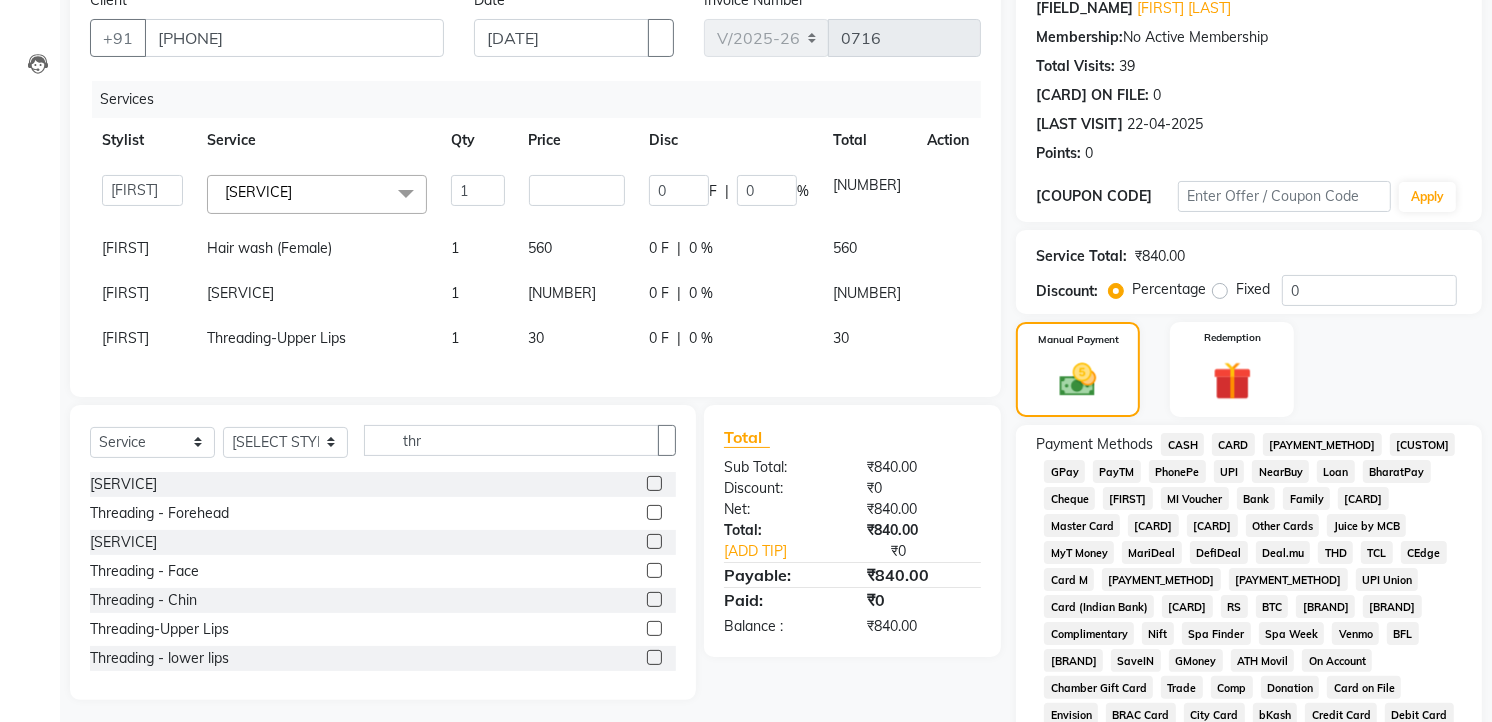 click on "CASH" at bounding box center (1182, 444) 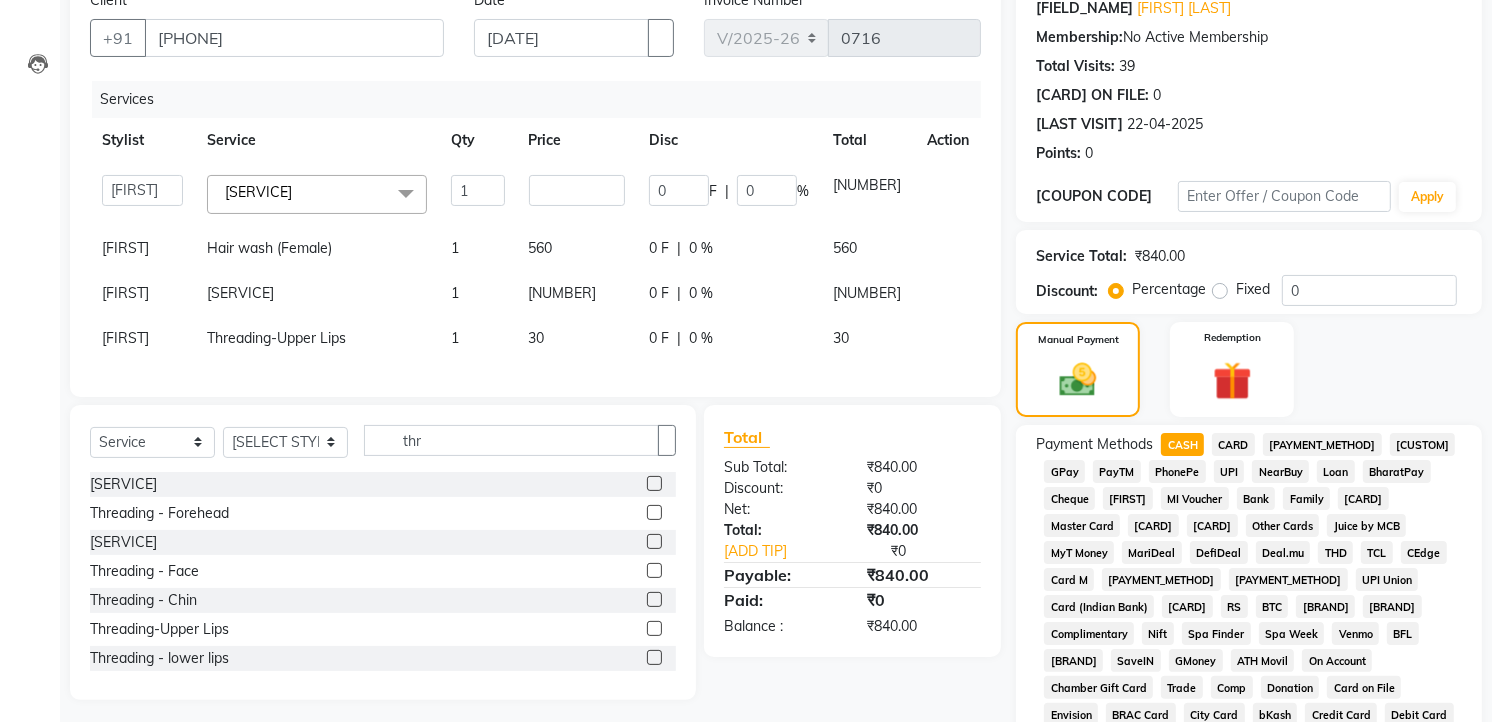 scroll, scrollTop: 502, scrollLeft: 0, axis: vertical 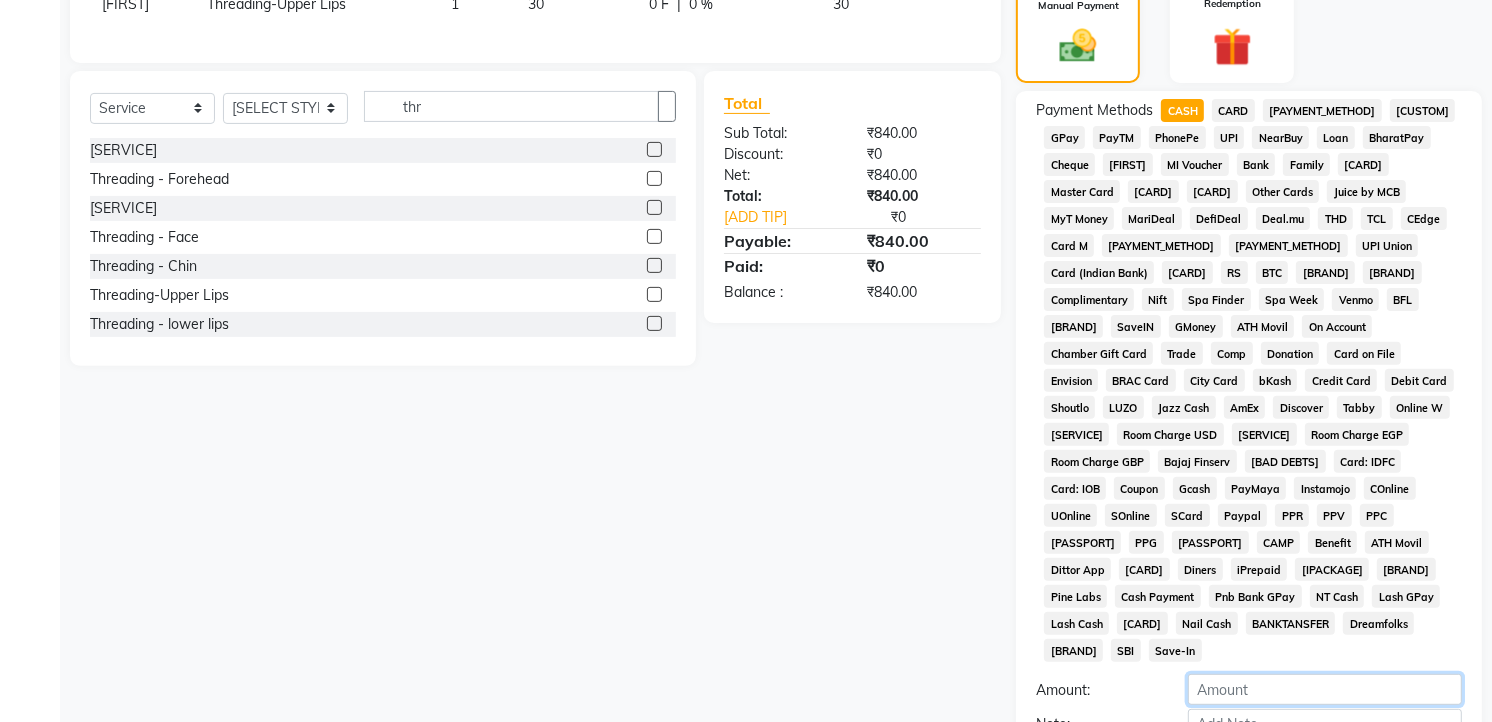 click on "[NUMBER]" at bounding box center [1325, 689] 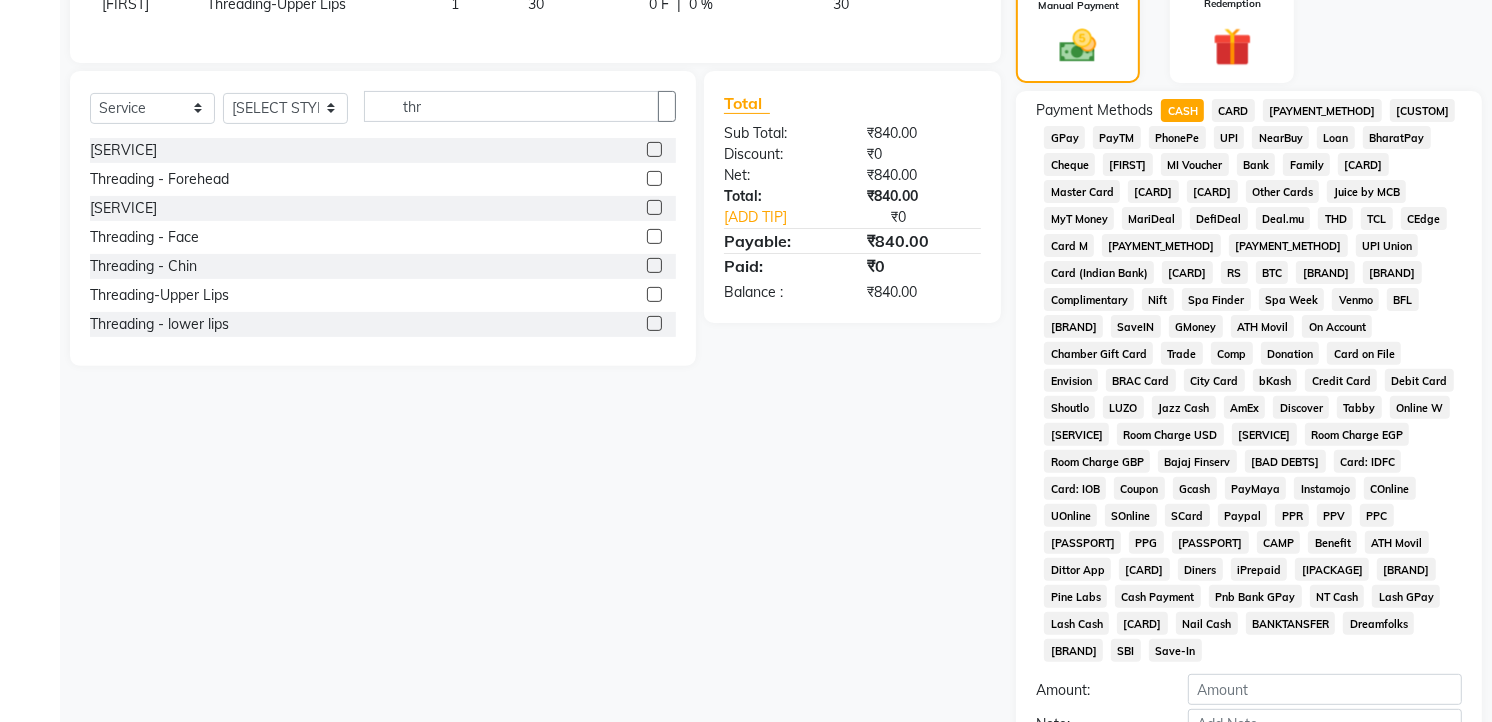 click on "Add Payment" at bounding box center [1325, 758] 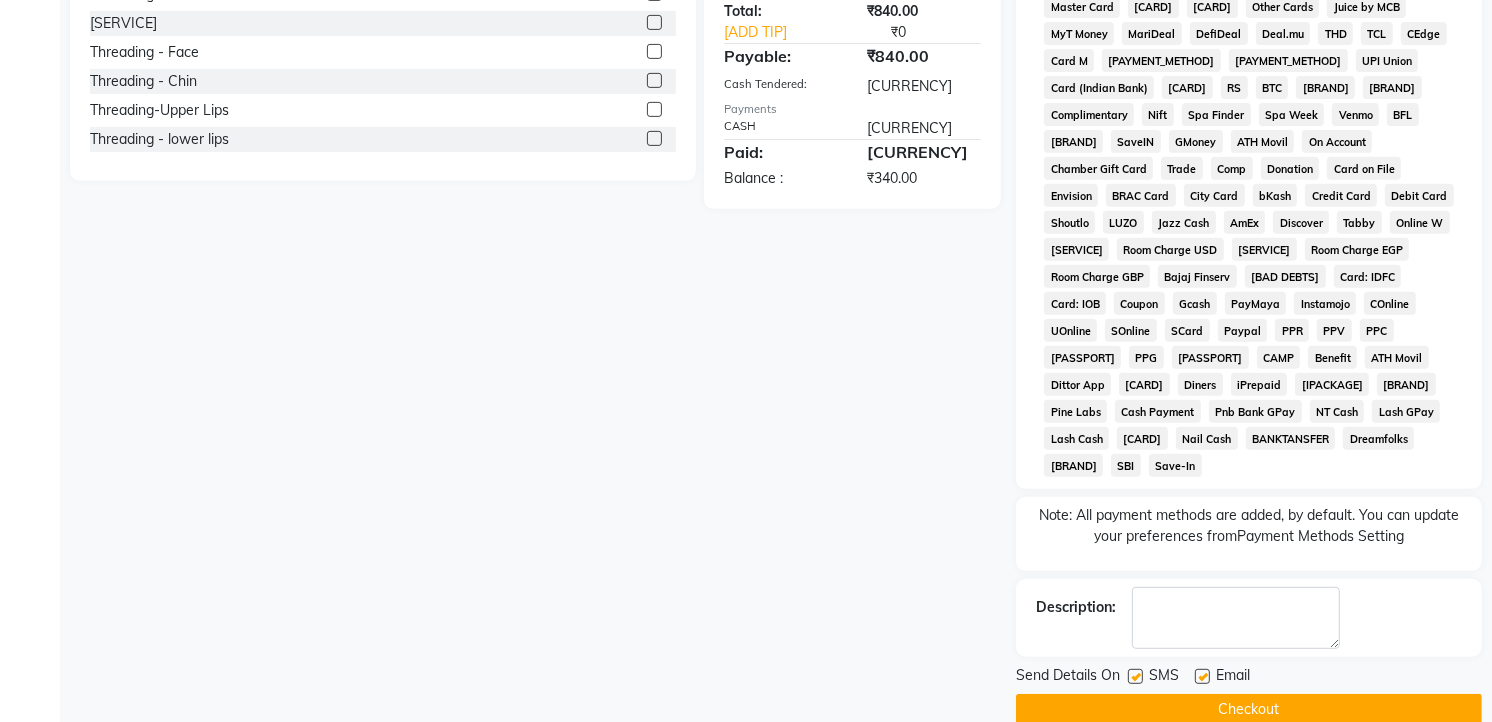 scroll, scrollTop: 354, scrollLeft: 0, axis: vertical 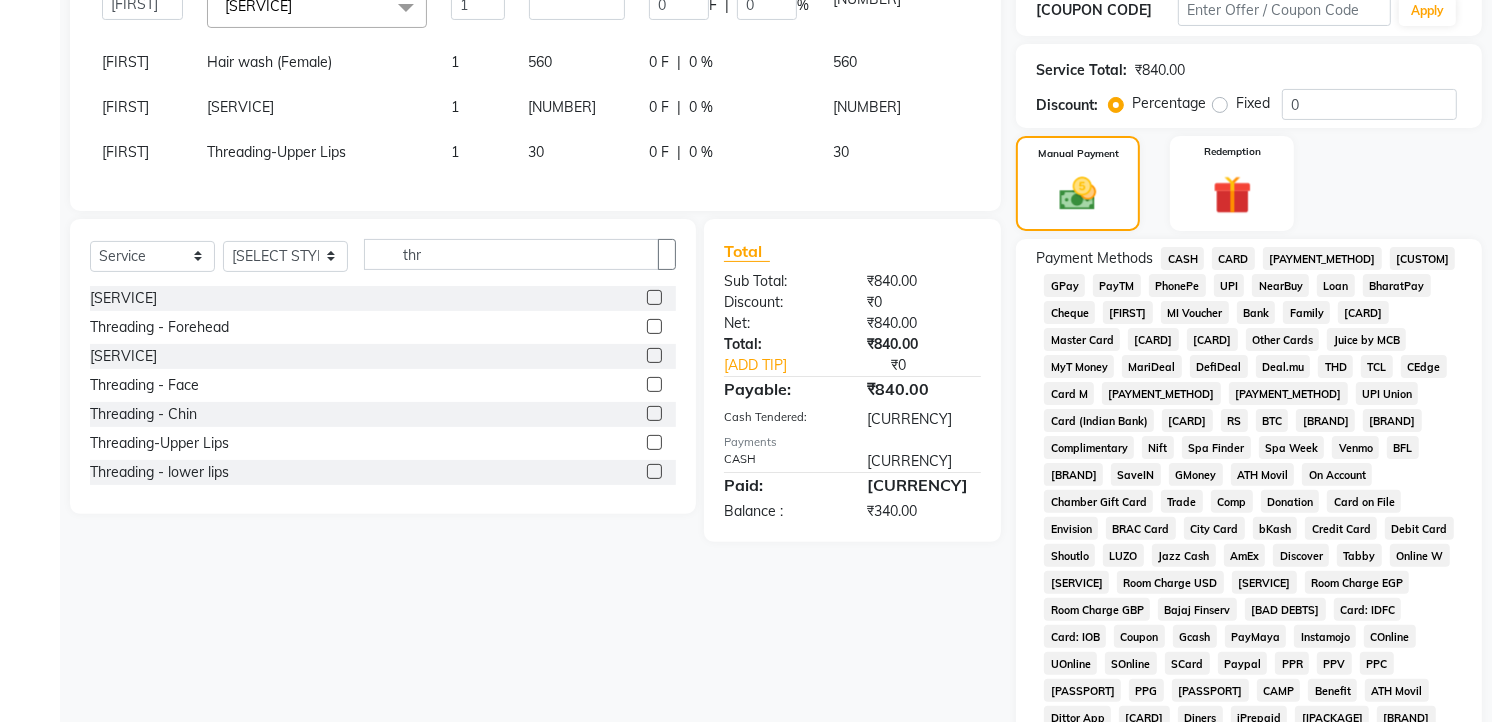 click on "GPay" at bounding box center [1182, 258] 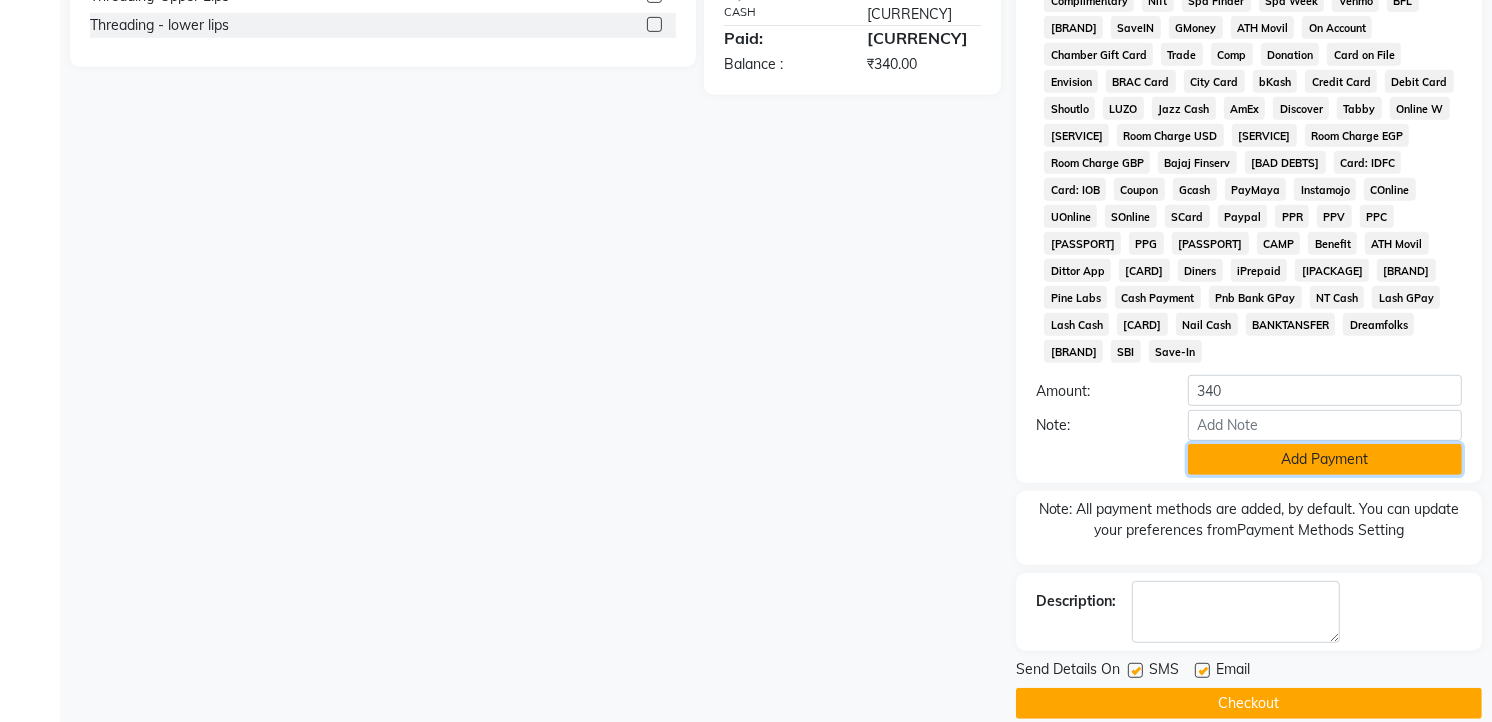 click on "Add Payment" at bounding box center (1325, 459) 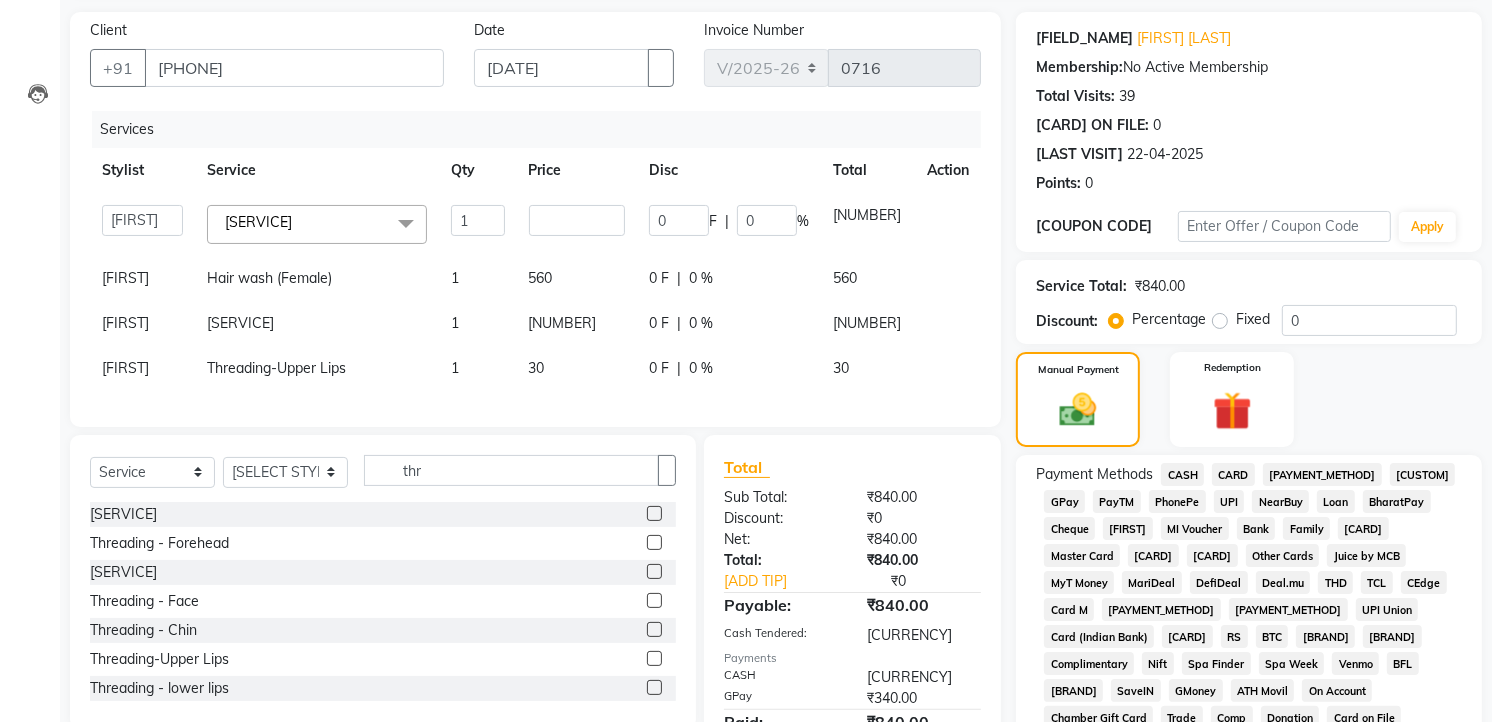 scroll, scrollTop: 694, scrollLeft: 0, axis: vertical 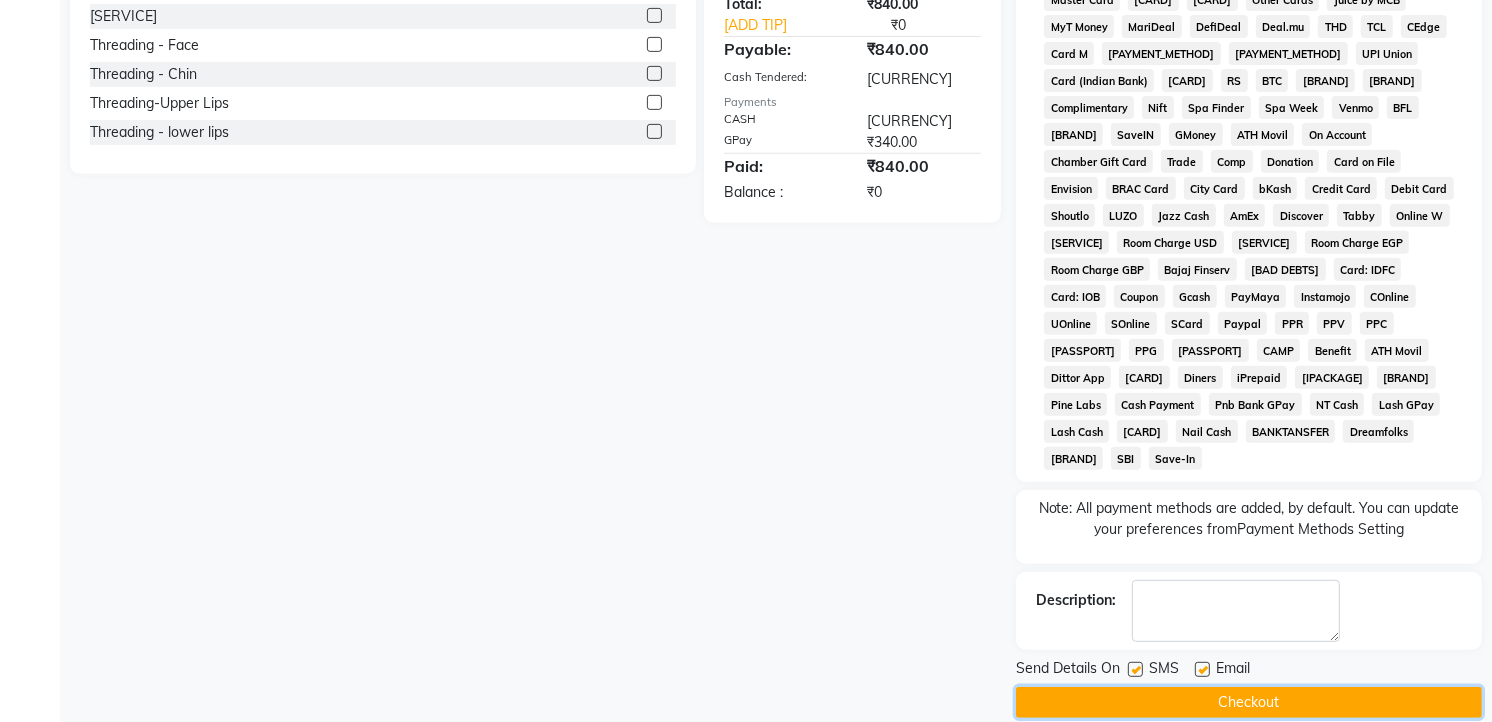 click on "Checkout" at bounding box center [1249, 702] 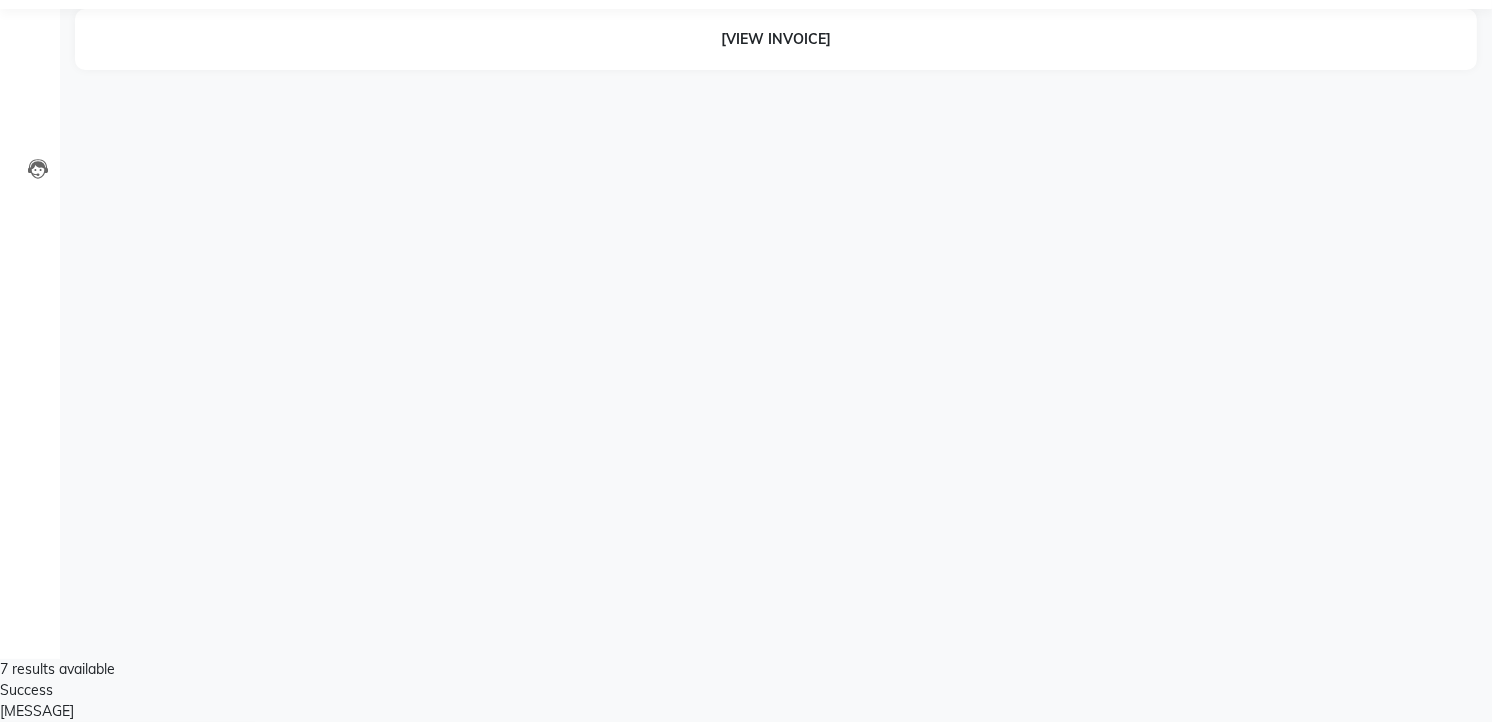 scroll, scrollTop: 0, scrollLeft: 0, axis: both 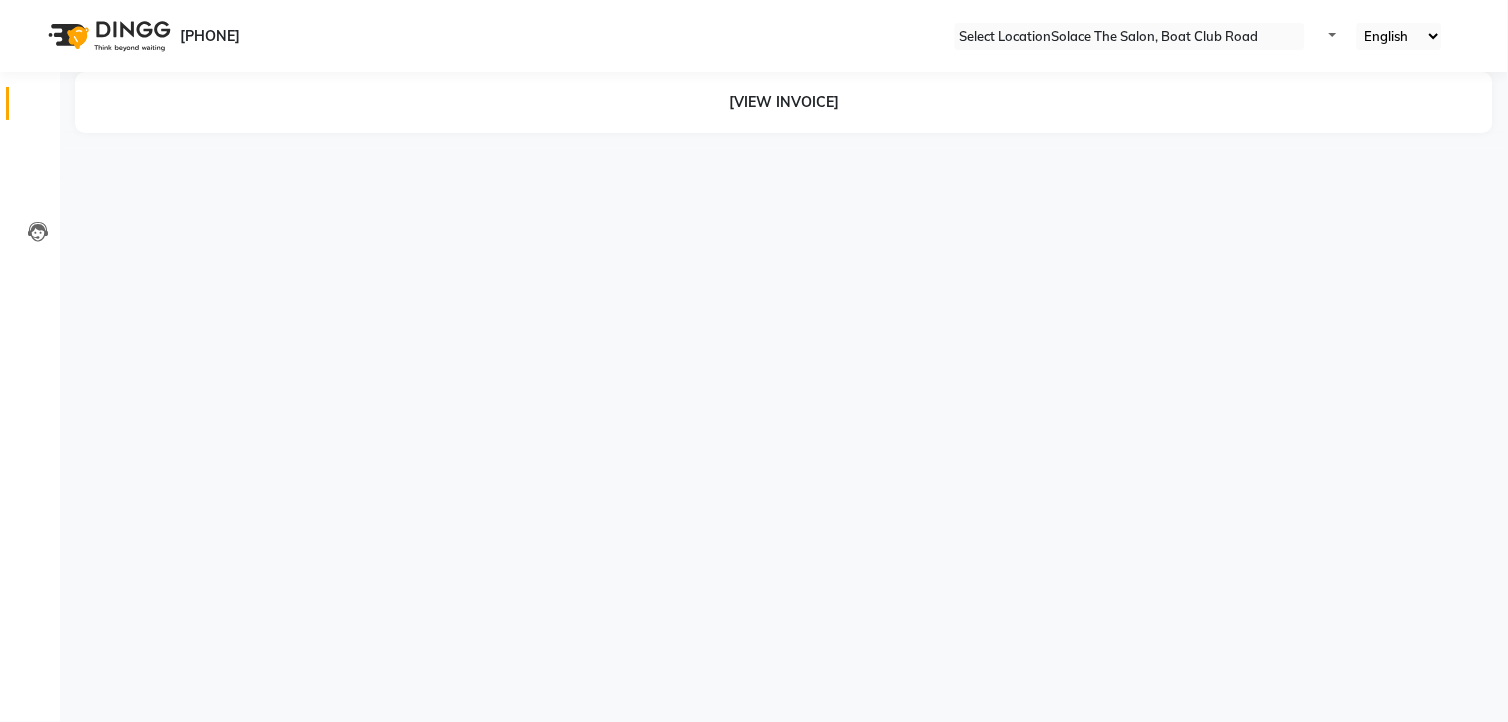 click at bounding box center [37, 108] 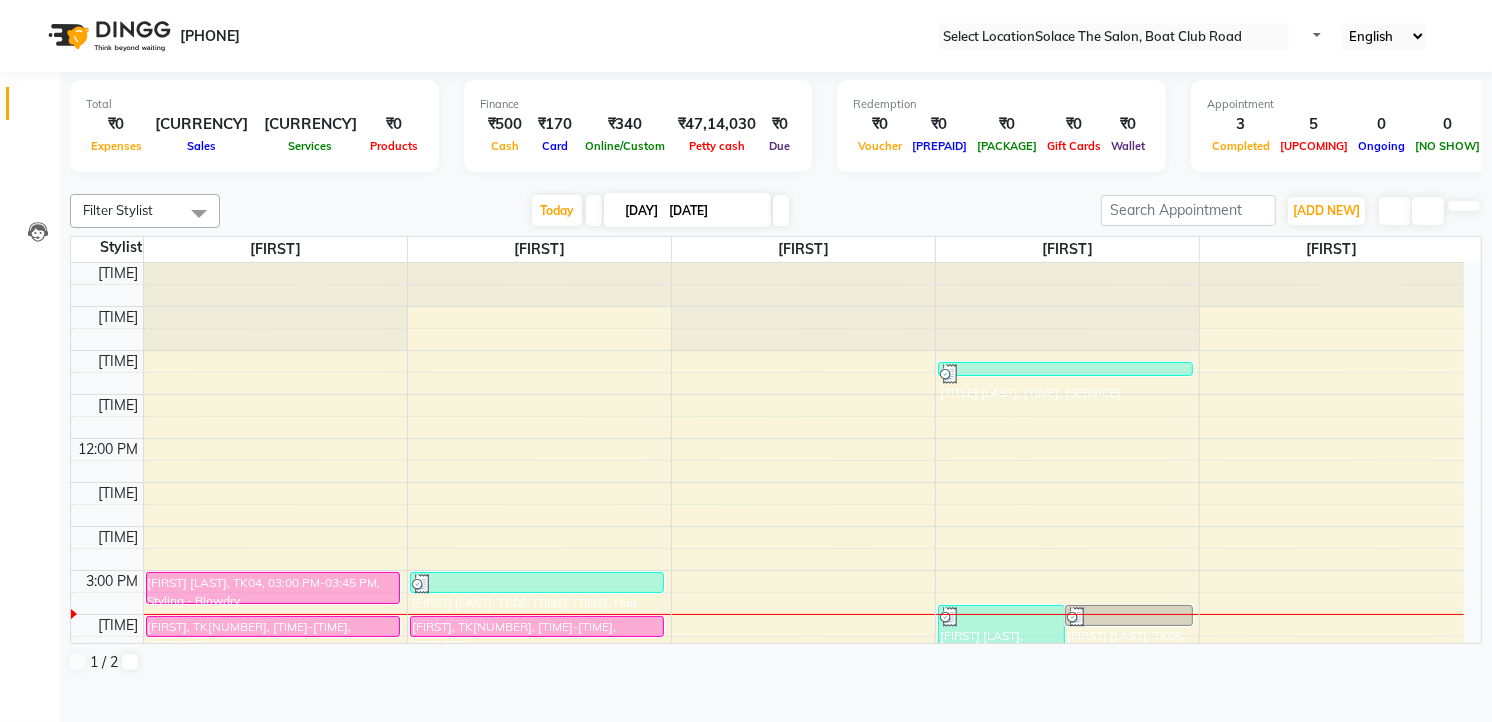 scroll, scrollTop: 237, scrollLeft: 0, axis: vertical 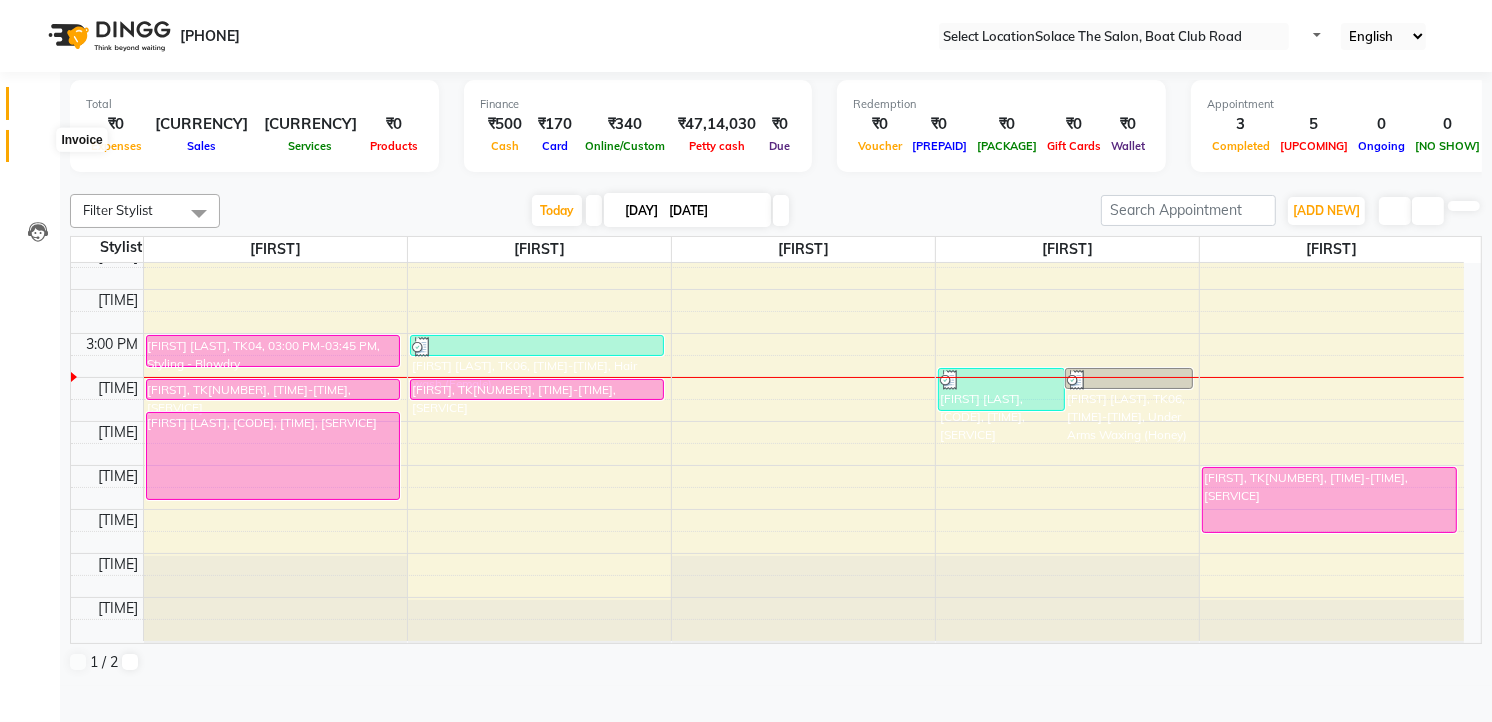 click at bounding box center (37, 151) 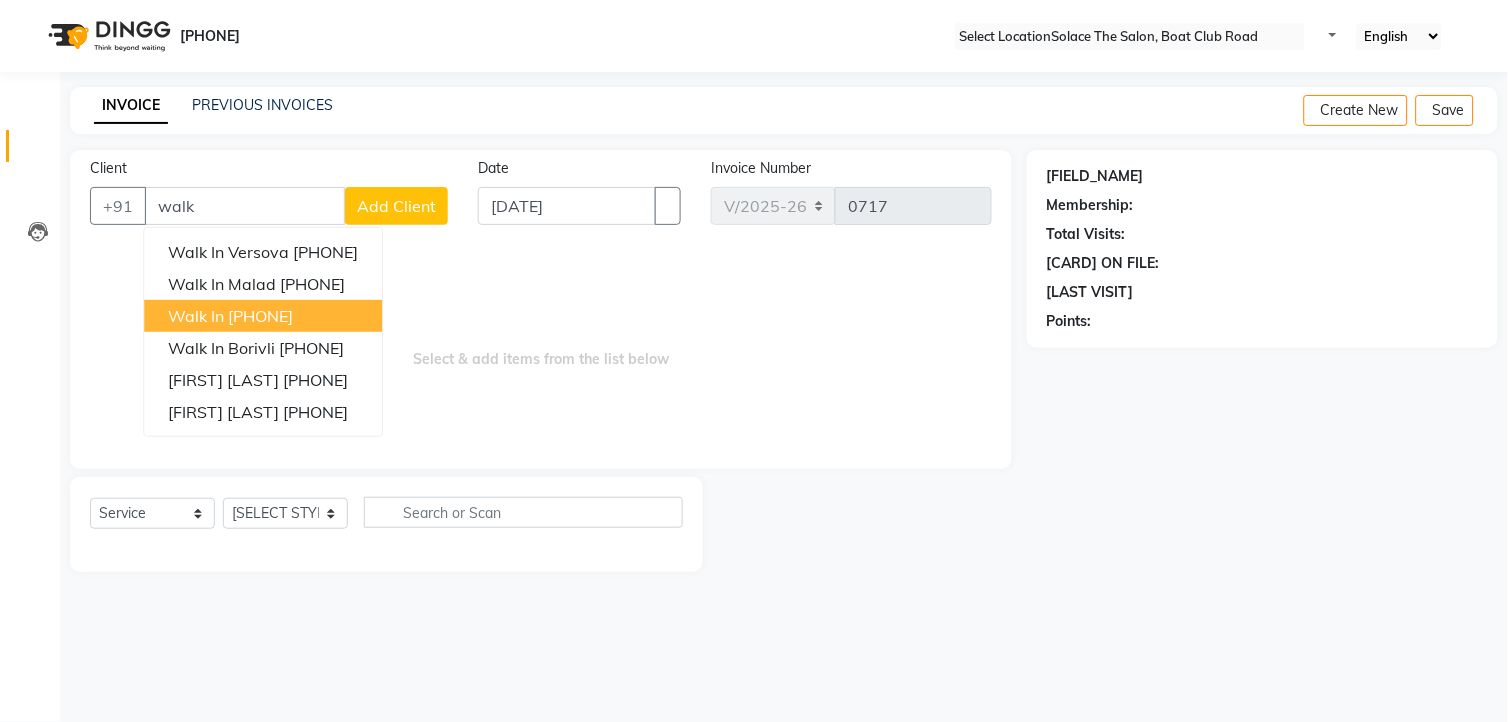 click on "[PHONE]" at bounding box center [260, 316] 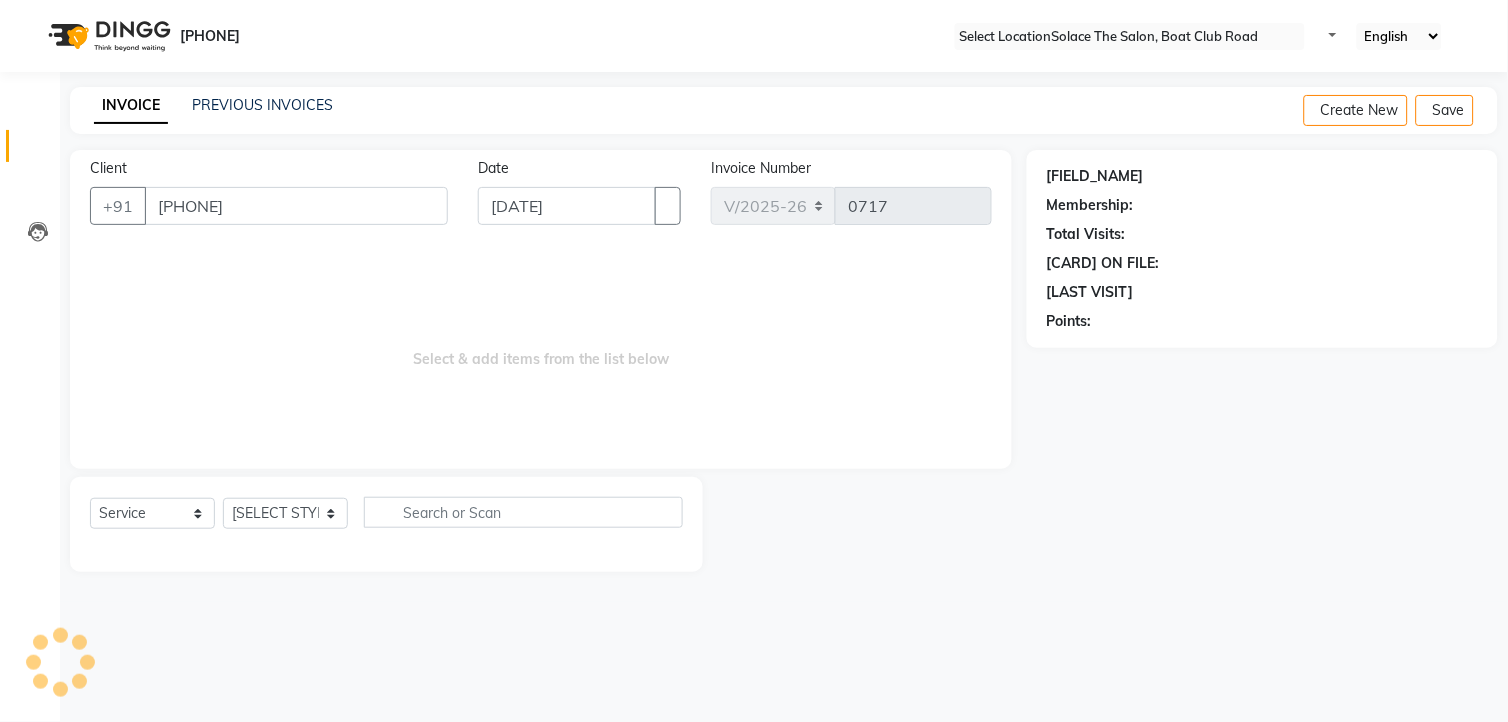 type on "[PHONE]" 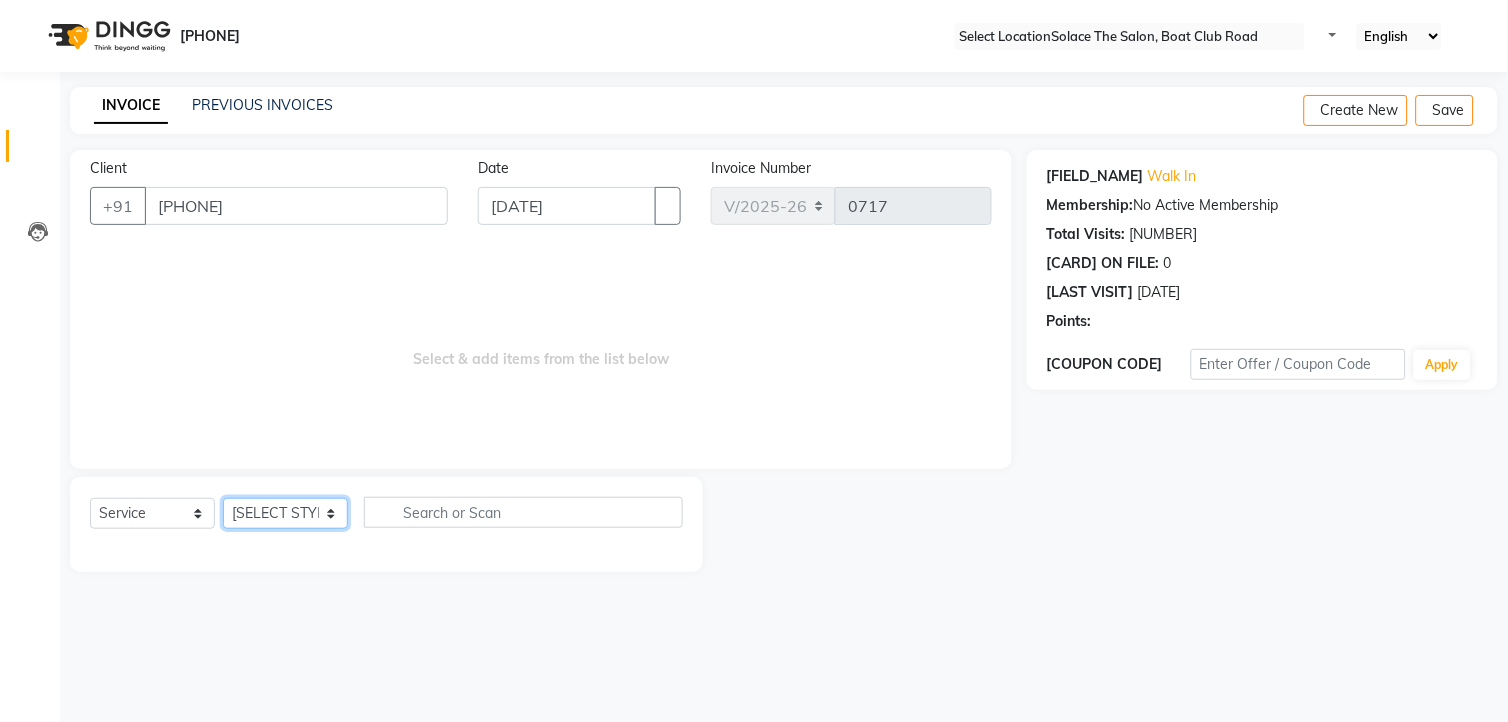click on "[SERVICE_PROVIDER_LIST]" at bounding box center [285, 513] 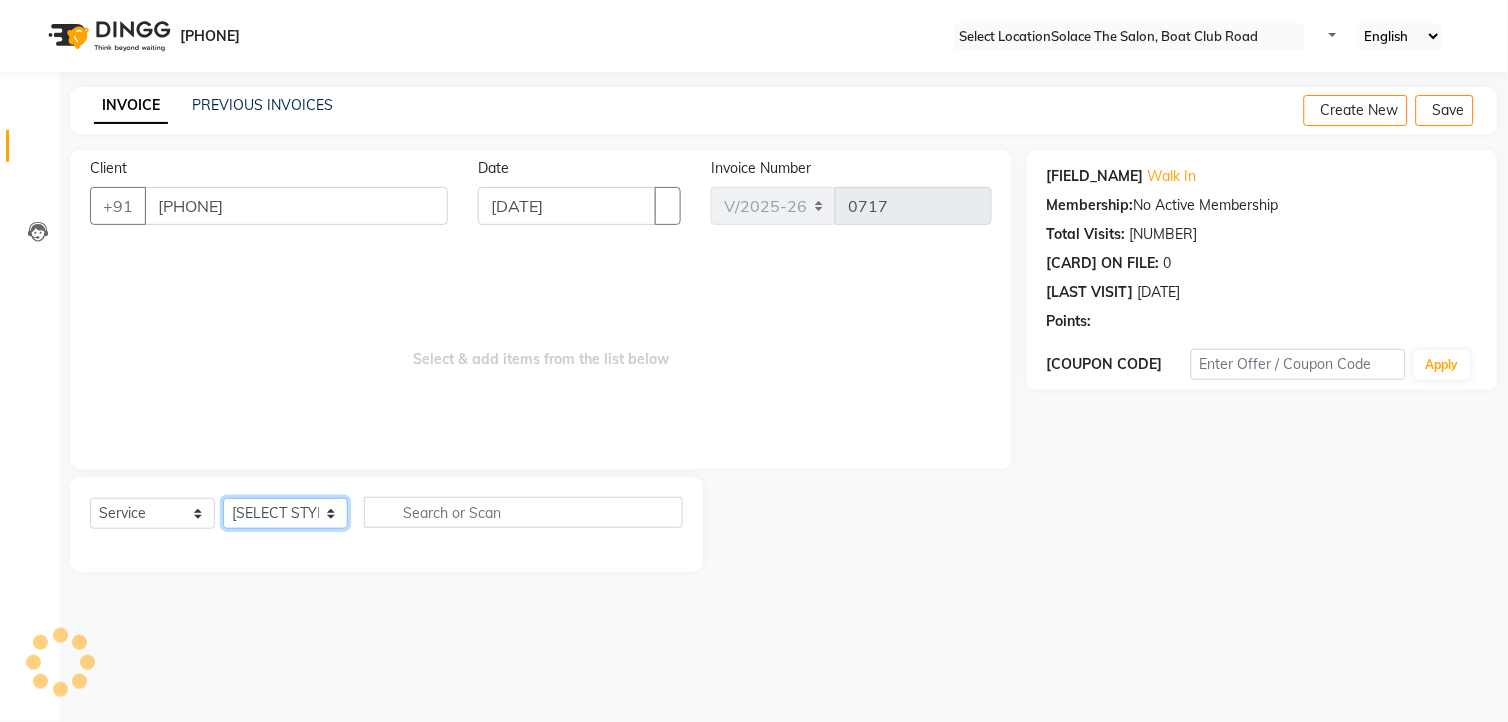 select on "[NUMBER]" 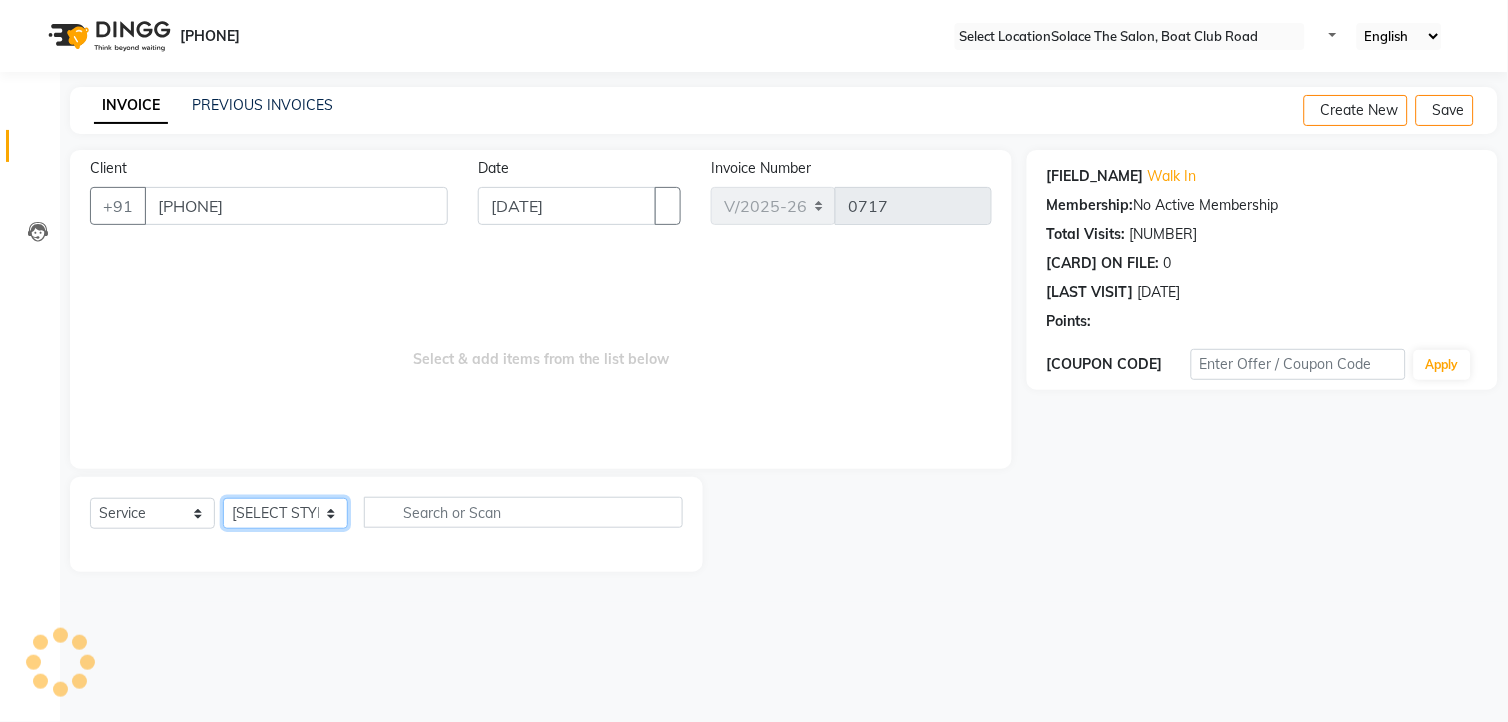 click on "[SERVICE_PROVIDER_LIST]" at bounding box center [285, 513] 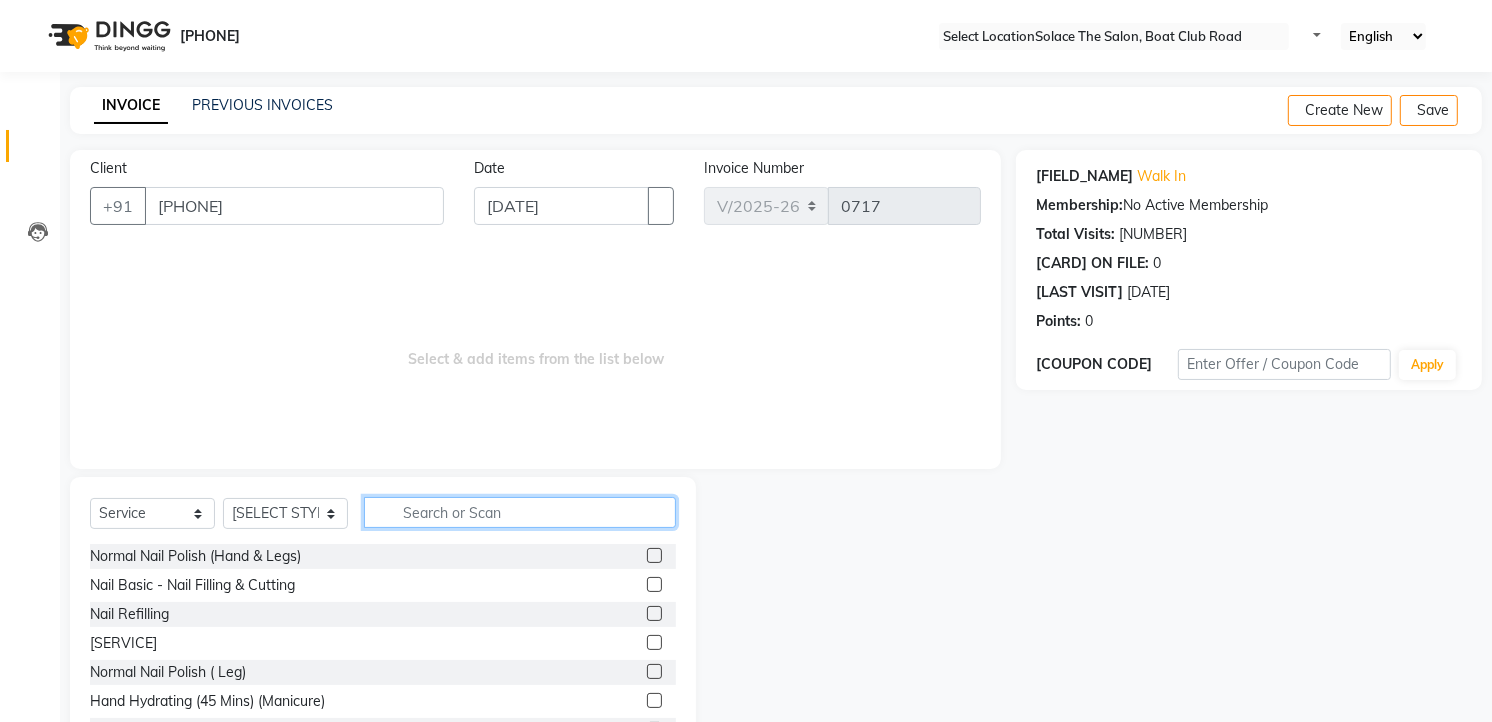 click at bounding box center [520, 512] 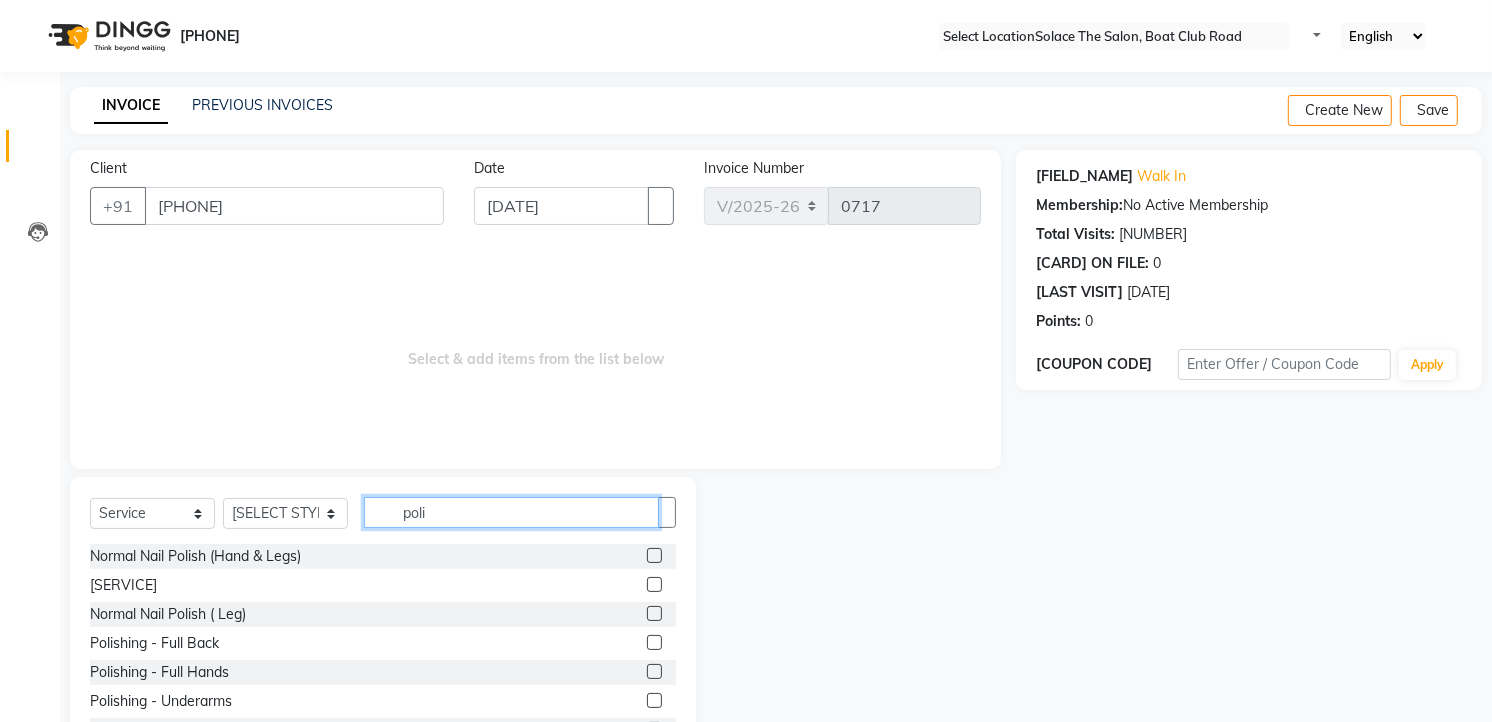 type on "poli" 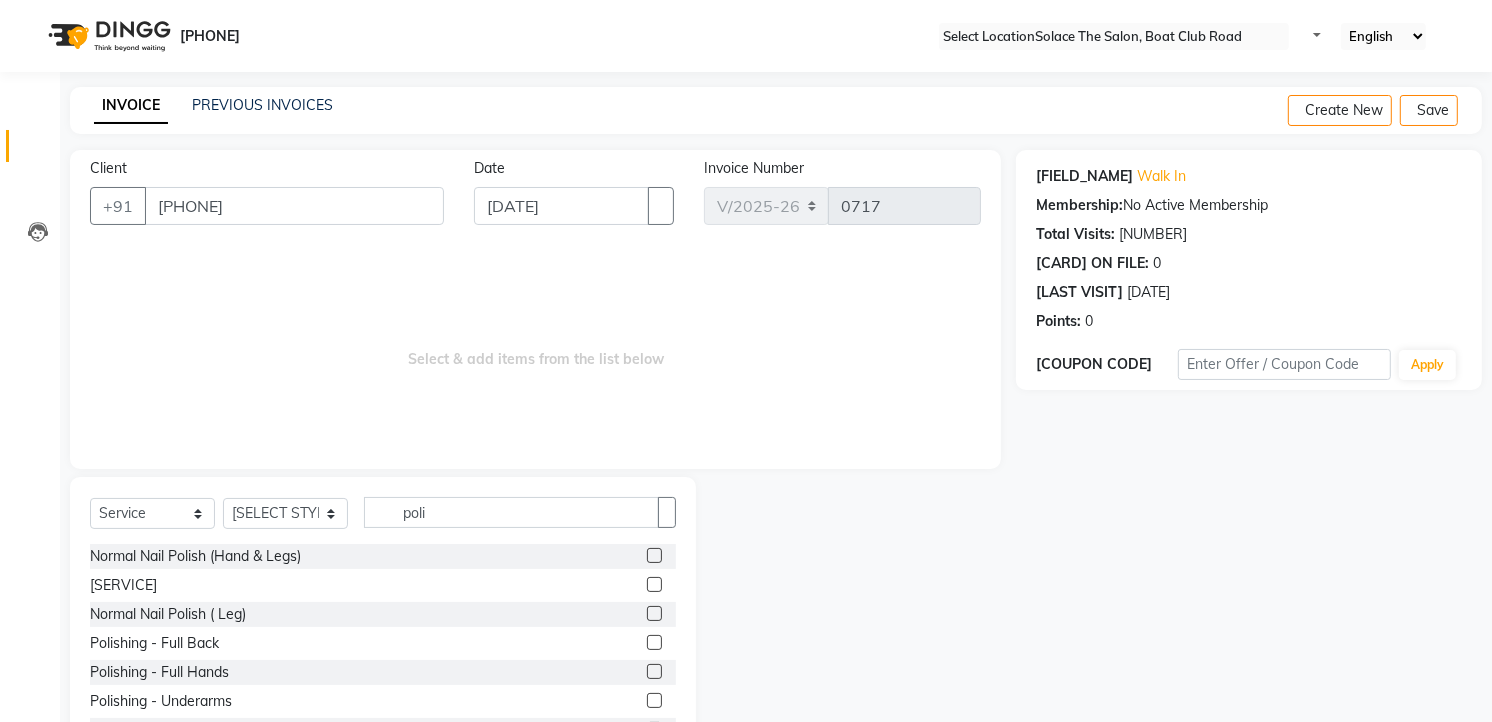click at bounding box center [654, 555] 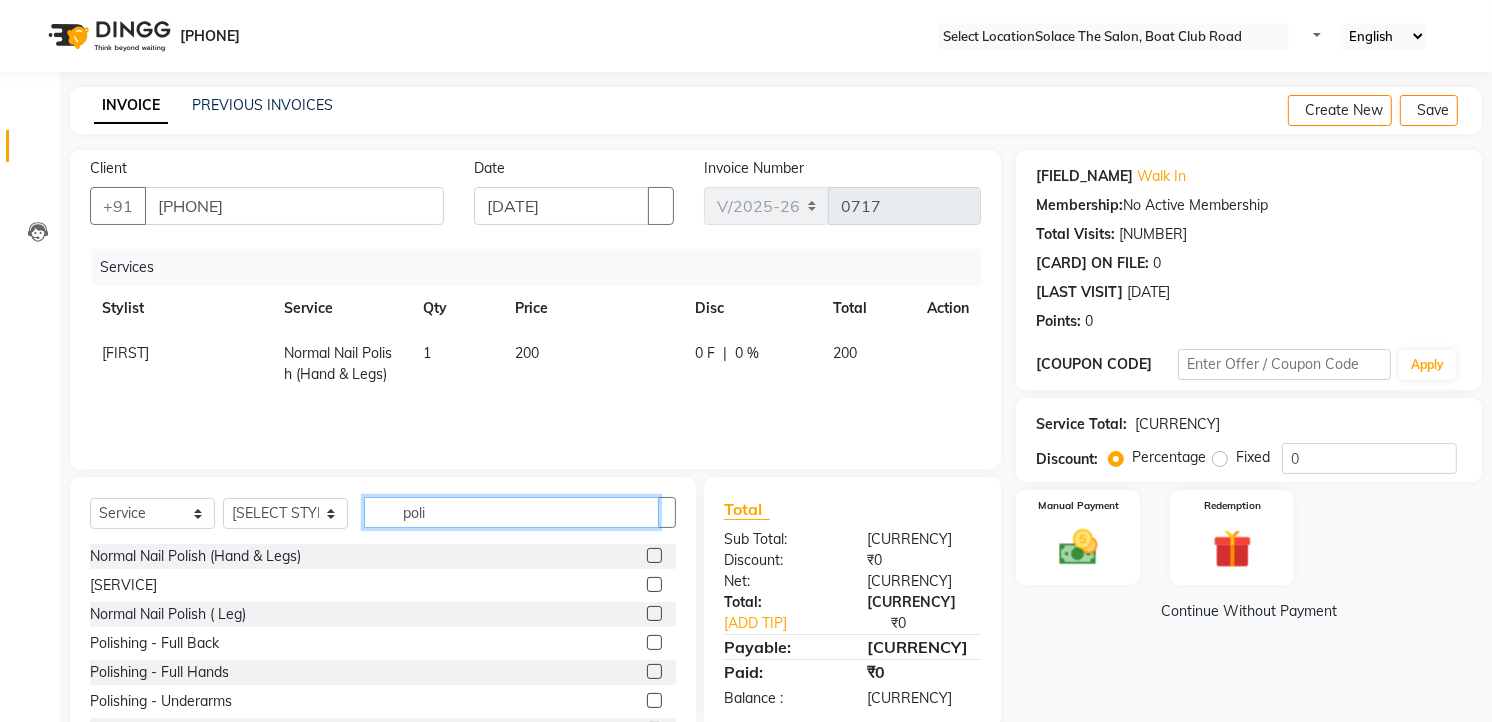 click on "poli" at bounding box center (511, 512) 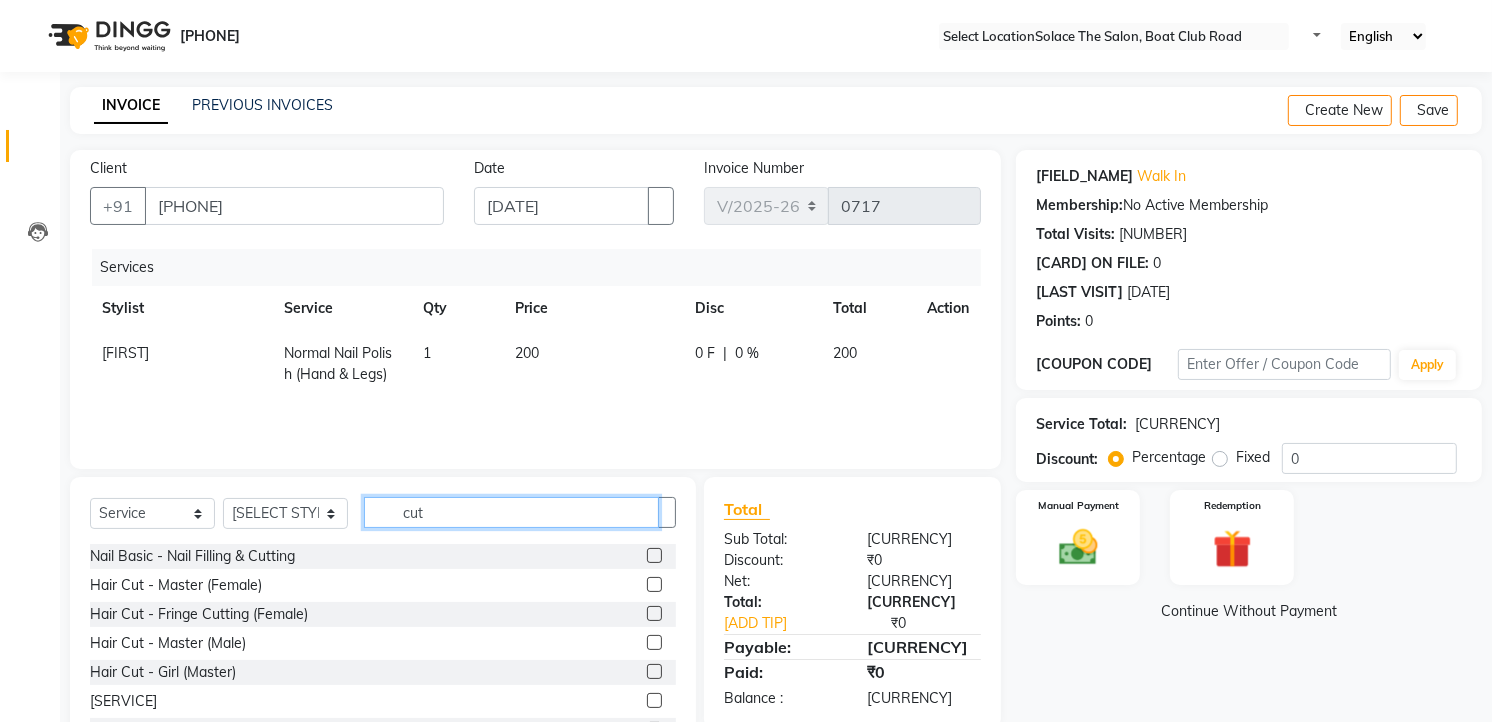 type on "cut" 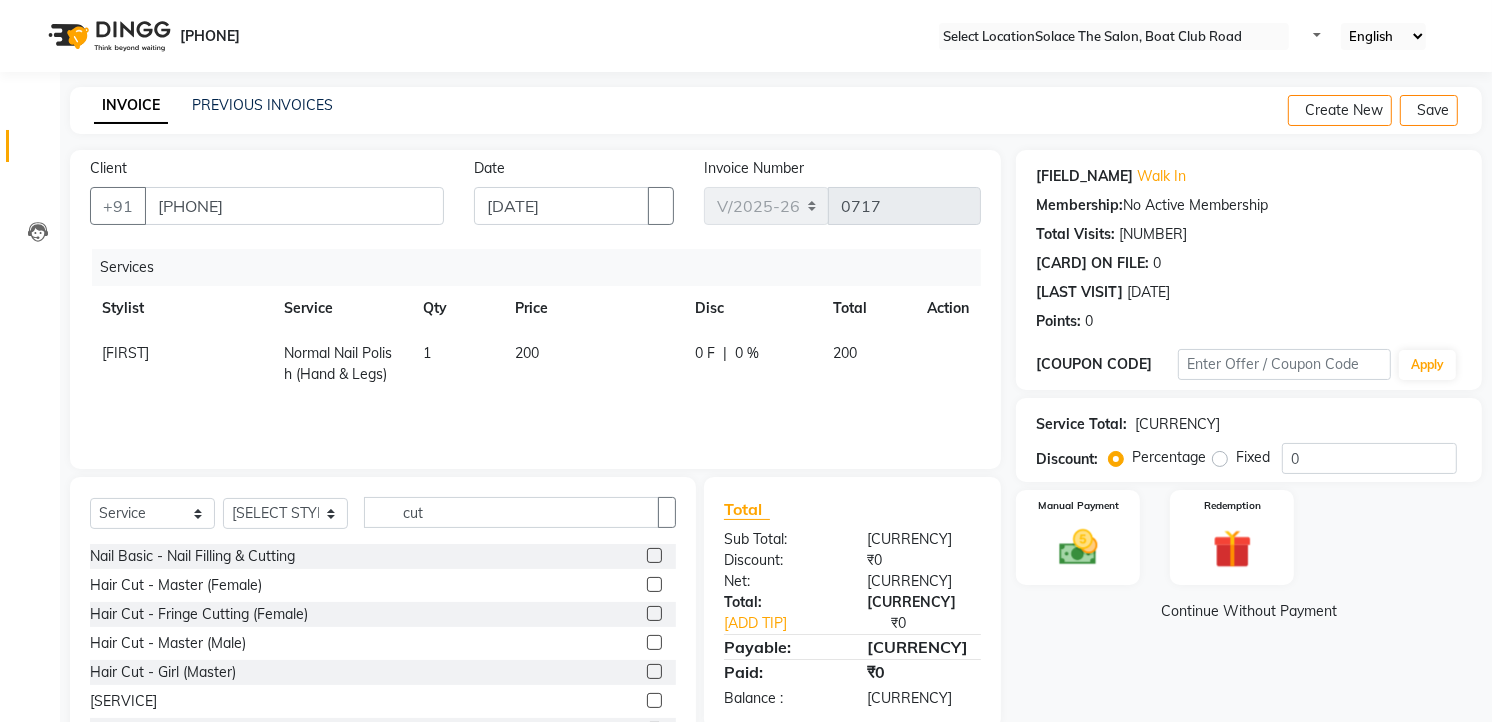 click at bounding box center (654, 555) 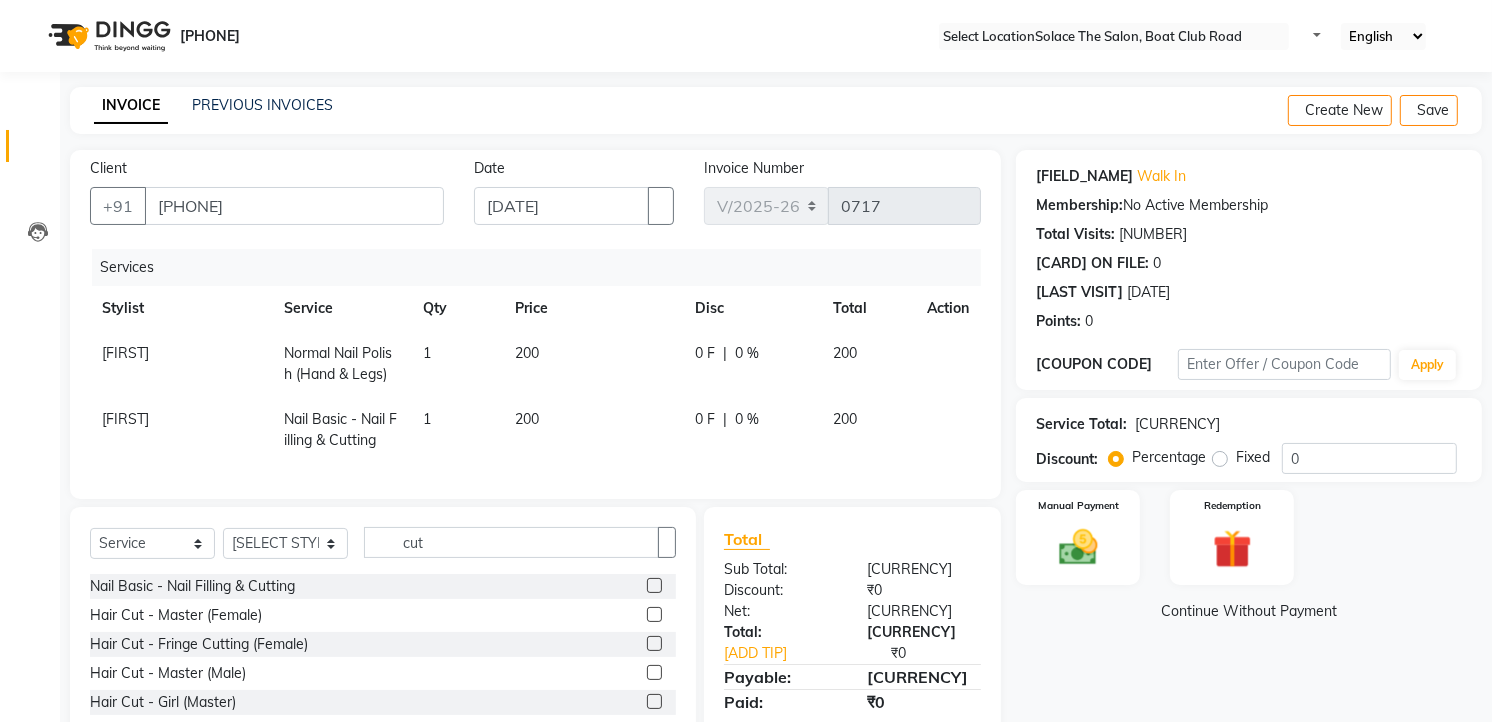 click on "200" at bounding box center [594, 364] 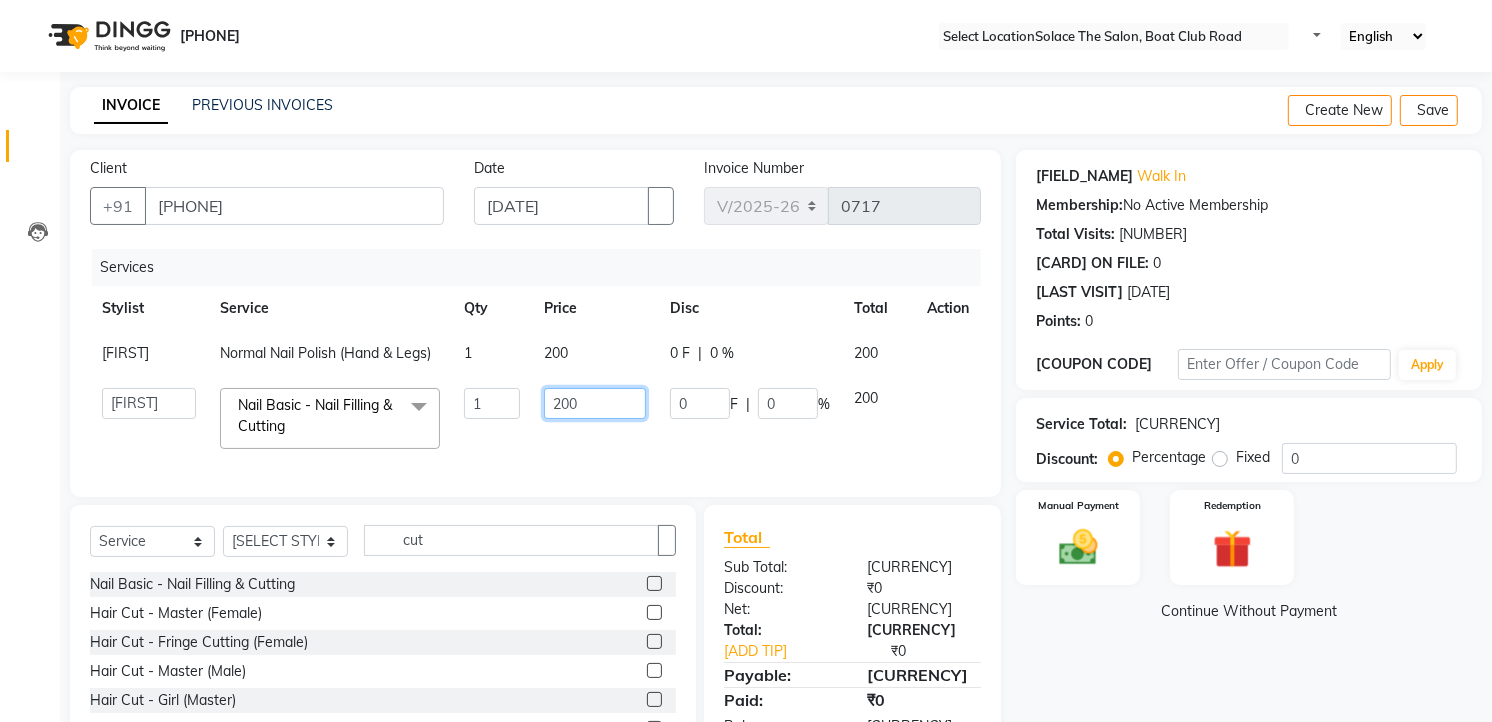 click on "200" at bounding box center (492, 403) 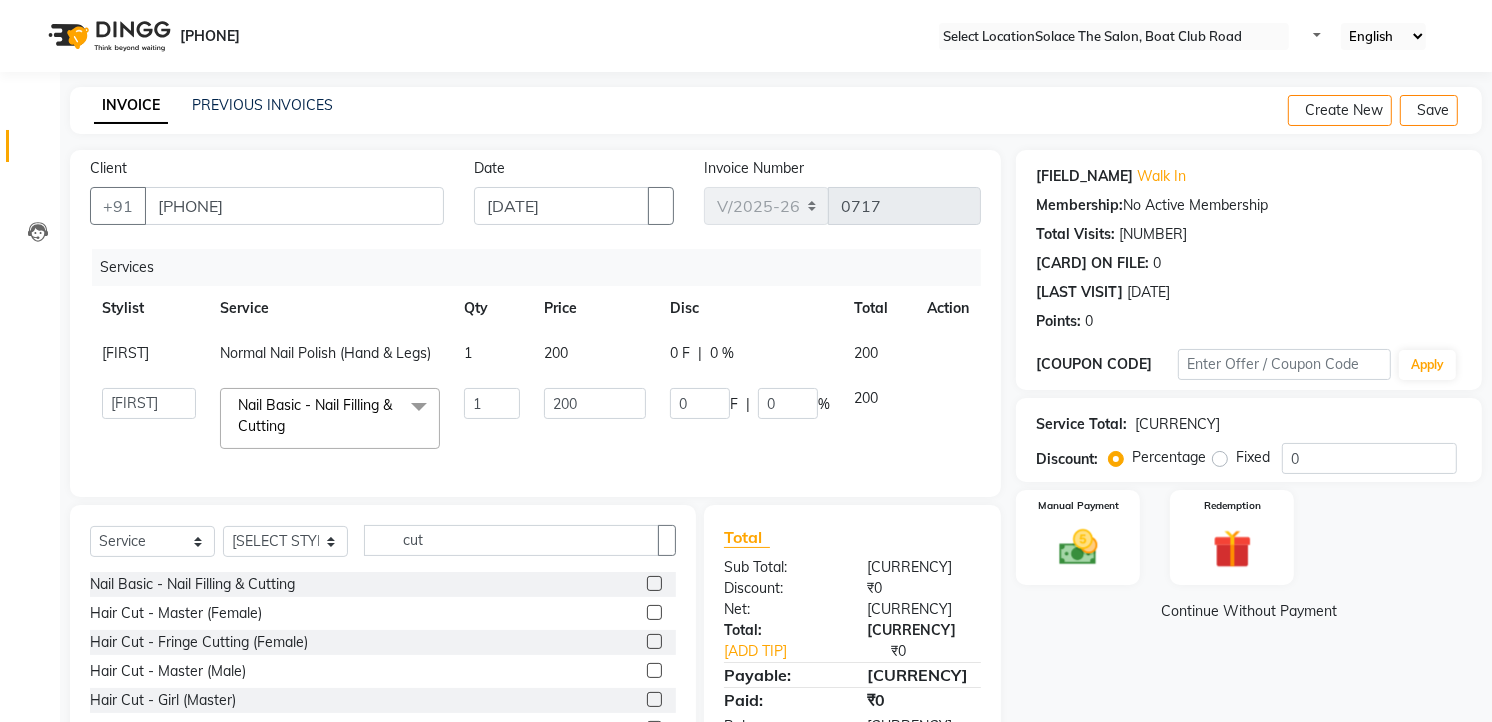 click on "Total" at bounding box center (747, 537) 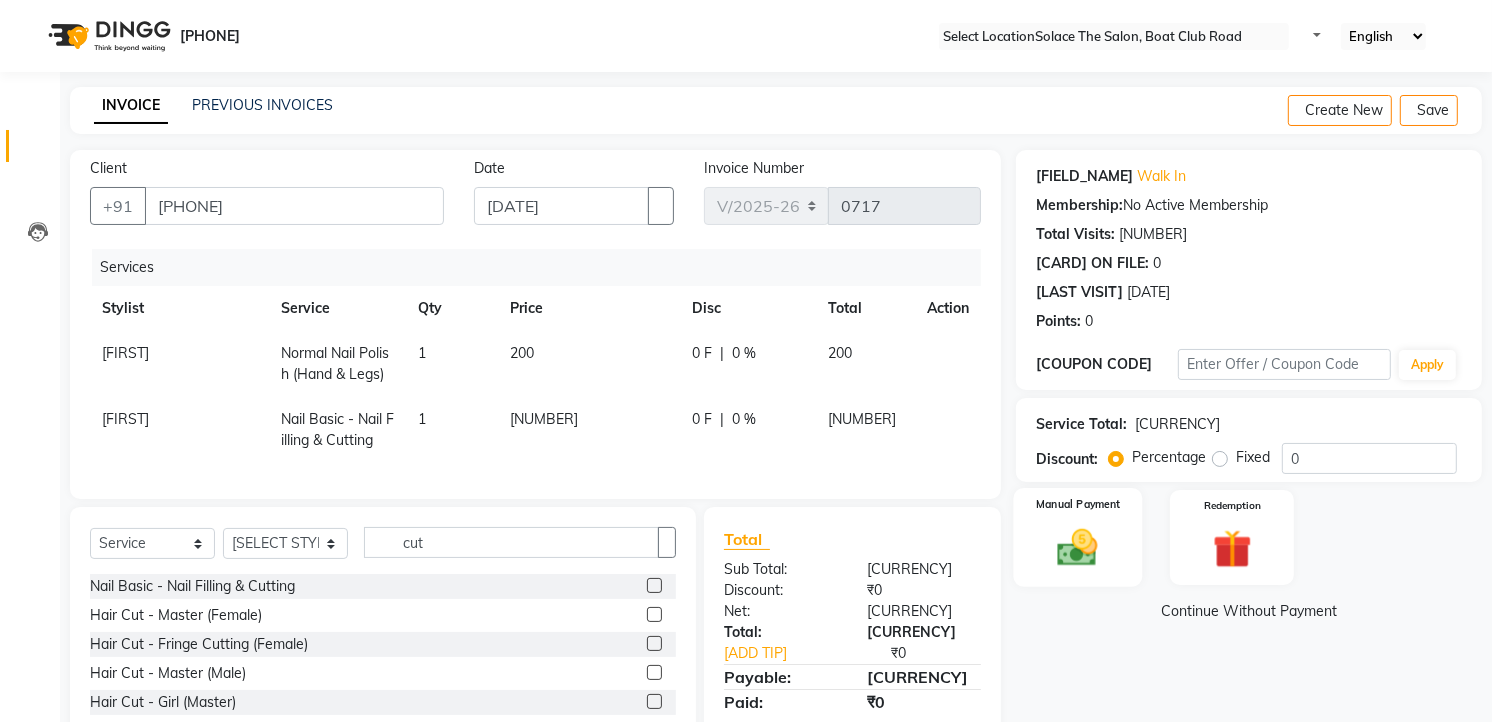 click at bounding box center (1078, 547) 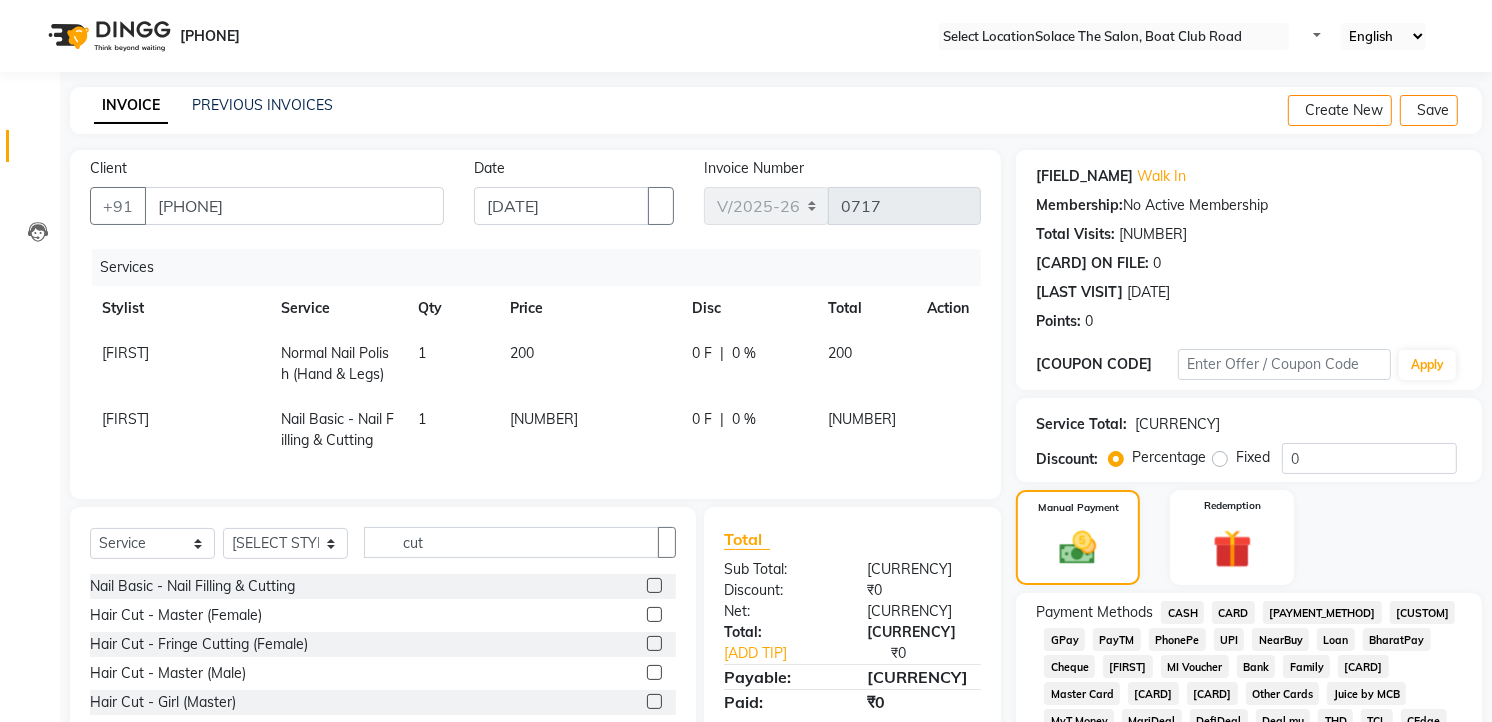 click on "CASH" at bounding box center (1182, 612) 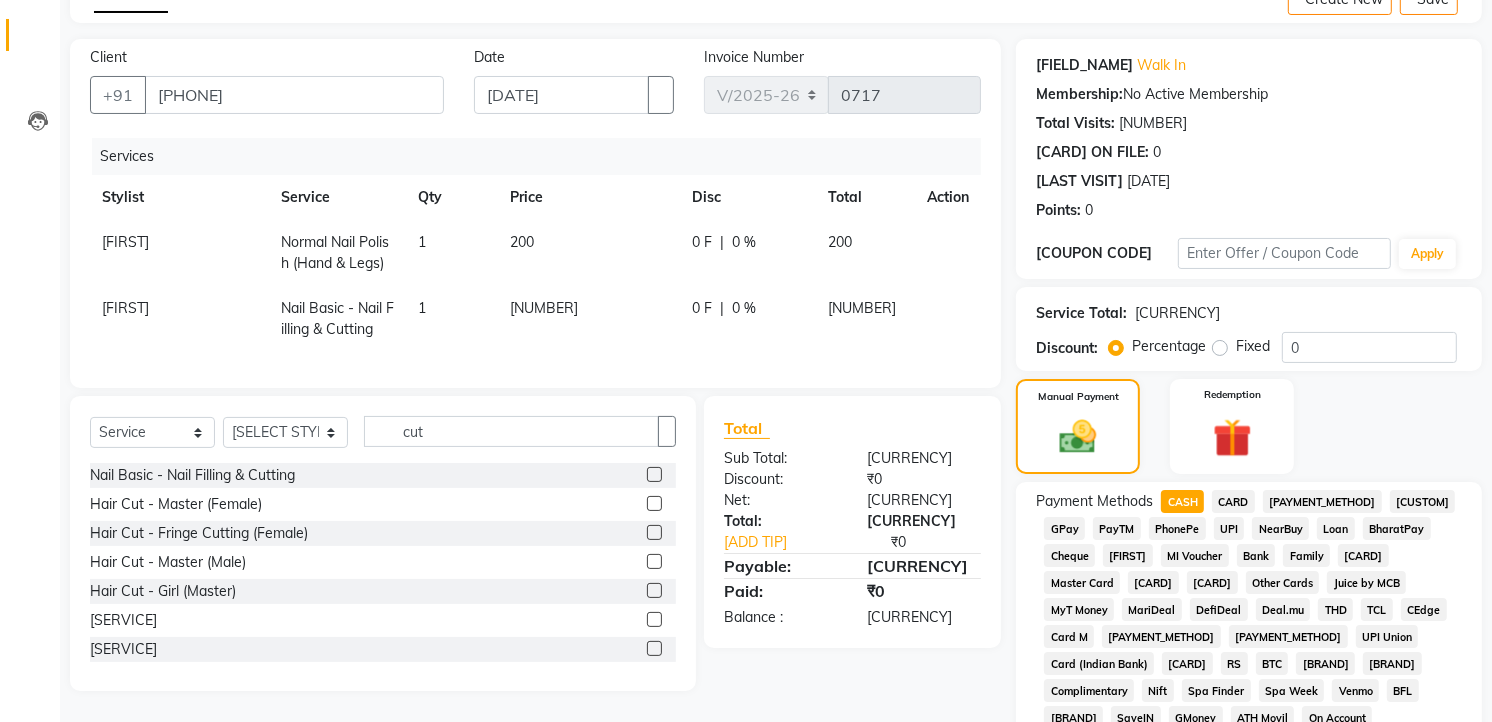 scroll, scrollTop: 555, scrollLeft: 0, axis: vertical 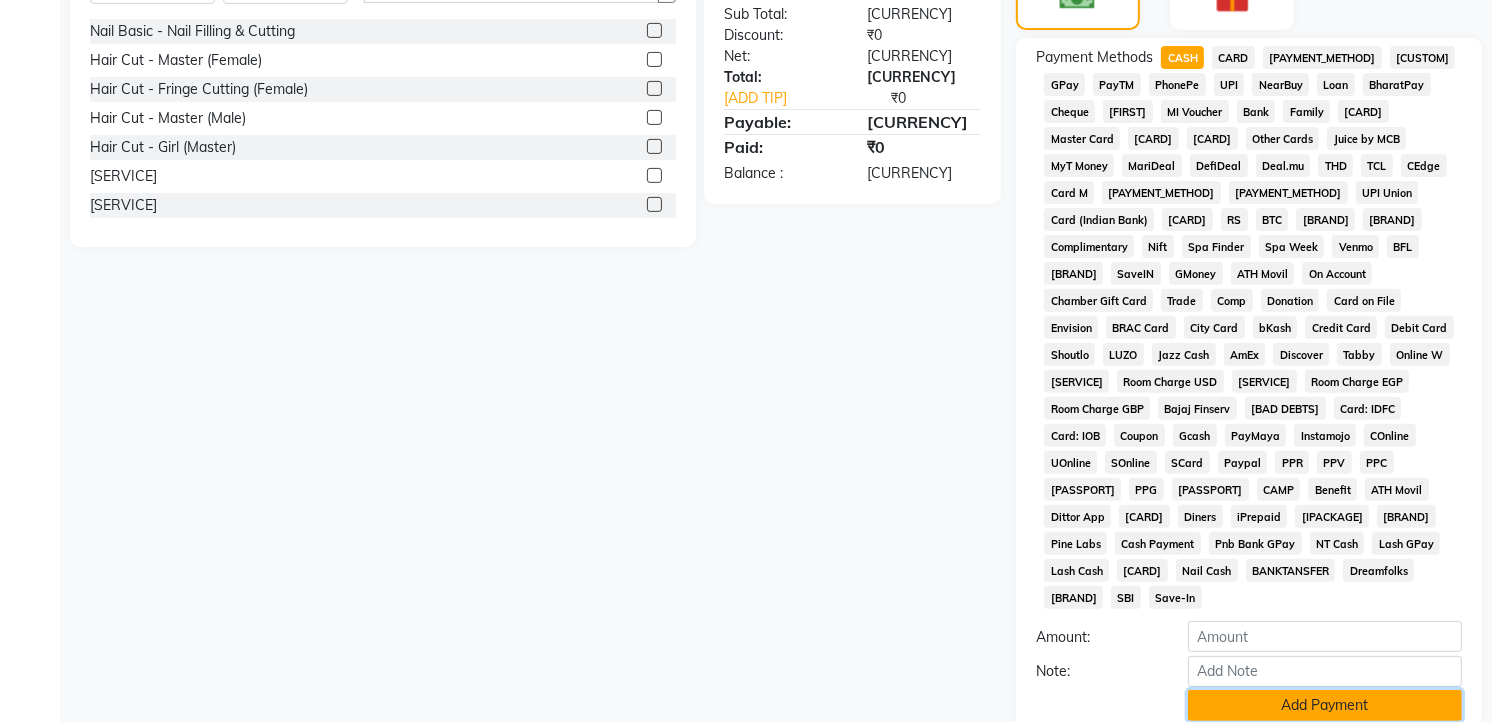 click on "Add Payment" at bounding box center [1325, 705] 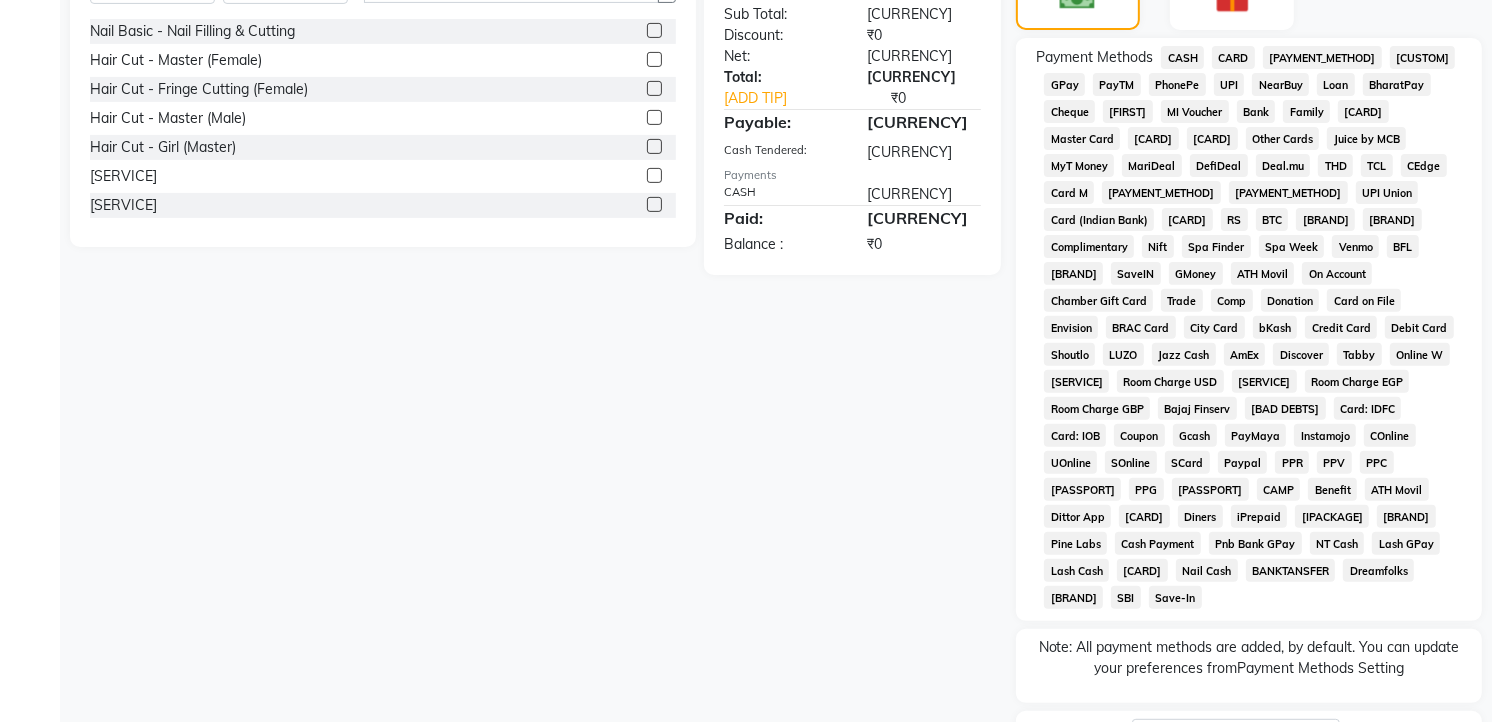 scroll, scrollTop: 694, scrollLeft: 0, axis: vertical 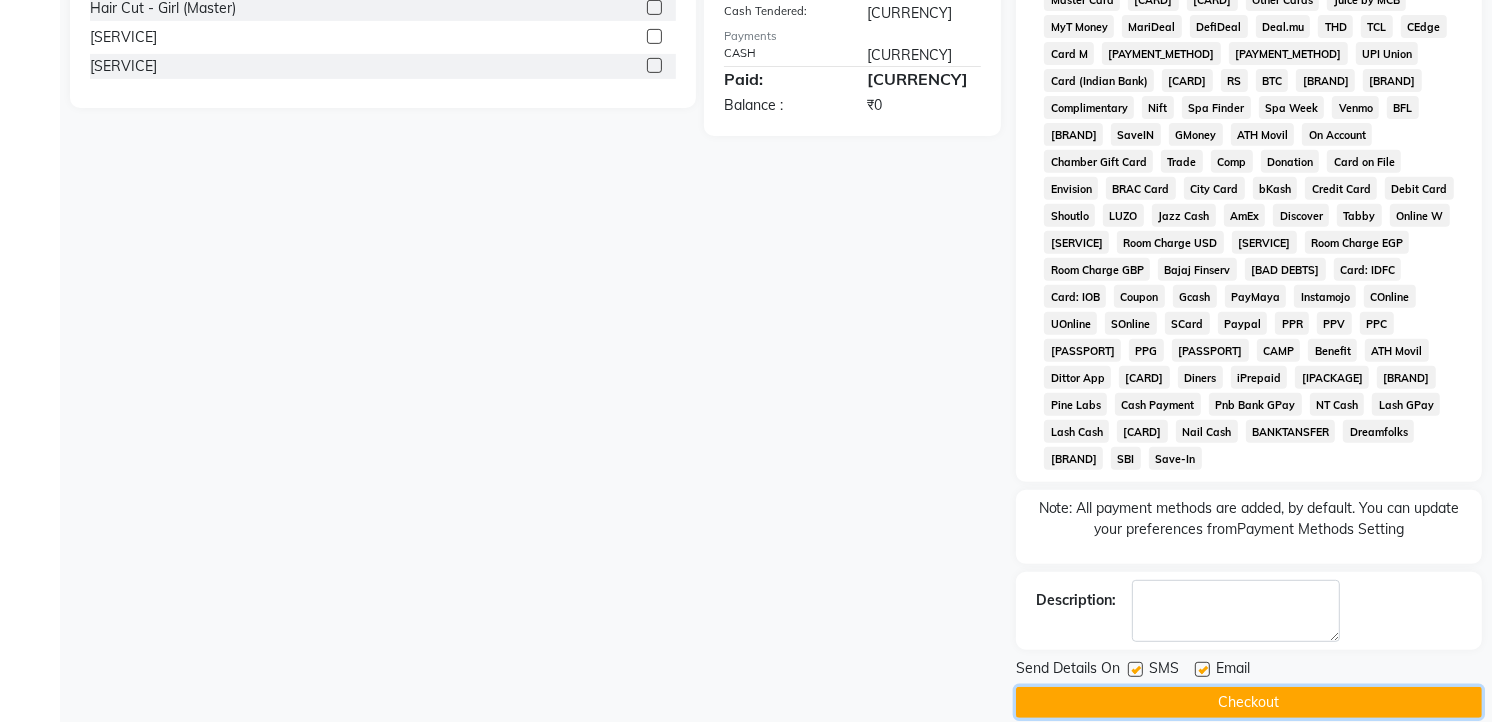click on "Checkout" at bounding box center (1249, 702) 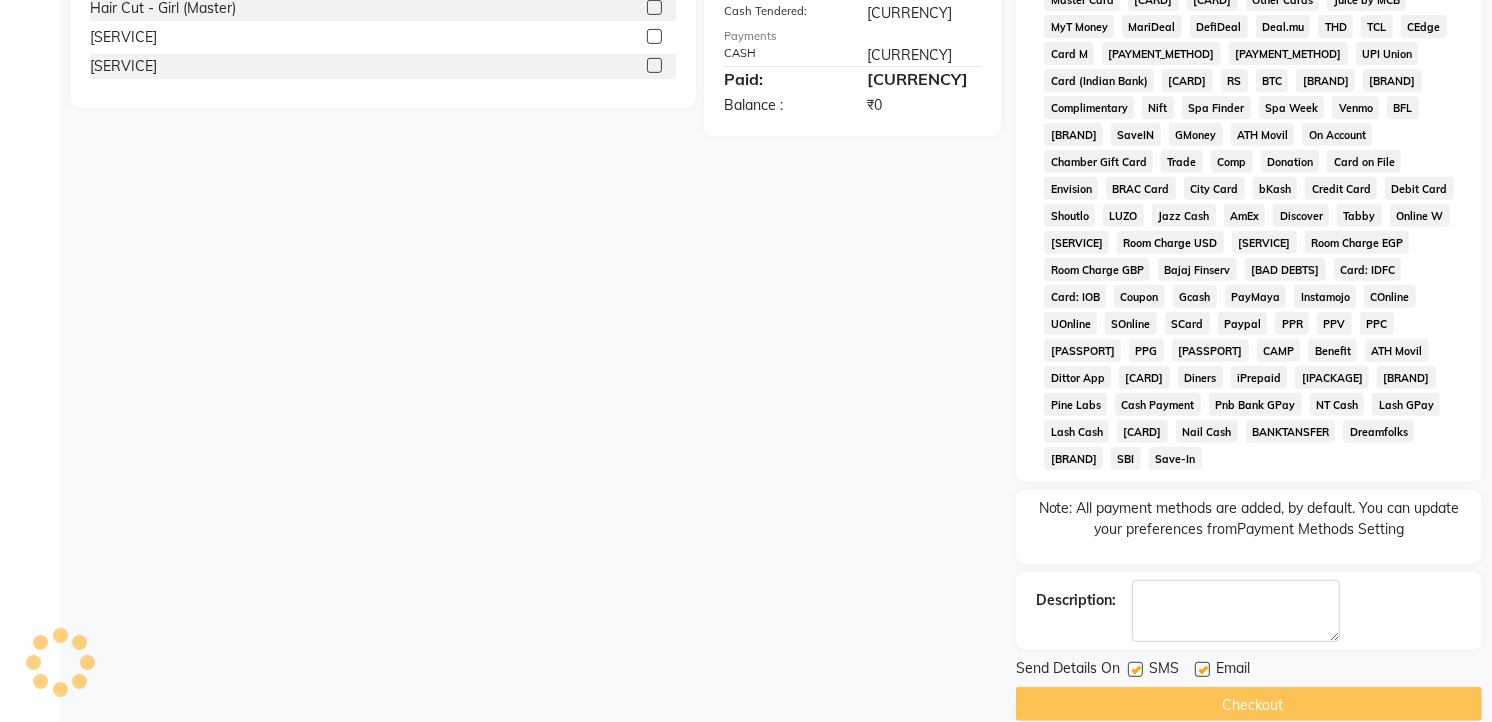 scroll, scrollTop: 0, scrollLeft: 0, axis: both 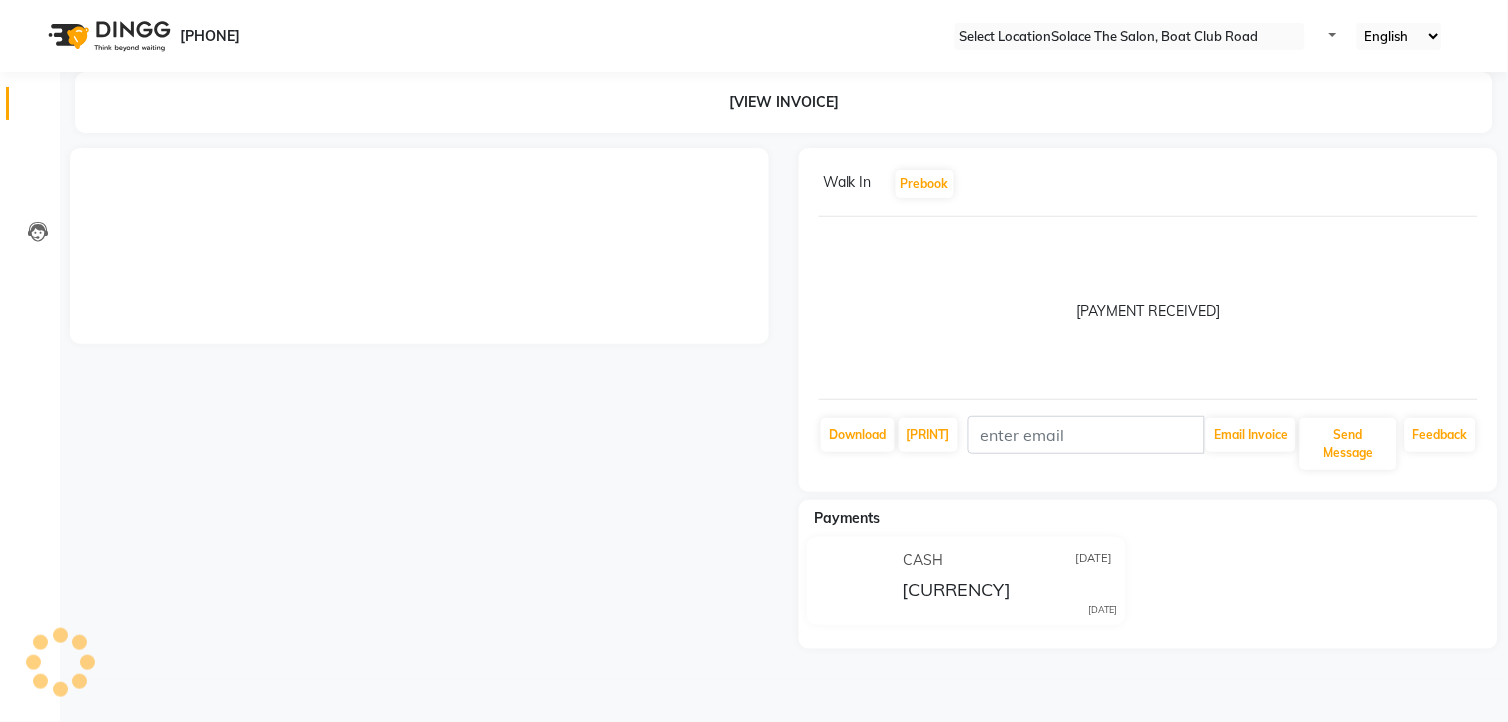 click at bounding box center (37, 108) 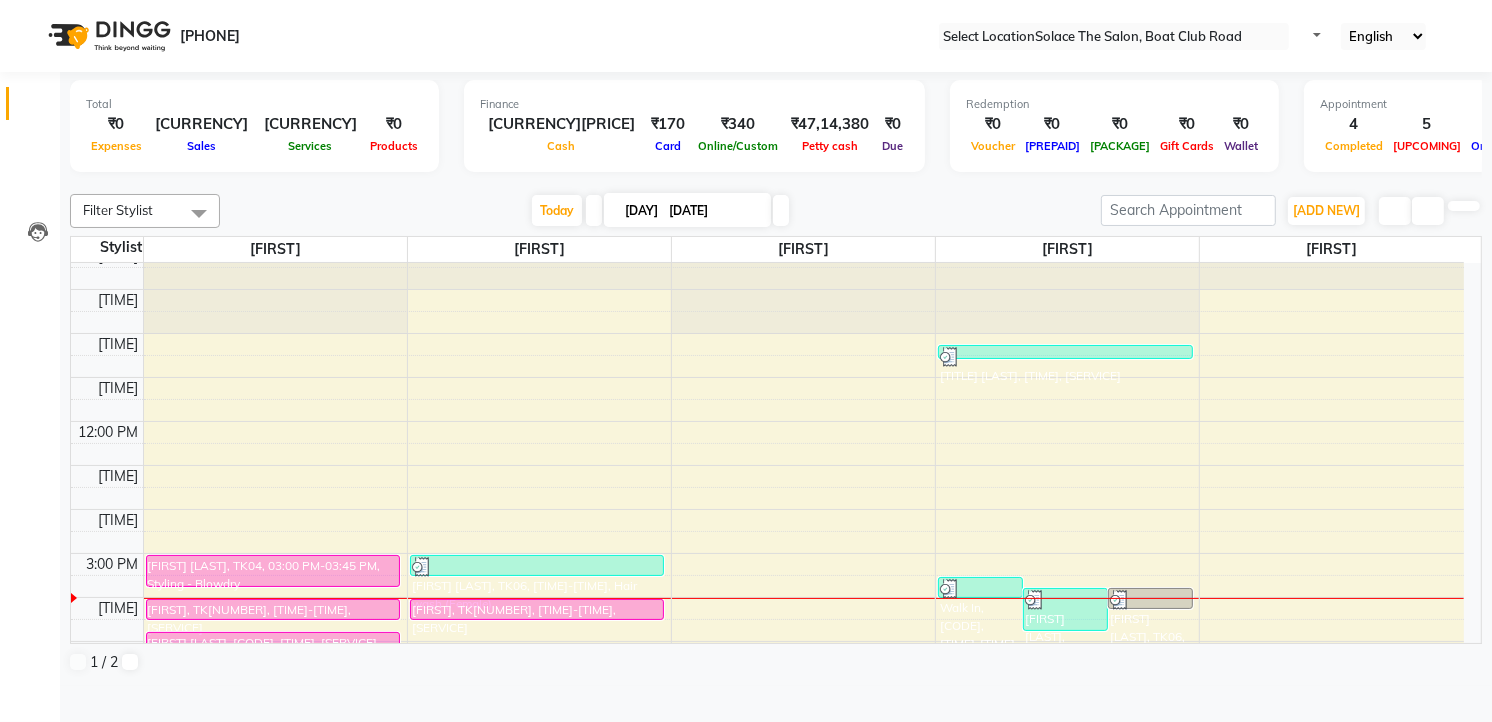 scroll, scrollTop: 237, scrollLeft: 0, axis: vertical 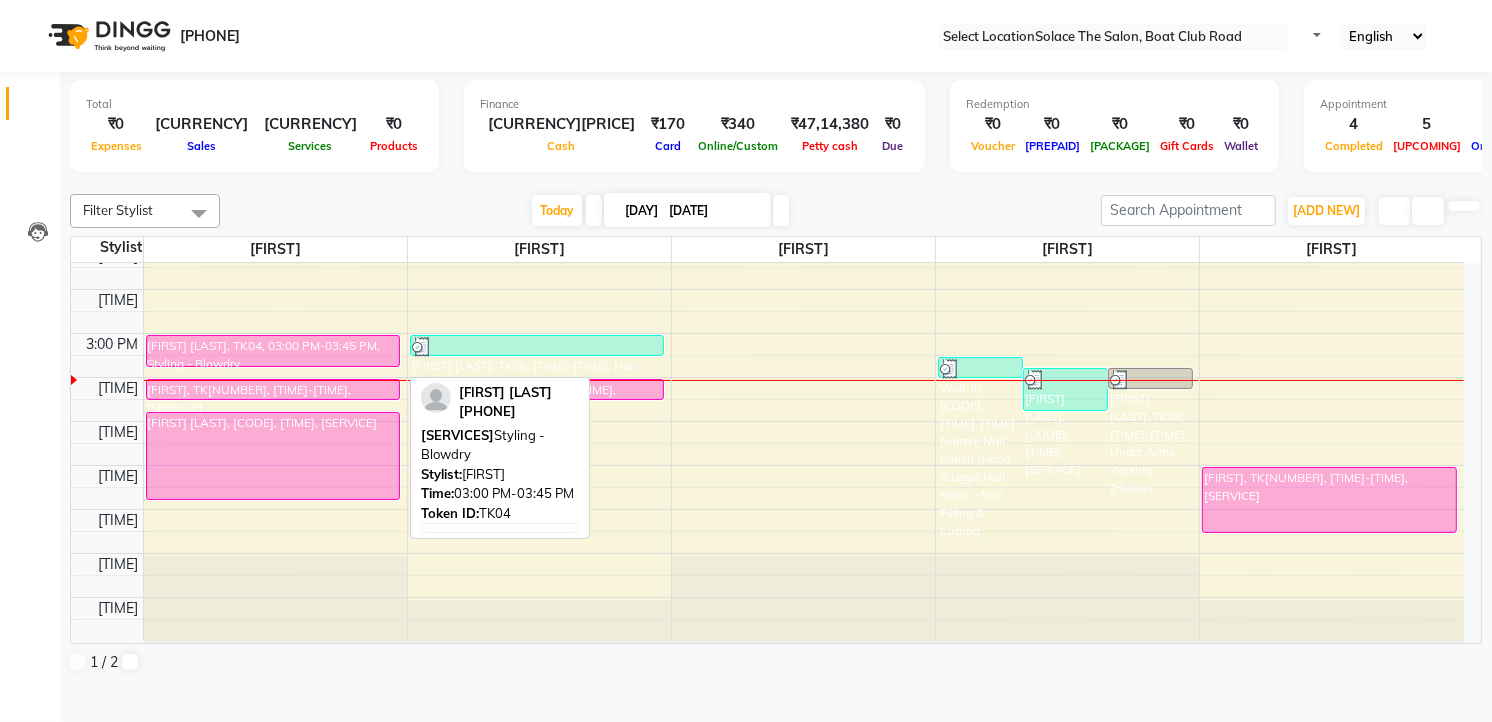 click on "[FIRST] [LAST], TK04, 03:00 PM-03:45 PM, Styling - Blowdry" at bounding box center (273, 351) 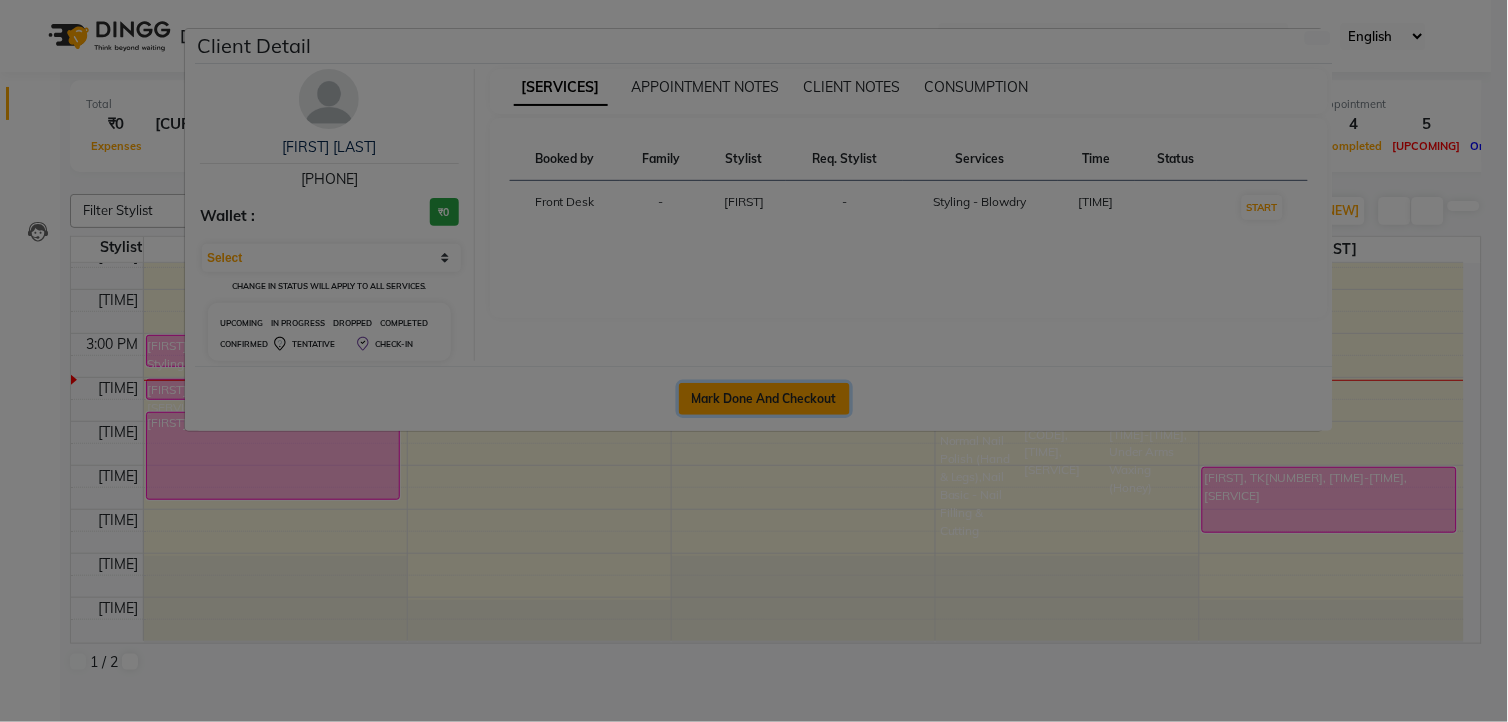 click on "Mark Done And Checkout" at bounding box center [764, 399] 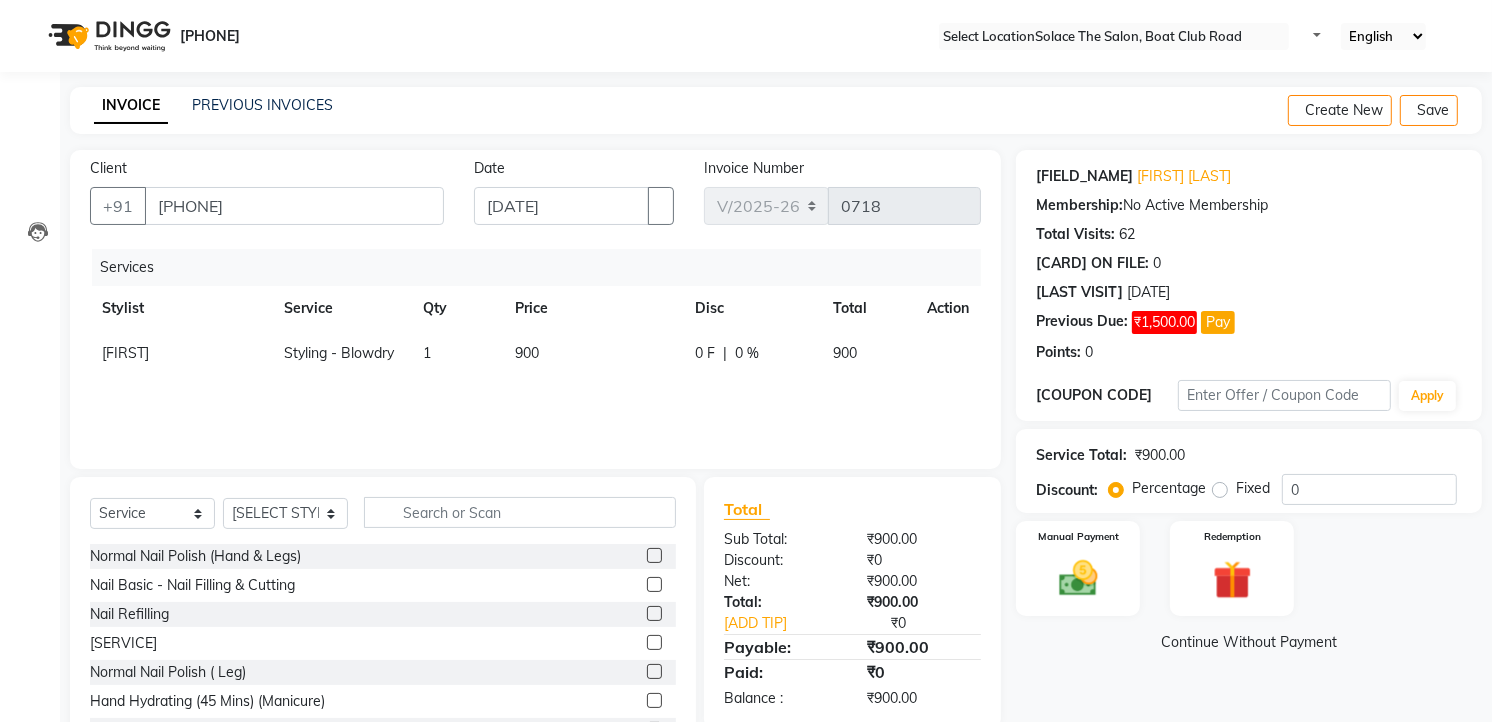 click on "Styling - Blowdry" at bounding box center (341, 353) 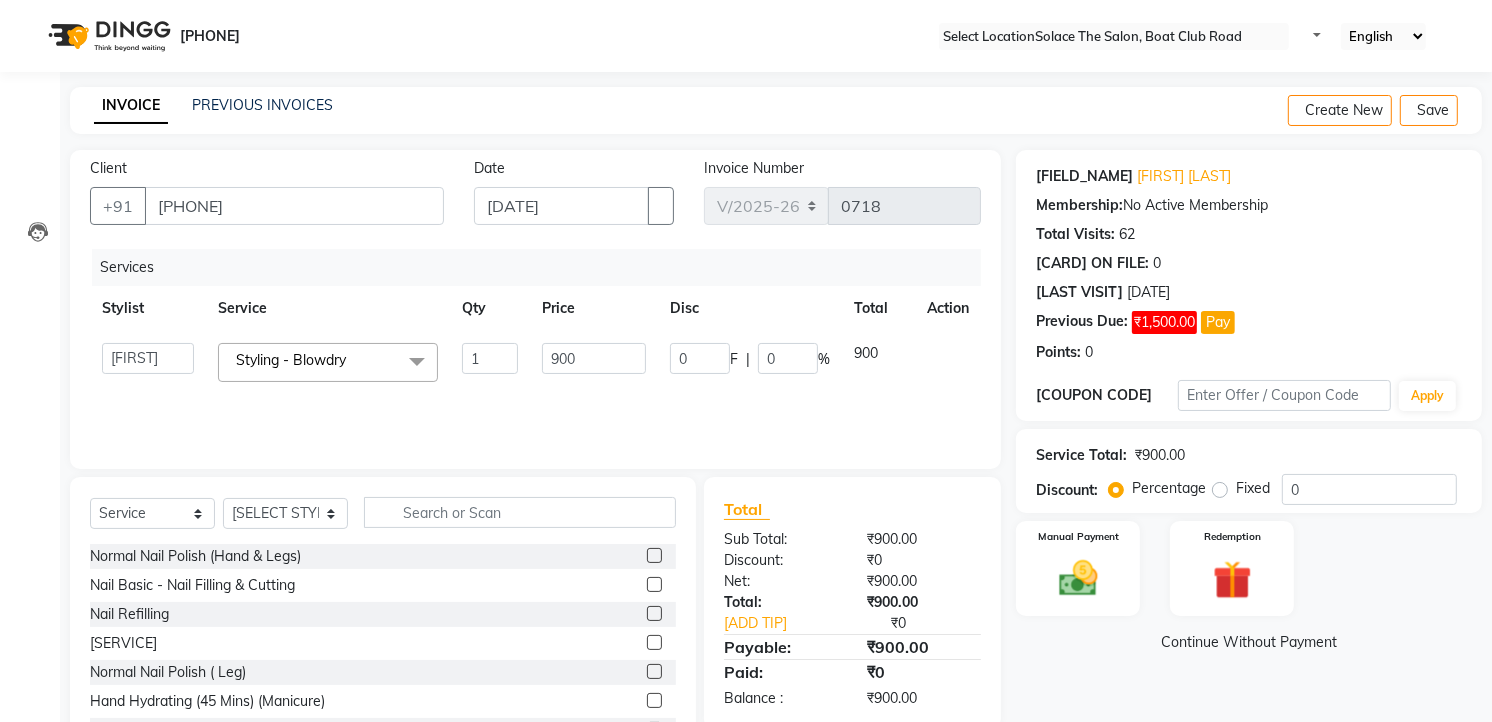click on "Styling - Blowdry  x" at bounding box center (328, 362) 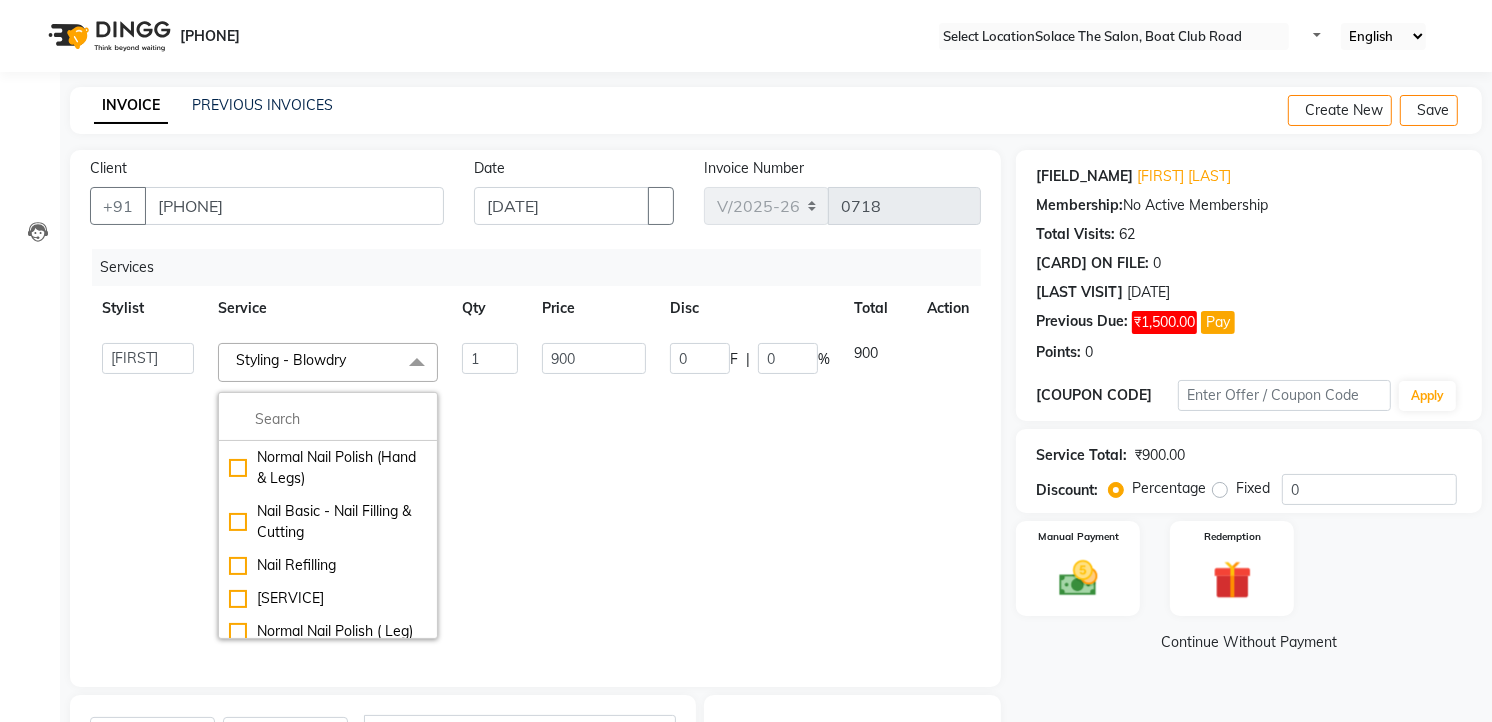 click at bounding box center (328, 419) 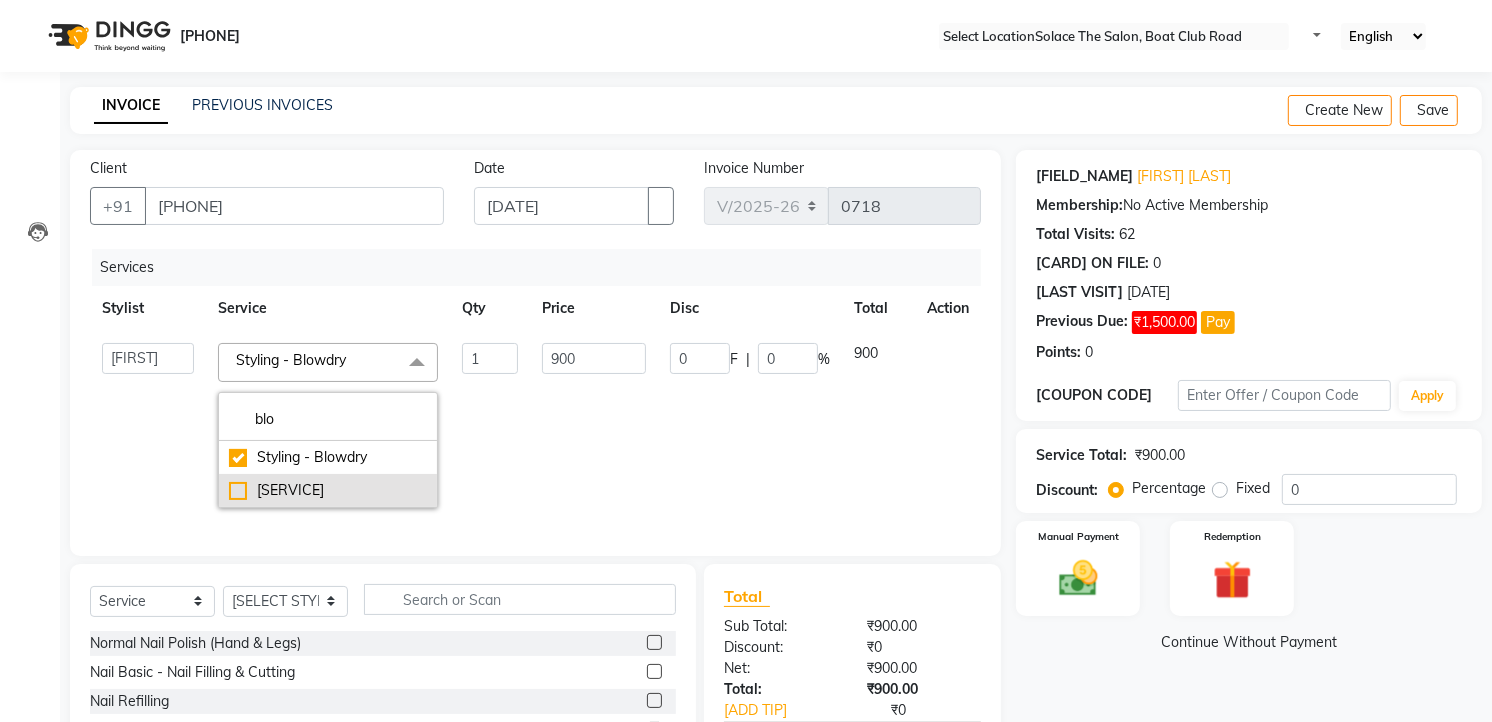 type on "blo" 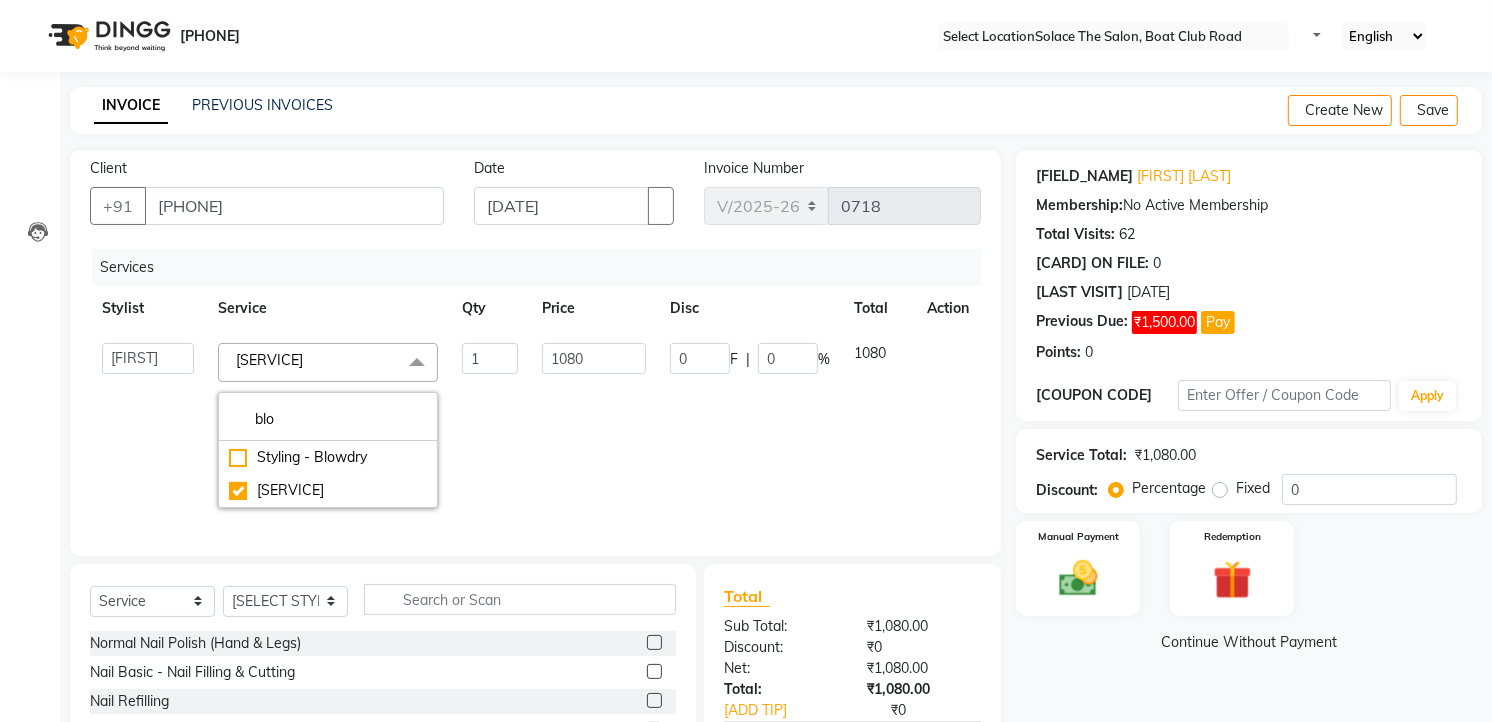 click on "1080" at bounding box center (593, 425) 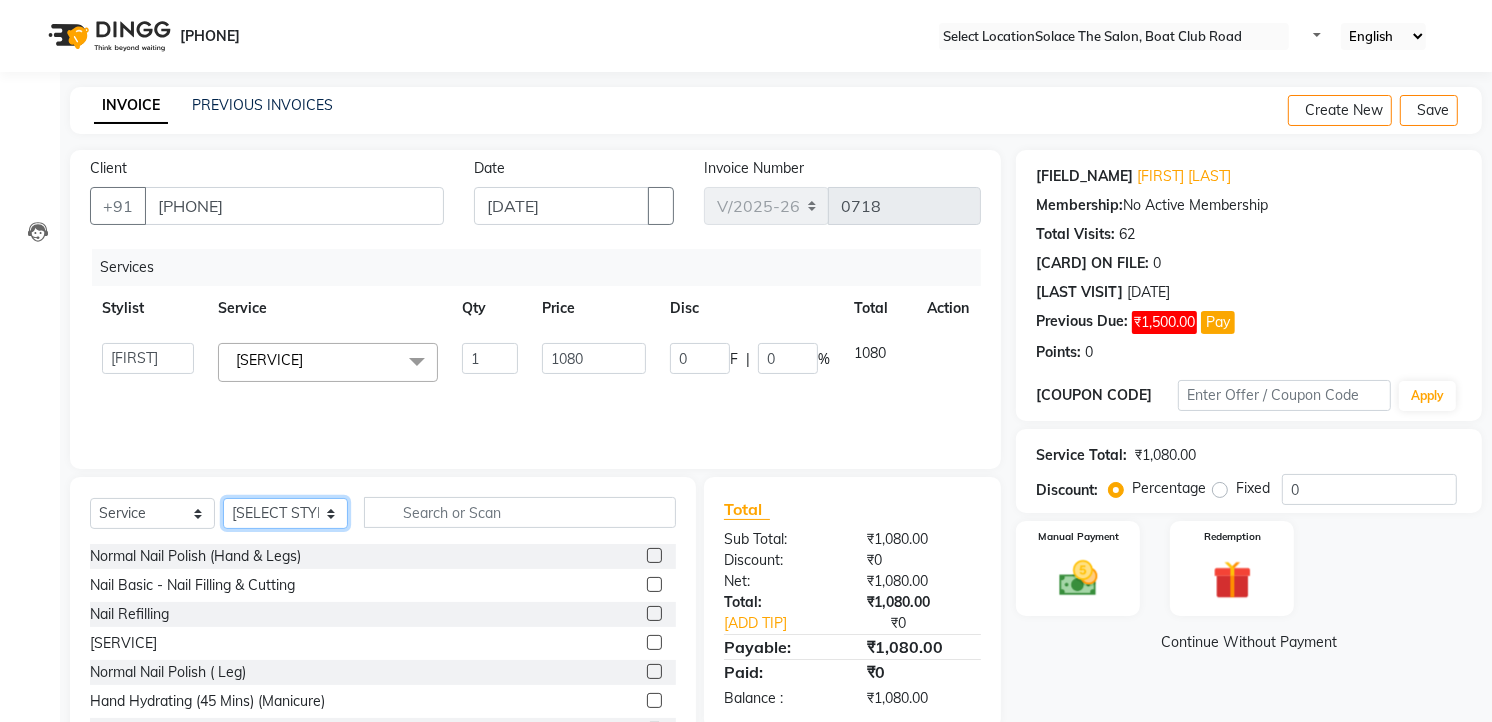 click on "[SERVICE_PROVIDER_LIST]" at bounding box center (285, 513) 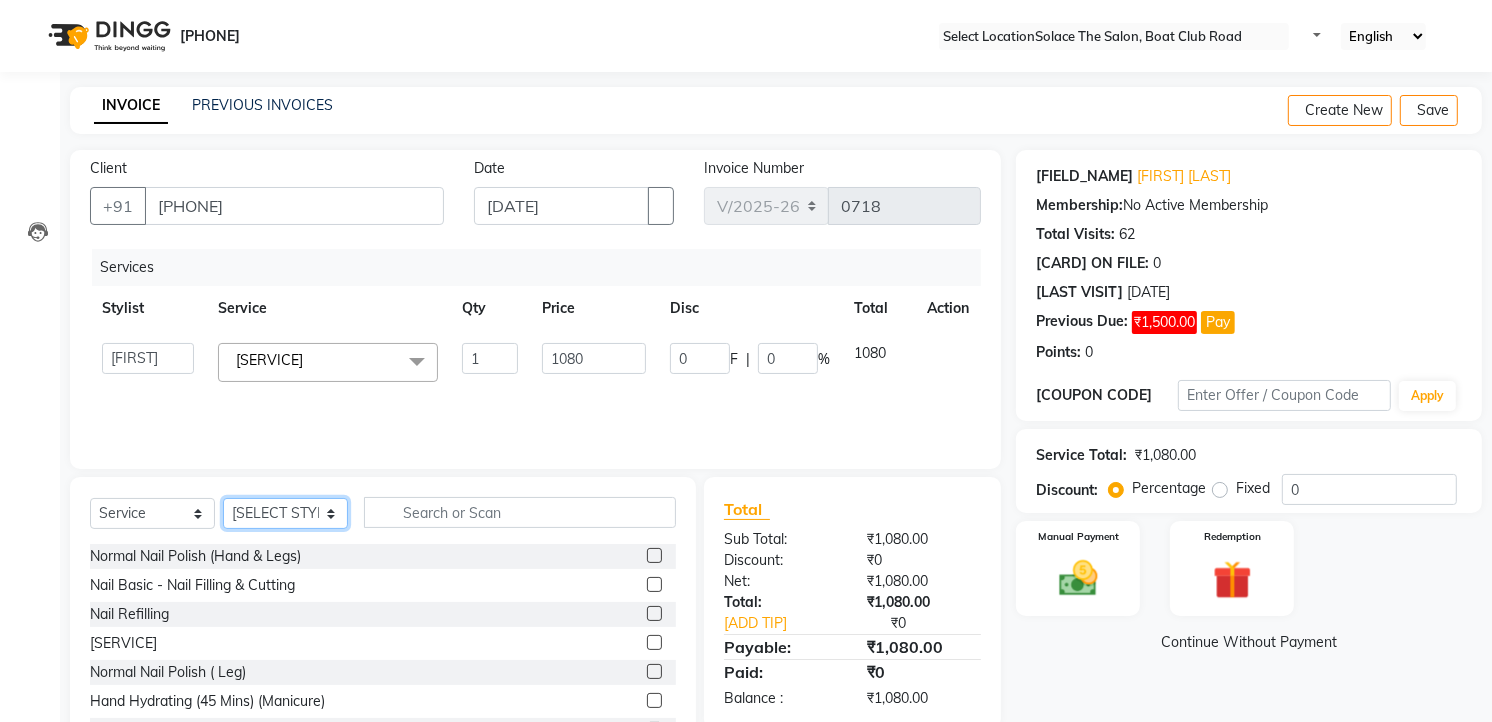 select on "[NUMBER]" 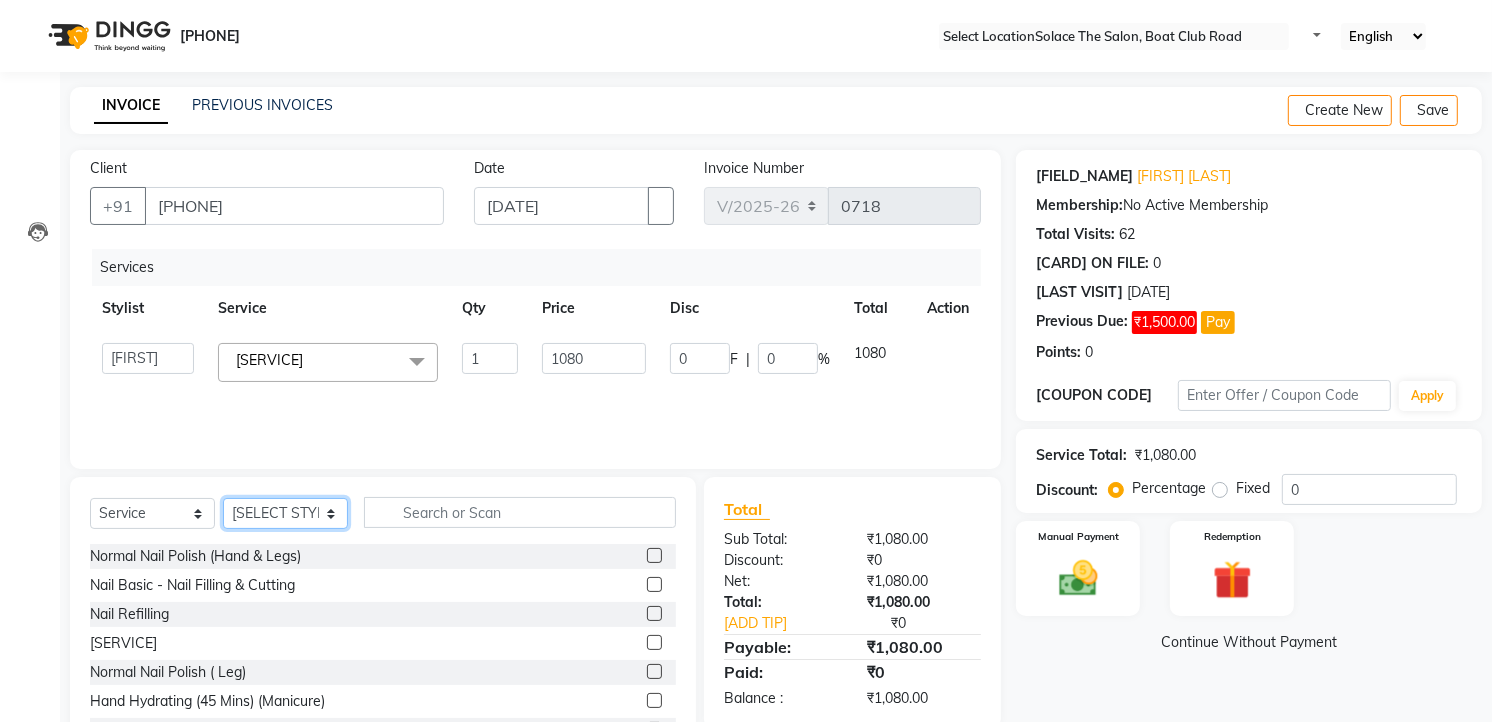 click on "[SERVICE_PROVIDER_LIST]" at bounding box center (285, 513) 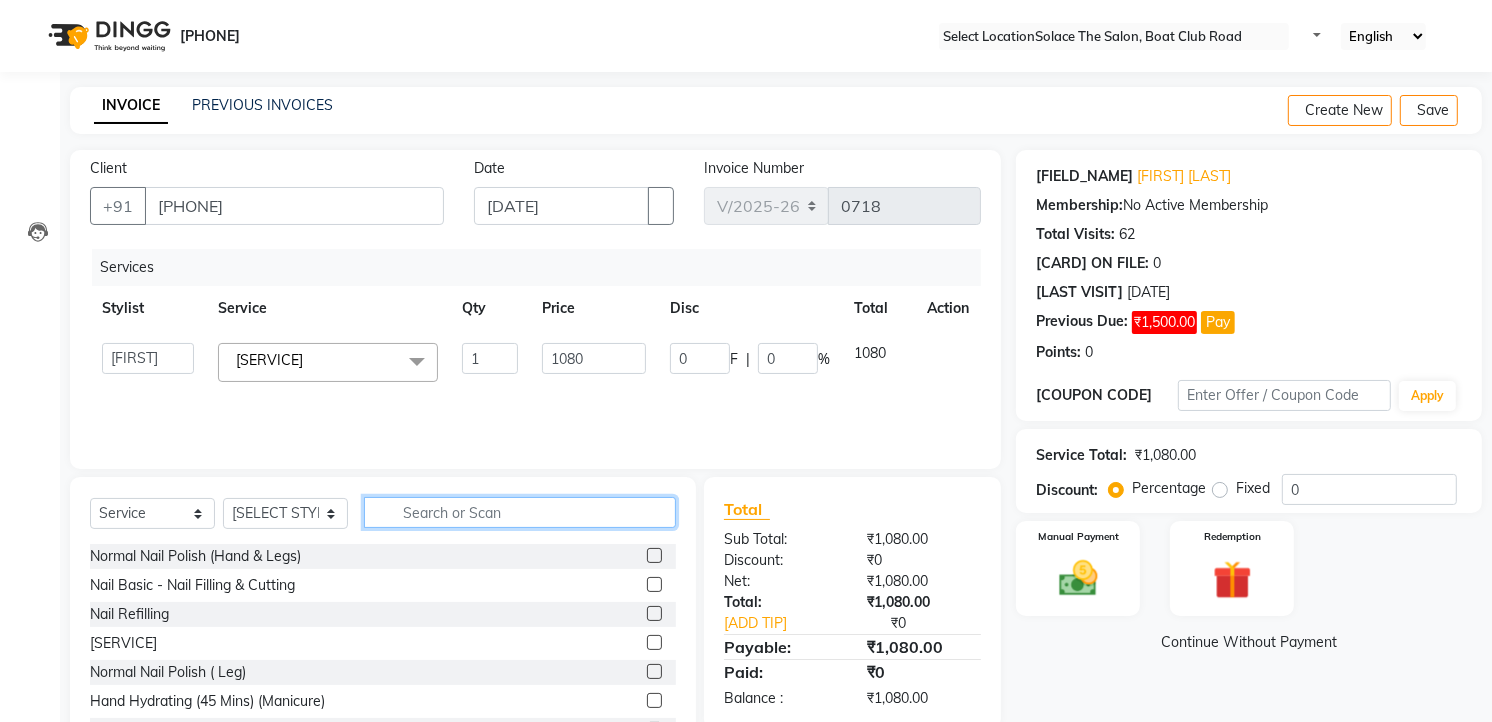 click at bounding box center [520, 512] 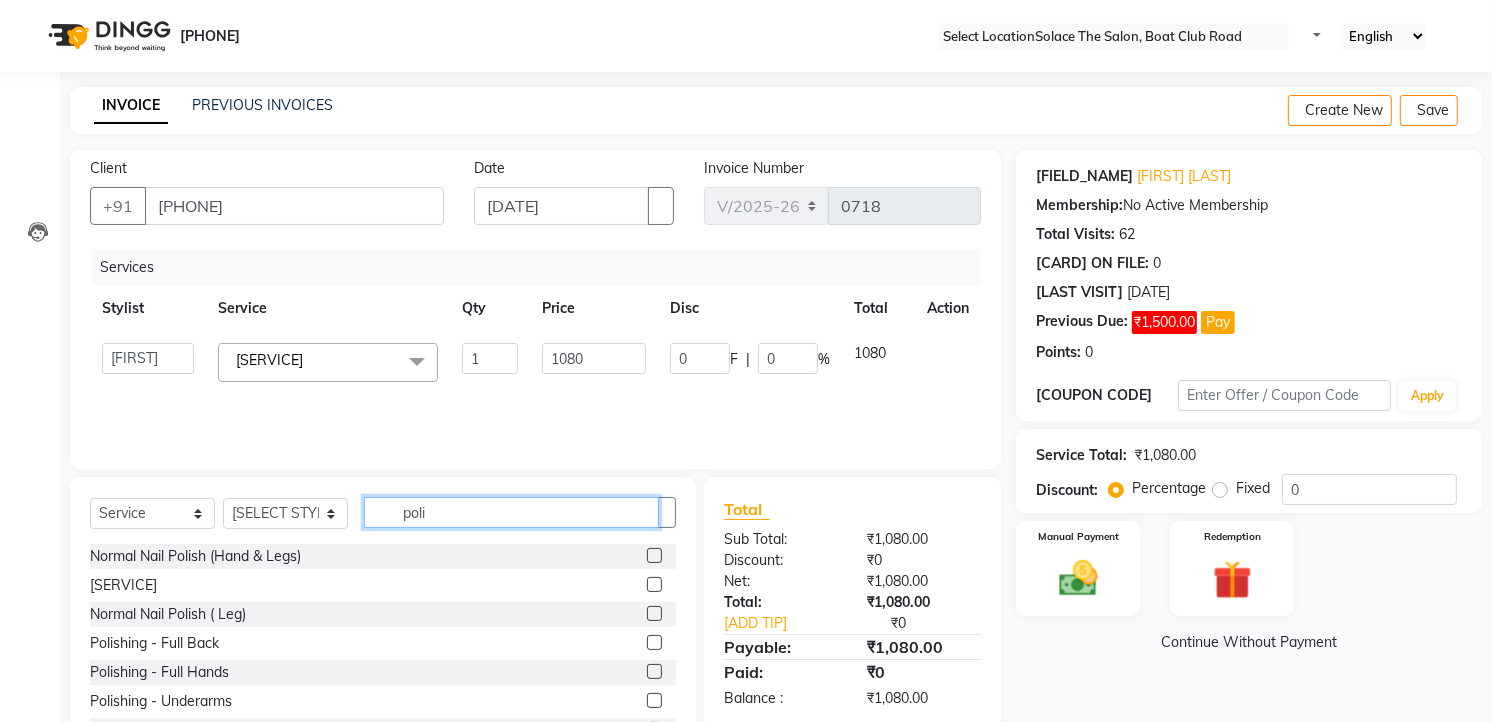 type on "poli" 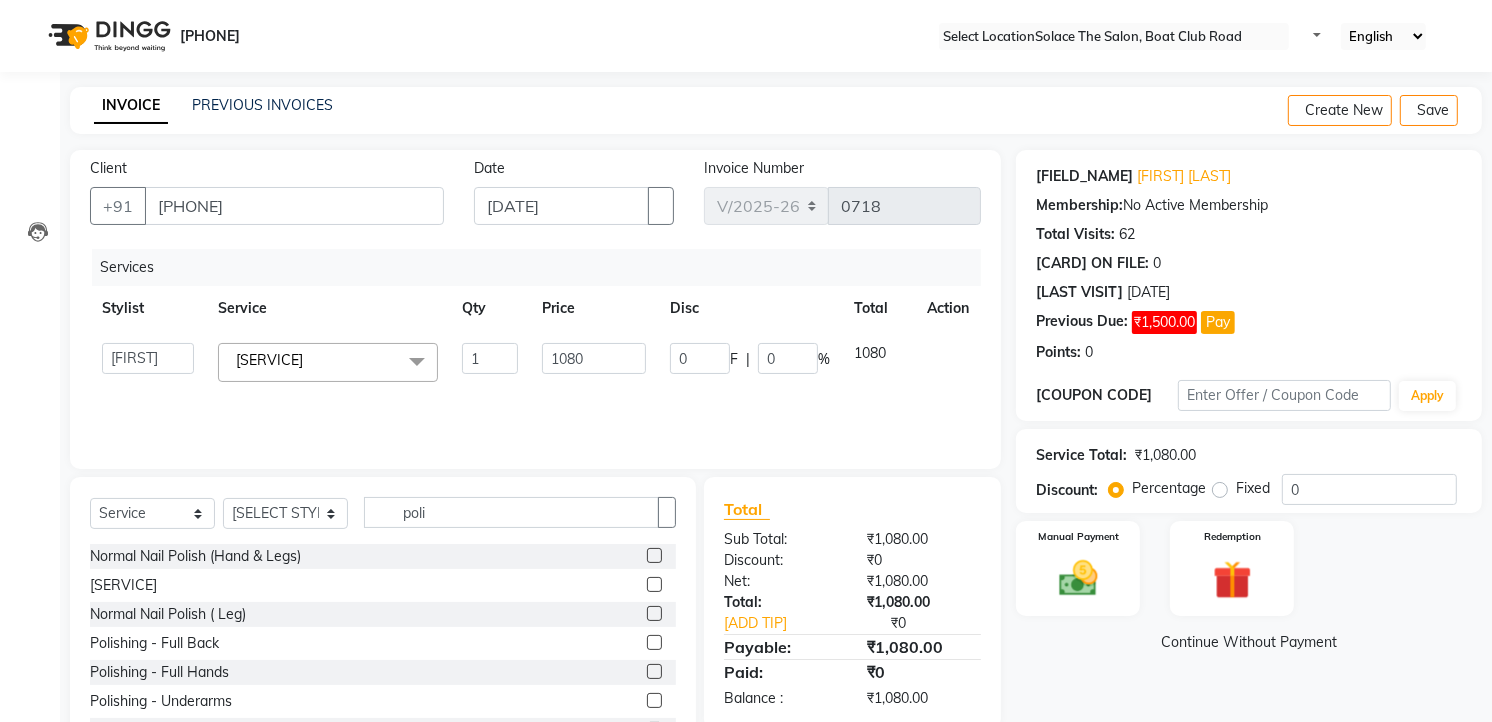 click at bounding box center [654, 613] 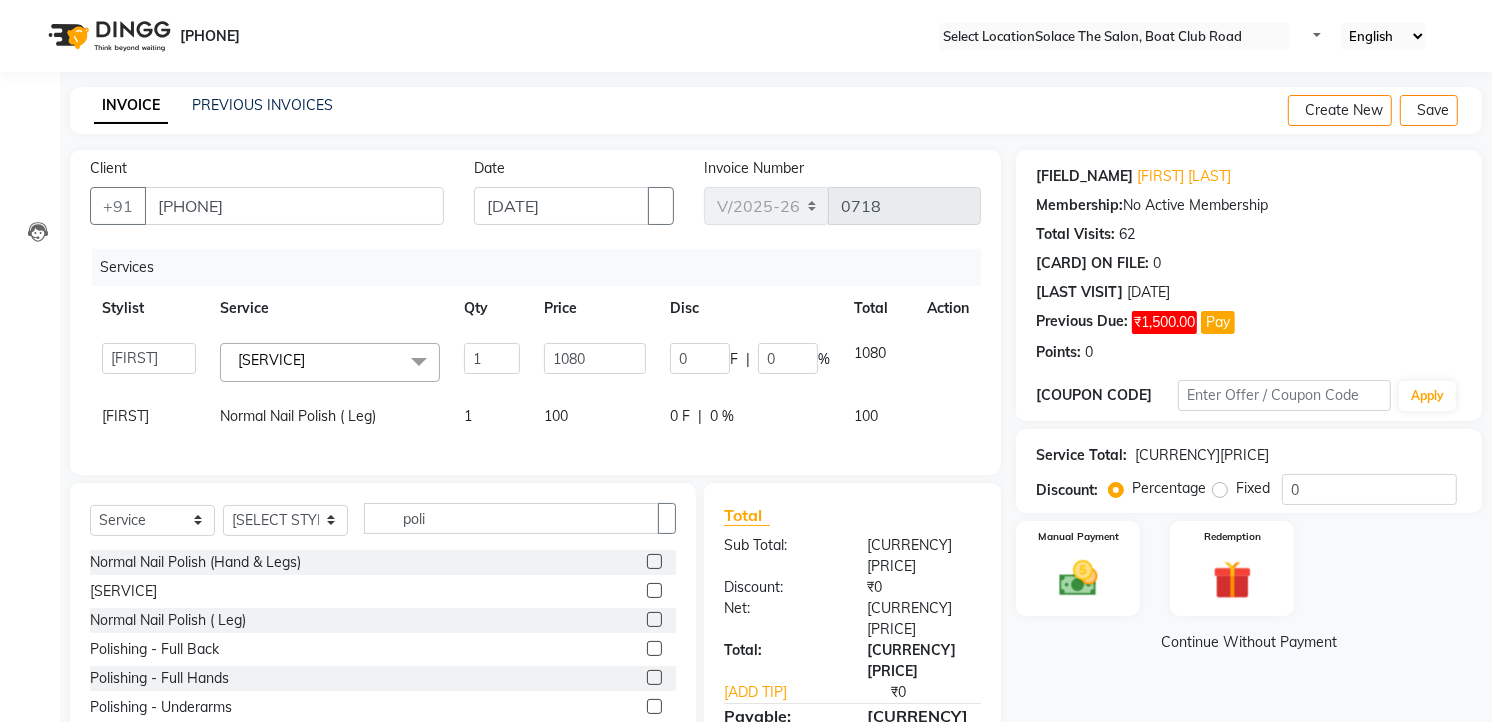 click on "Service Total:  ₹1,180.00  Discount:  Percentage   Fixed  0" at bounding box center [1249, 471] 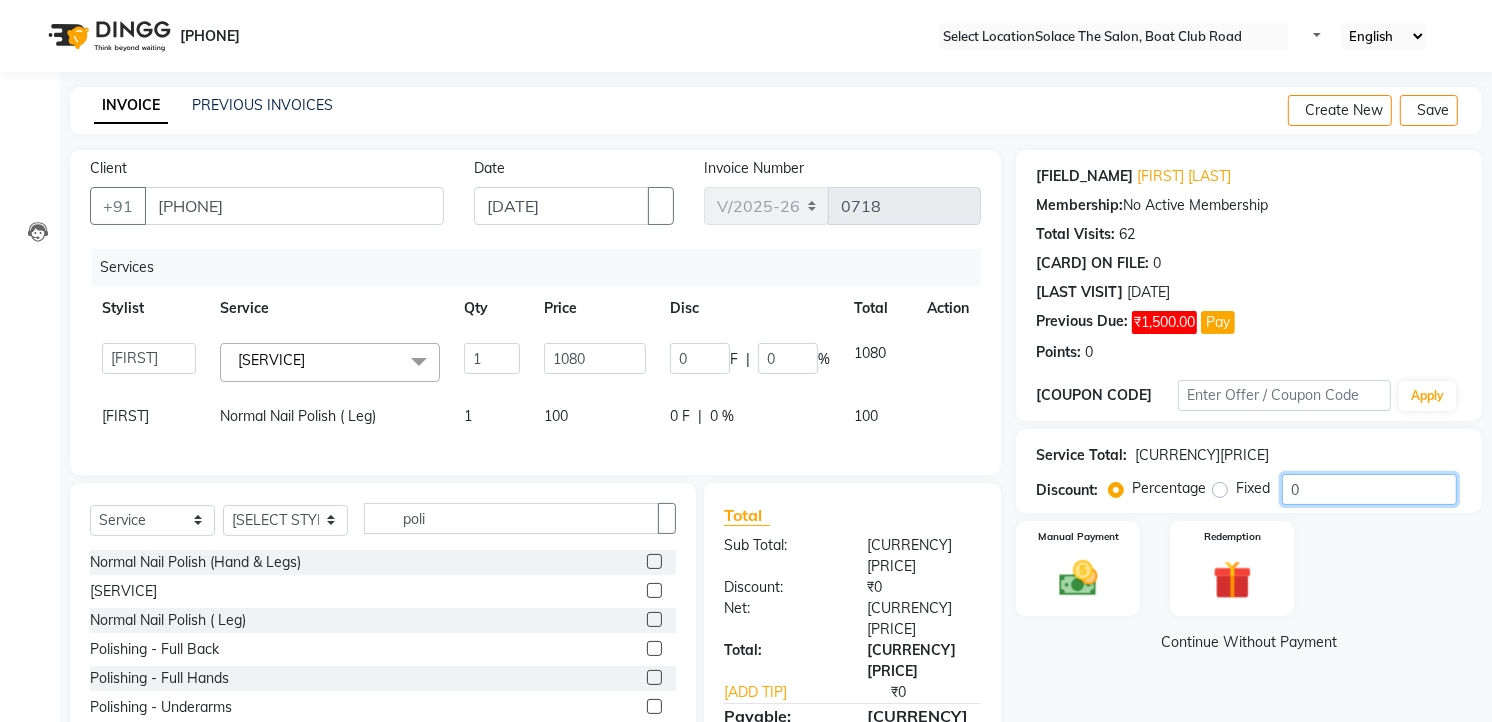click on "0" at bounding box center (1369, 489) 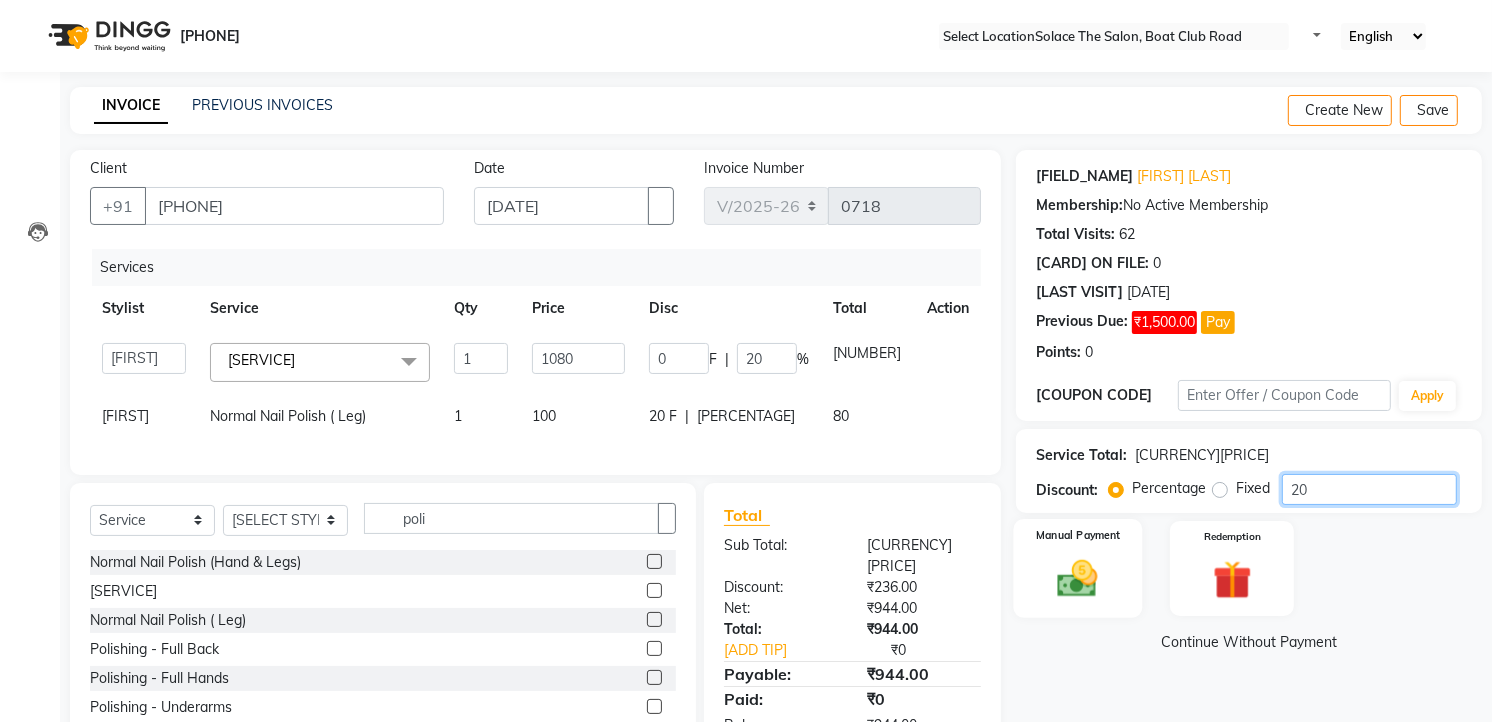 type on "20" 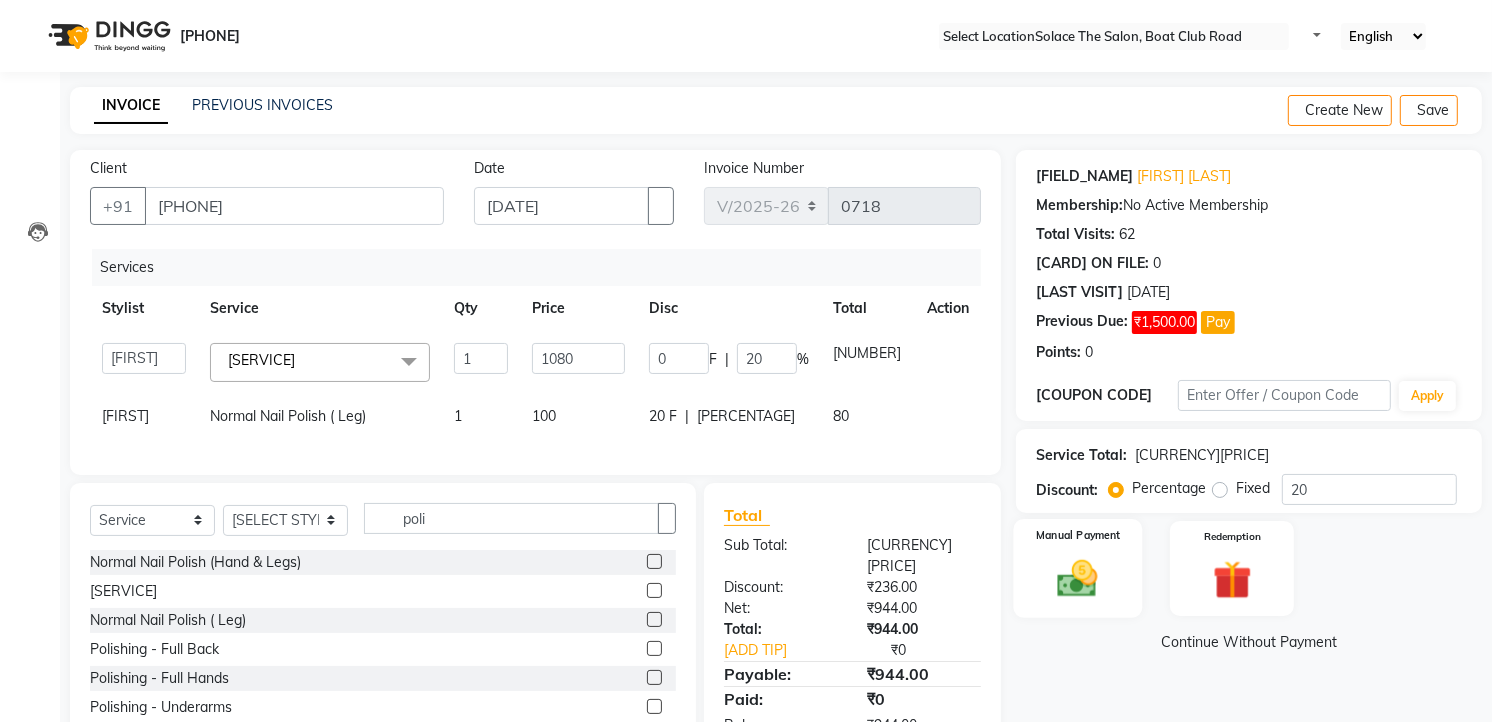 click at bounding box center (1078, 578) 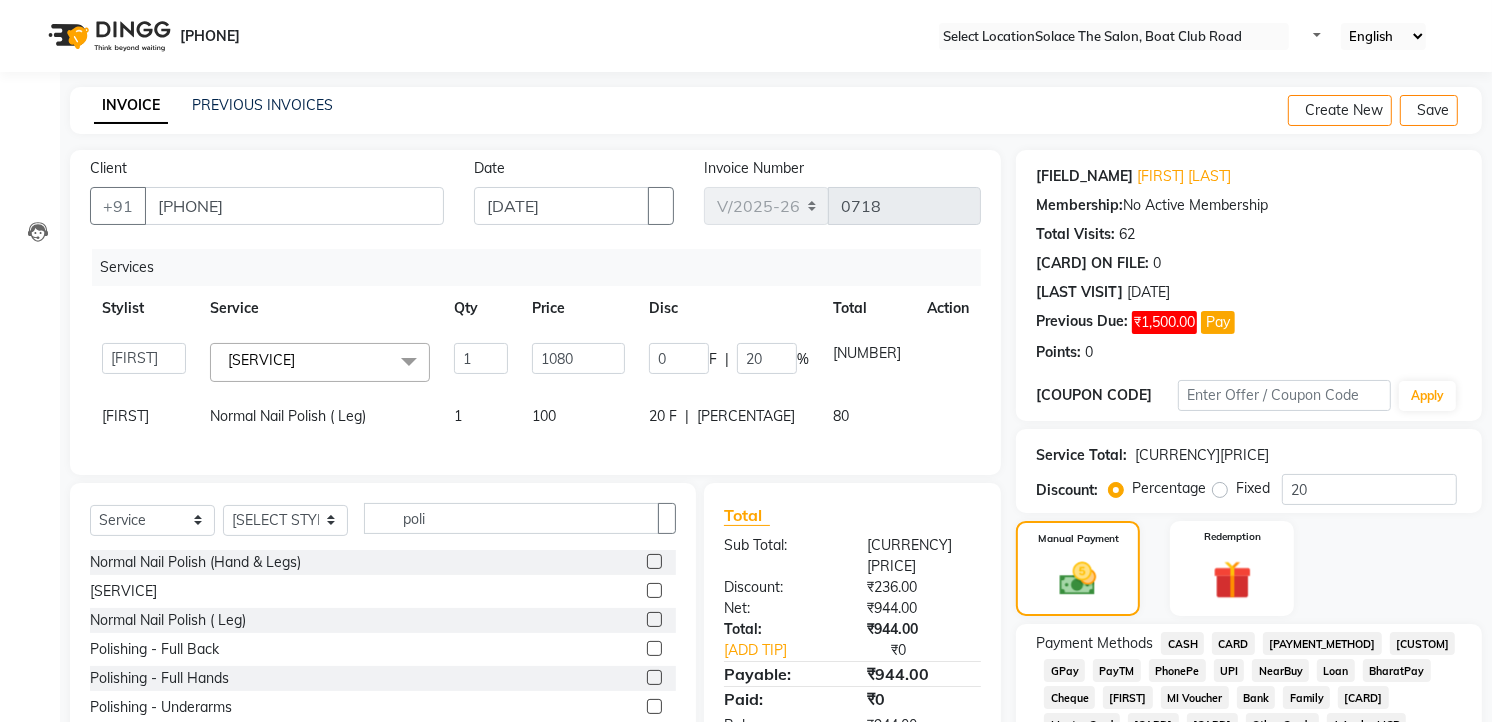 scroll, scrollTop: 333, scrollLeft: 0, axis: vertical 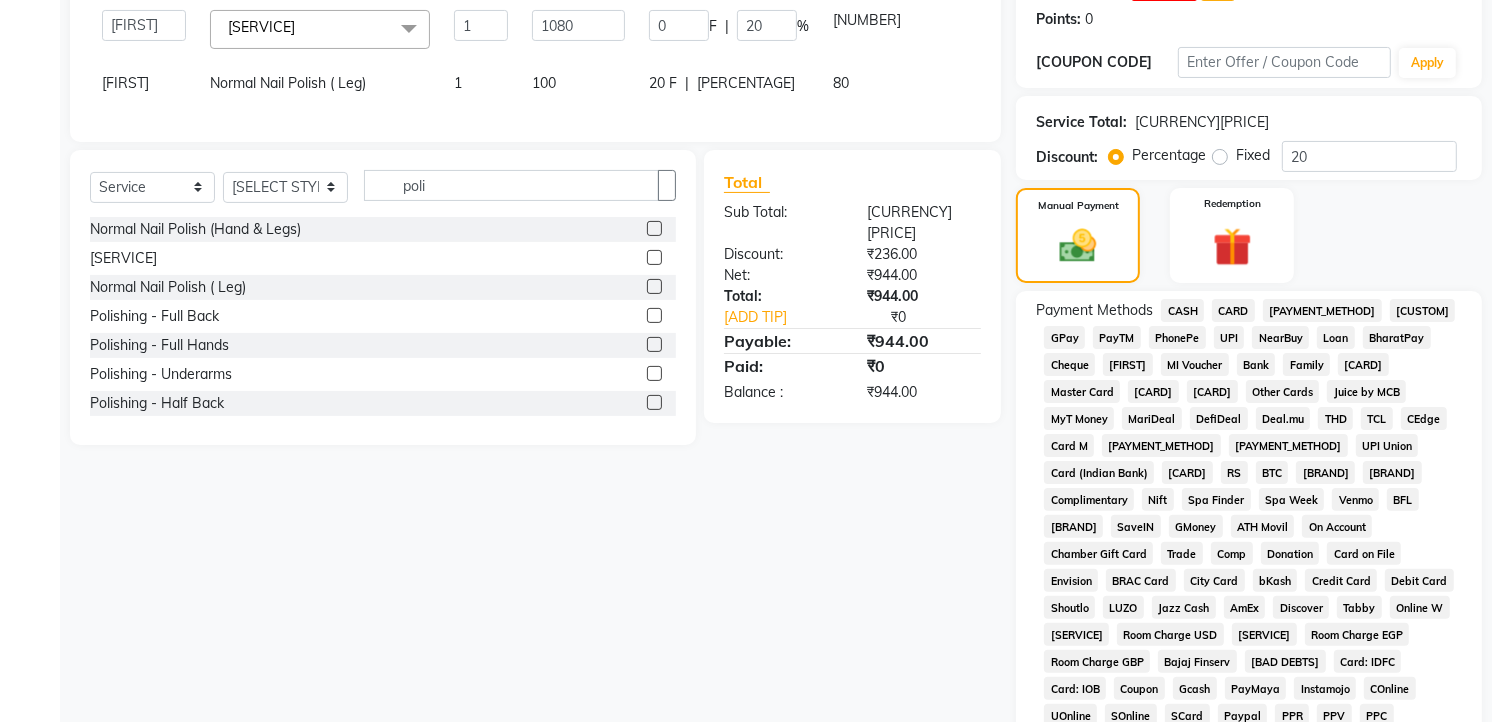 click on "CASH" at bounding box center [1182, 310] 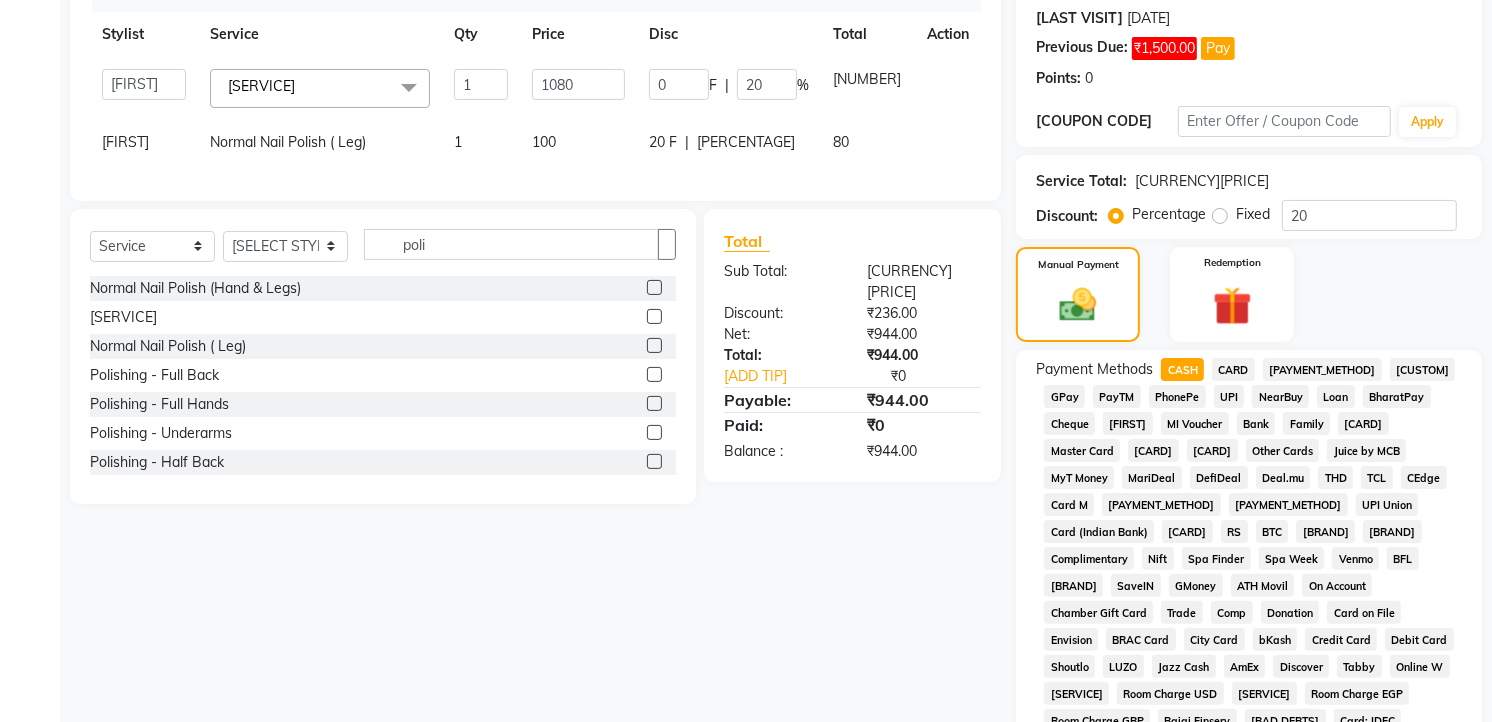 scroll, scrollTop: 718, scrollLeft: 0, axis: vertical 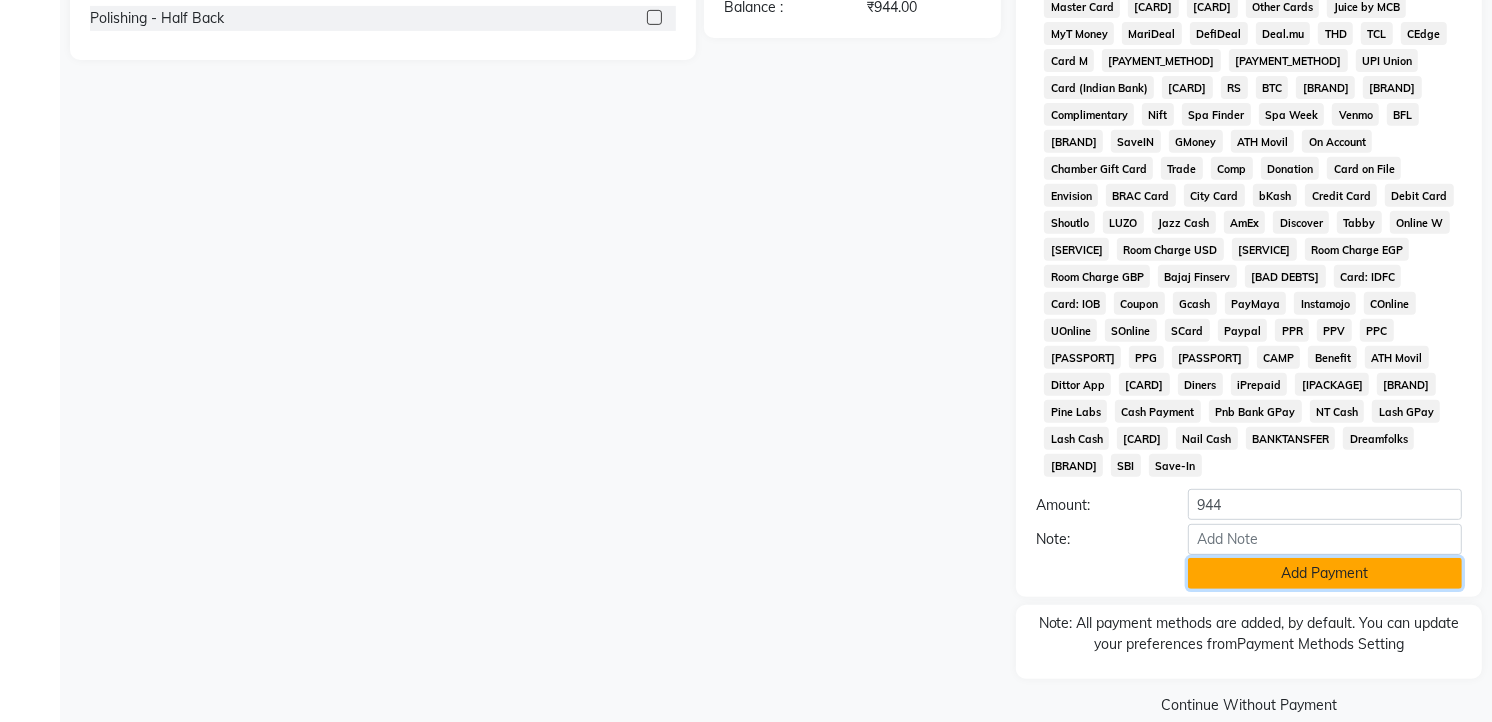 click on "Add Payment" at bounding box center (1325, 573) 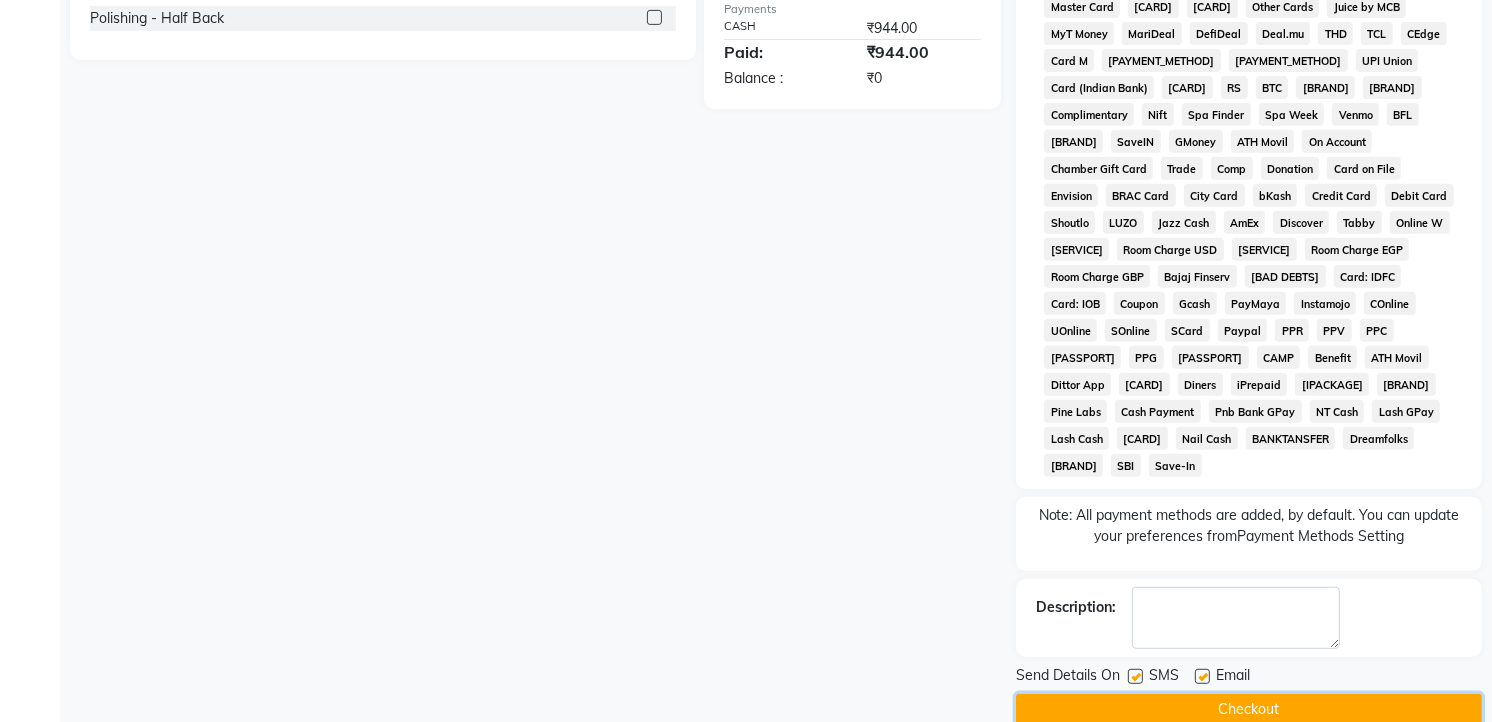 click on "Checkout" at bounding box center (1249, 709) 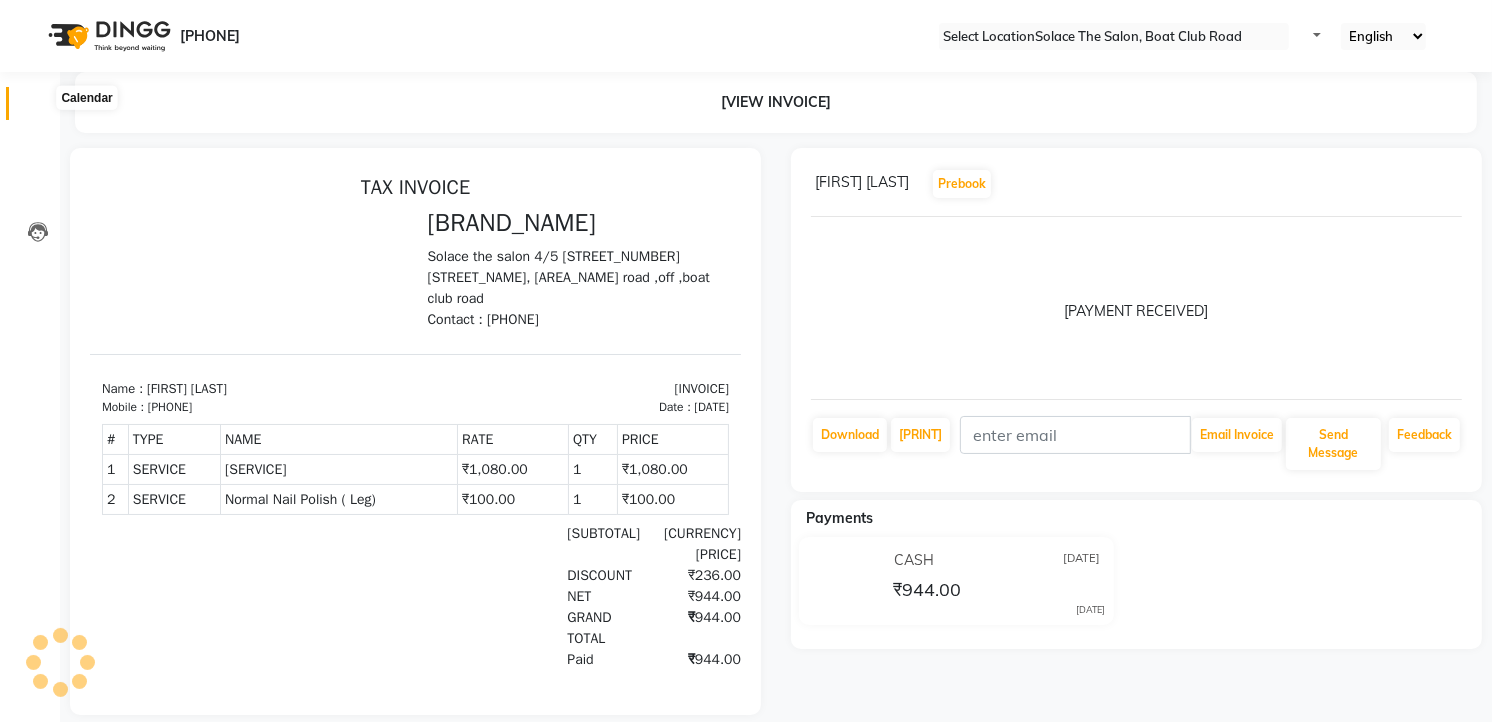 scroll, scrollTop: 0, scrollLeft: 0, axis: both 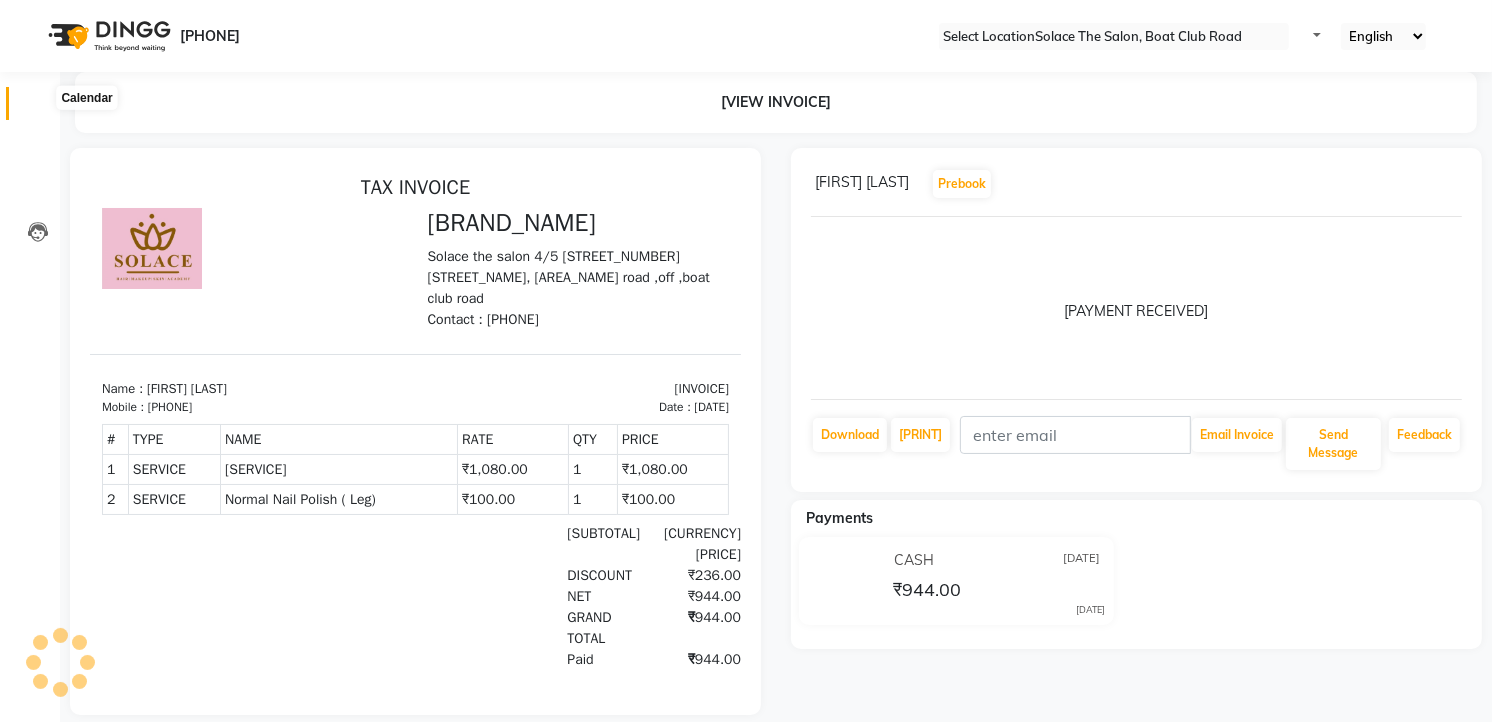 click at bounding box center [38, 108] 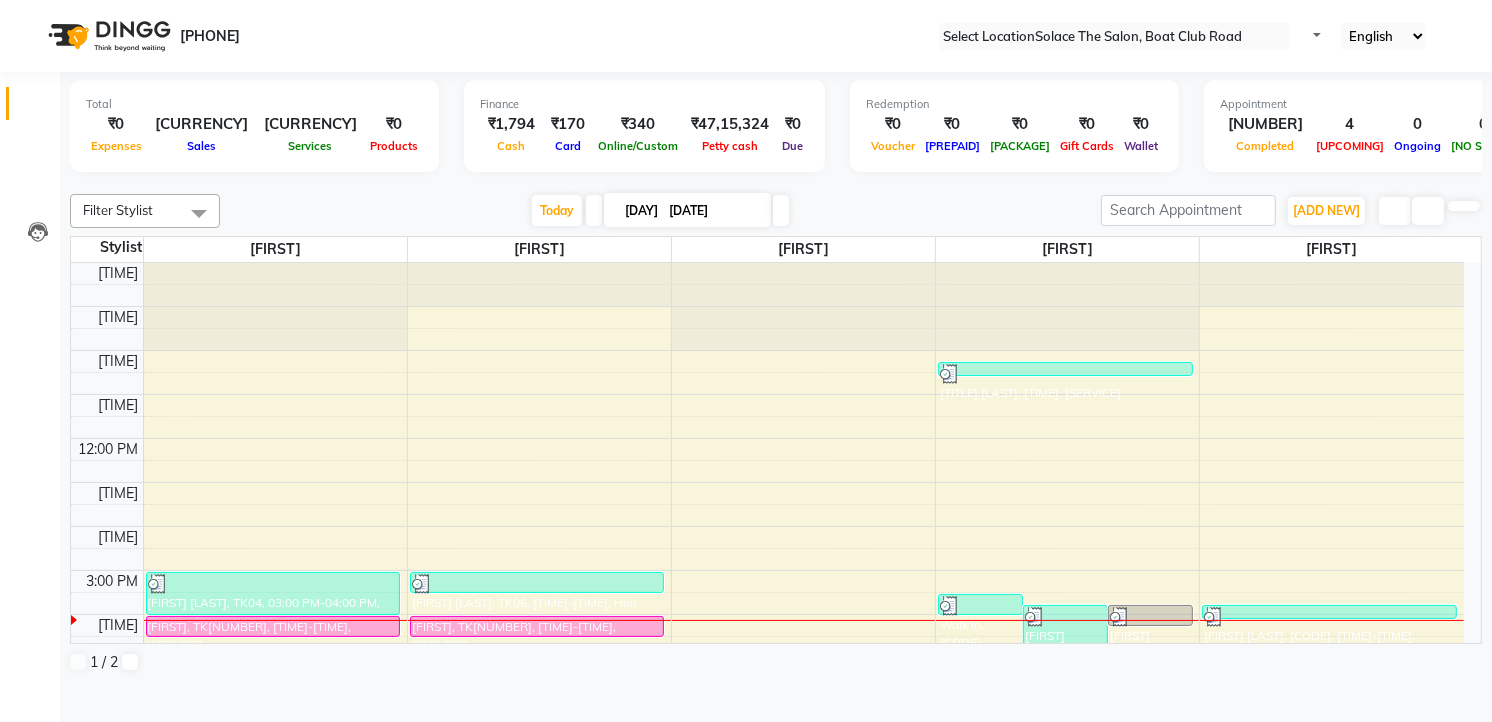 scroll, scrollTop: 237, scrollLeft: 0, axis: vertical 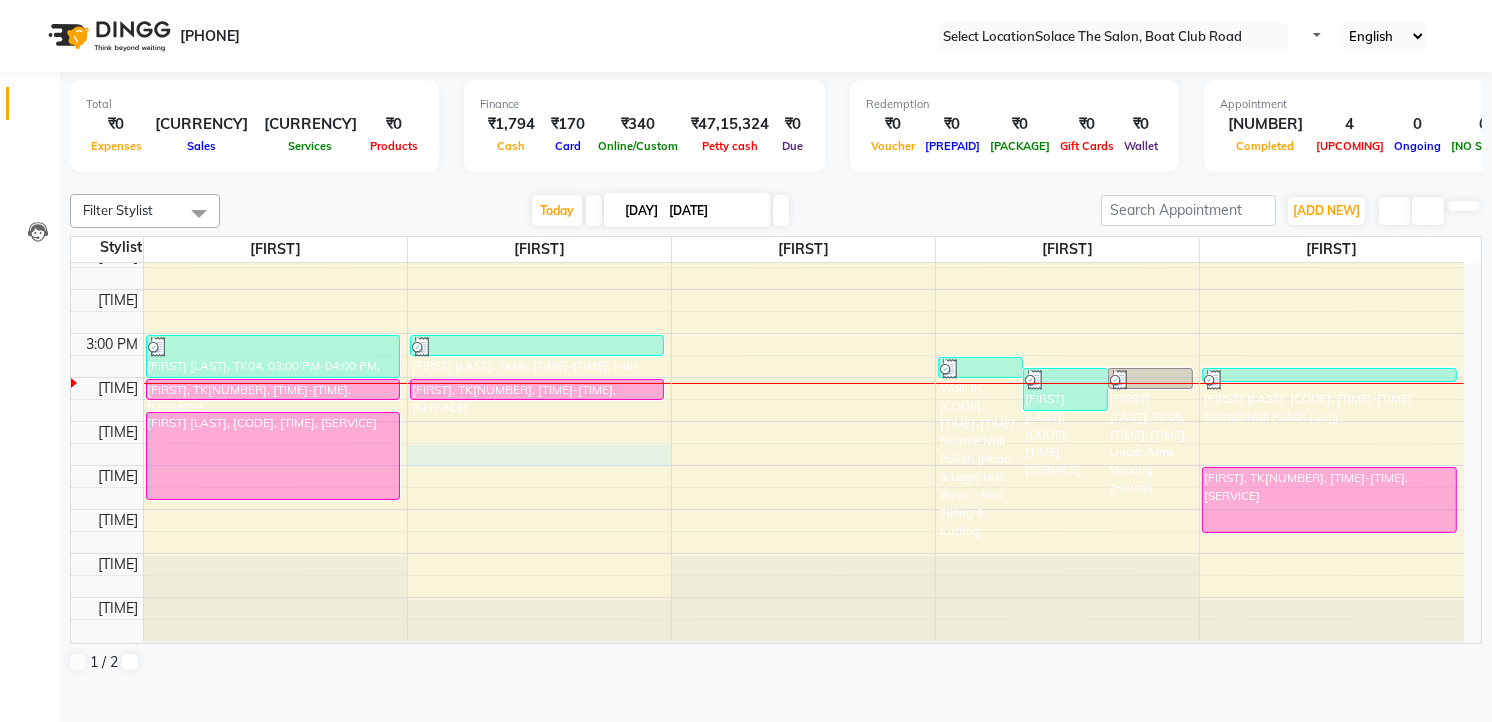 click on "[TIME] [FIRST], TK[NUMBER], [TIME]-[TIME], [SERVICE]     [FIRST], TK[NUMBER], [TIME]-[TIME], [SERVICE]     [FIRST], TK[NUMBER], [TIME]-[TIME], [SERVICE]     [FIRST], TK[NUMBER], [TIME]-[TIME], [SERVICE]     [FIRST], TK[NUMBER], [TIME]-[TIME], [SERVICE]     Walk In, TK[NUMBER], [TIME]-[TIME], [SERVICE]     [FIRST], TK[NUMBER], [TIME]-[TIME],  [SERVICE], [SERVICE]     [FIRST], TK[NUMBER], [TIME]-[TIME],  [SERVICE]     [FIRST], TK[NUMBER], [TIME]-[TIME], [SERVICE]     [FIRST], TK[NUMBER], [TIME]-[TIME], [SERVICE]     [FIRST], TK[NUMBER], [TIME]-[TIME], [SERVICE]" at bounding box center [767, 333] 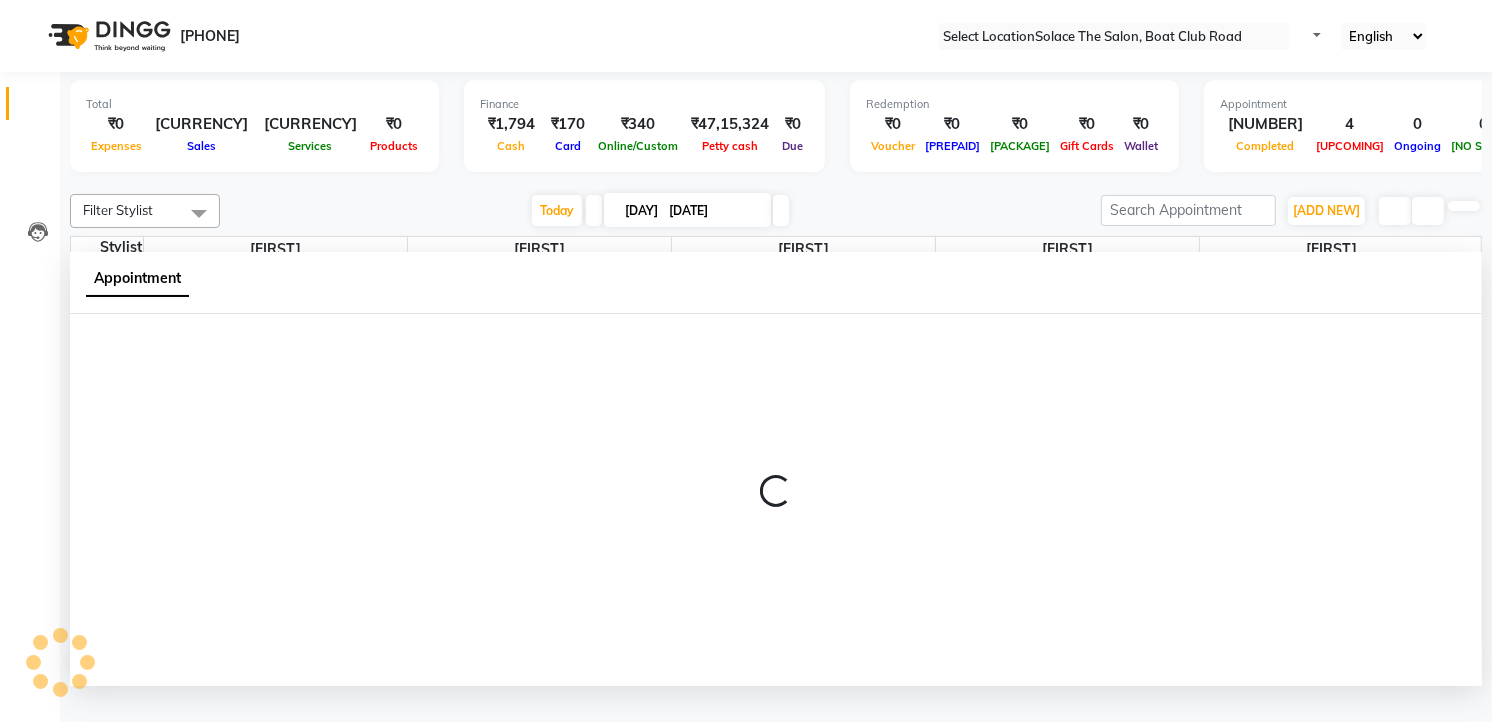 scroll, scrollTop: 1, scrollLeft: 0, axis: vertical 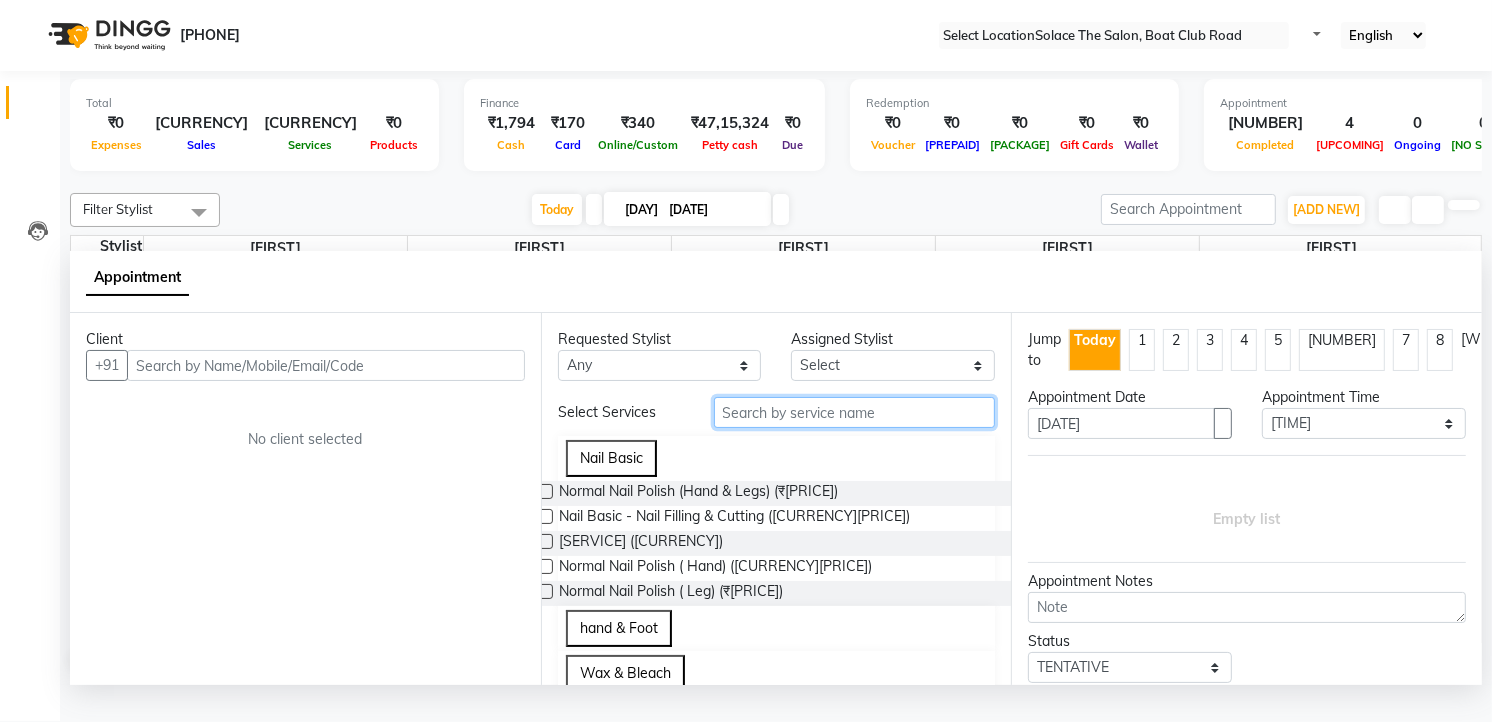 click at bounding box center [855, 412] 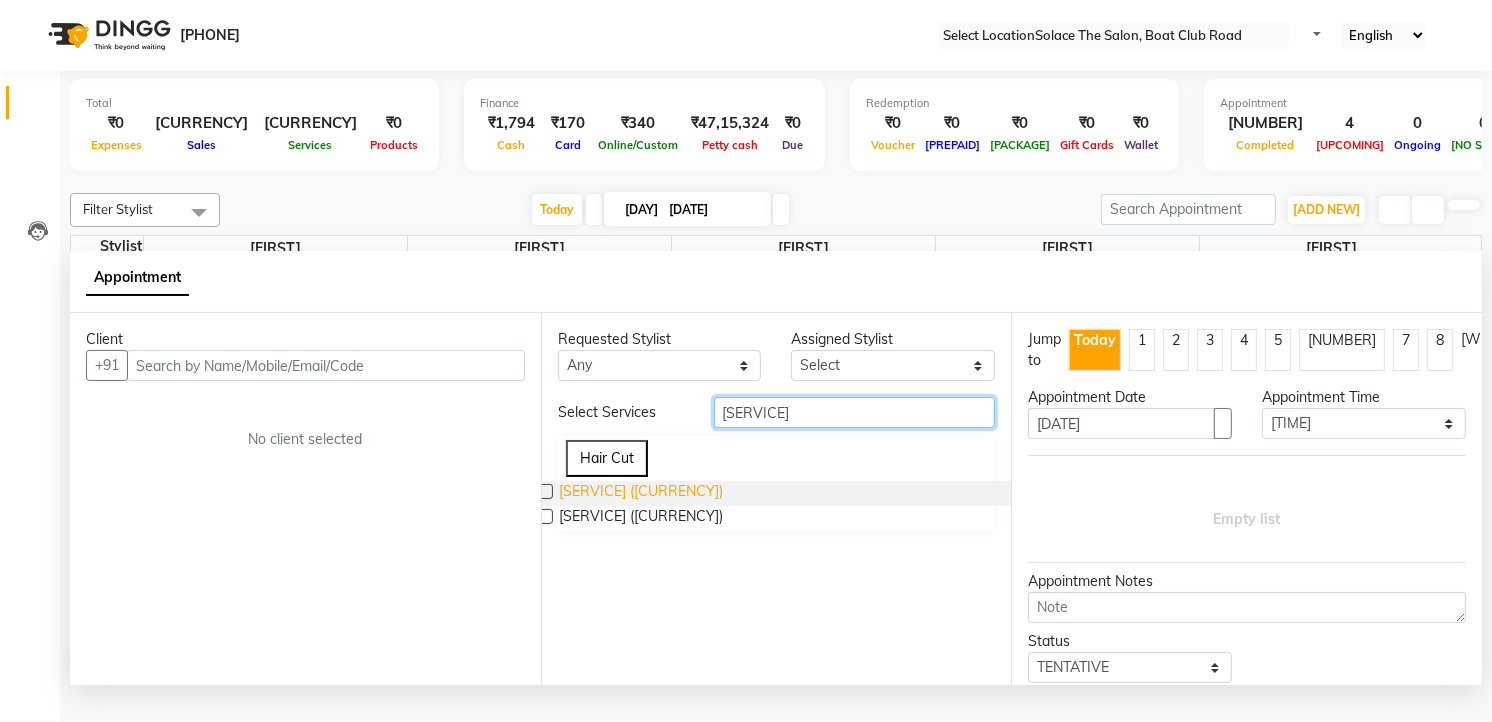 type on "[SERVICE]" 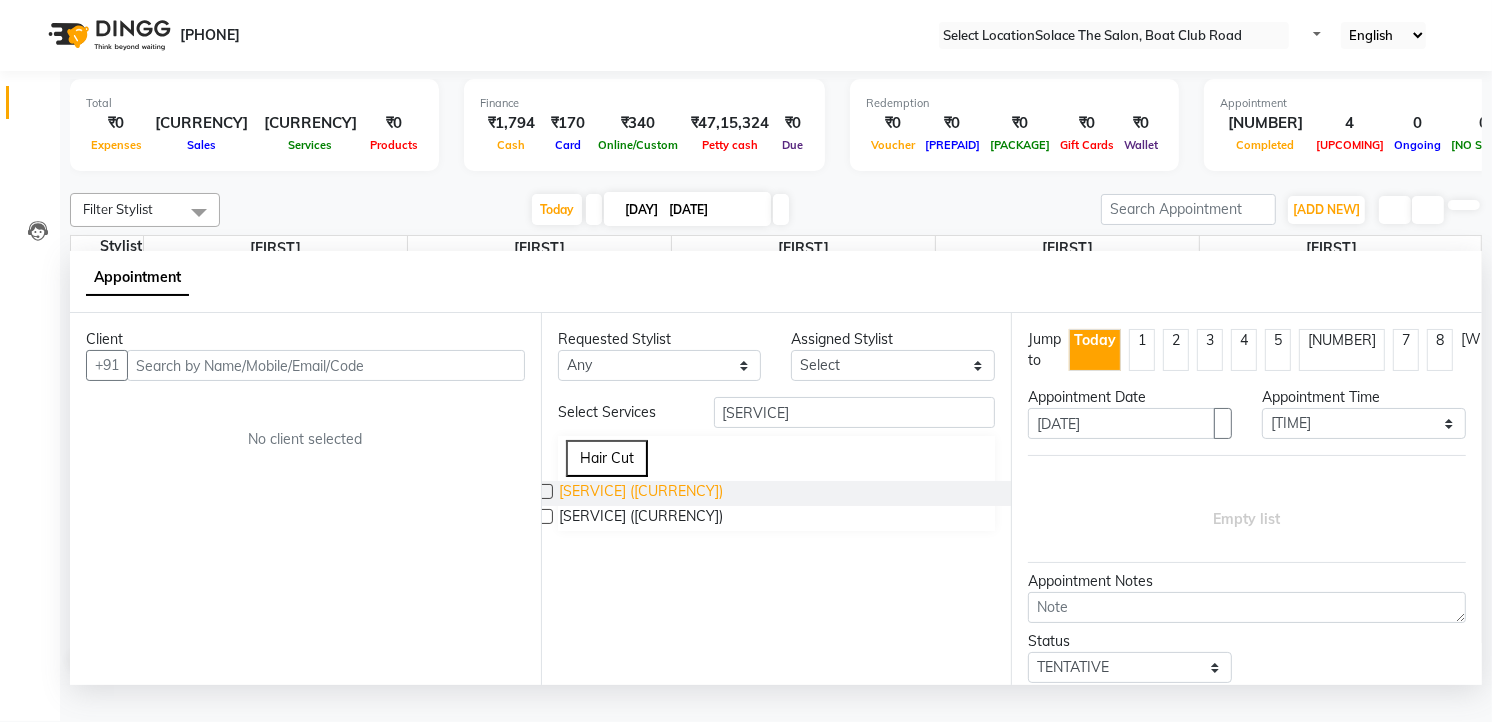 click on "[SERVICE] ([CURRENCY])" at bounding box center [641, 493] 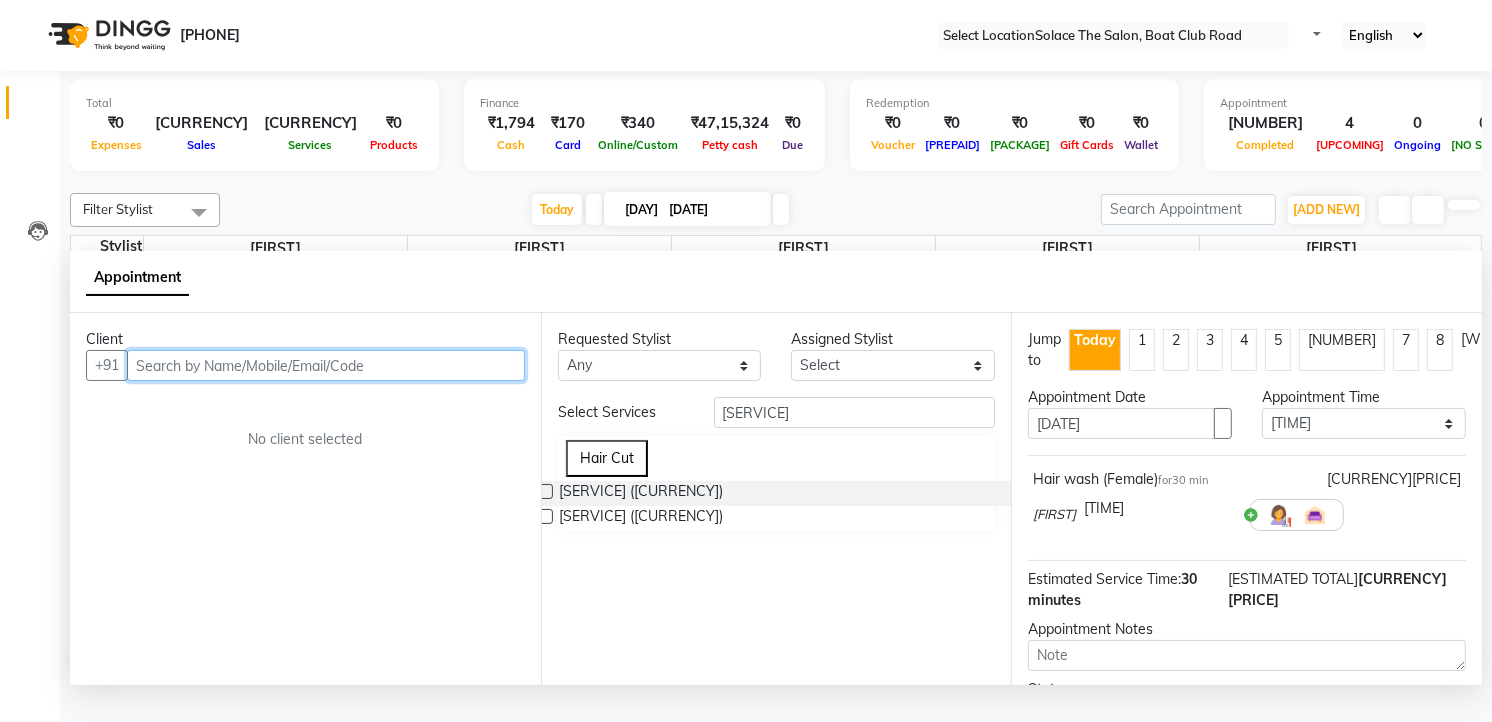 click at bounding box center [326, 365] 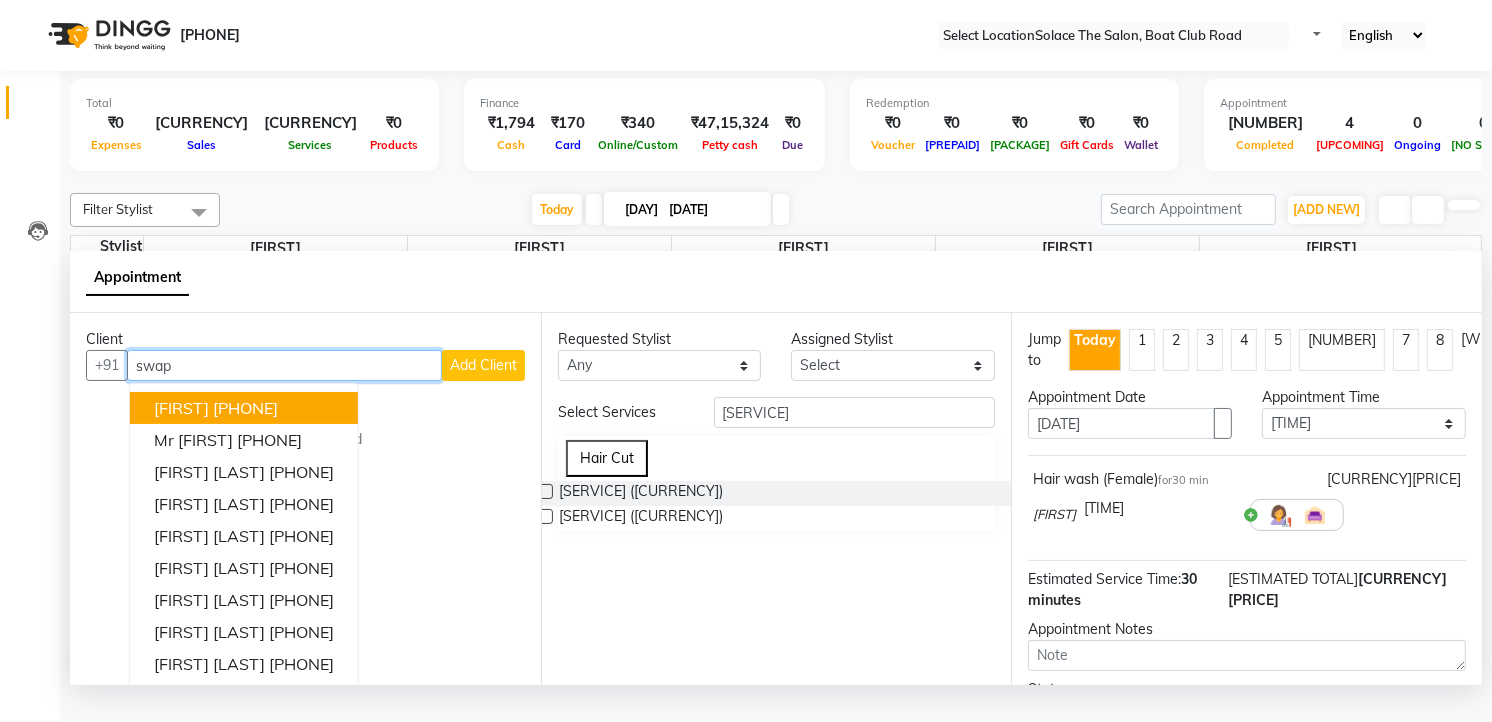 click on "[FIRST] [PHONE]" at bounding box center (244, 408) 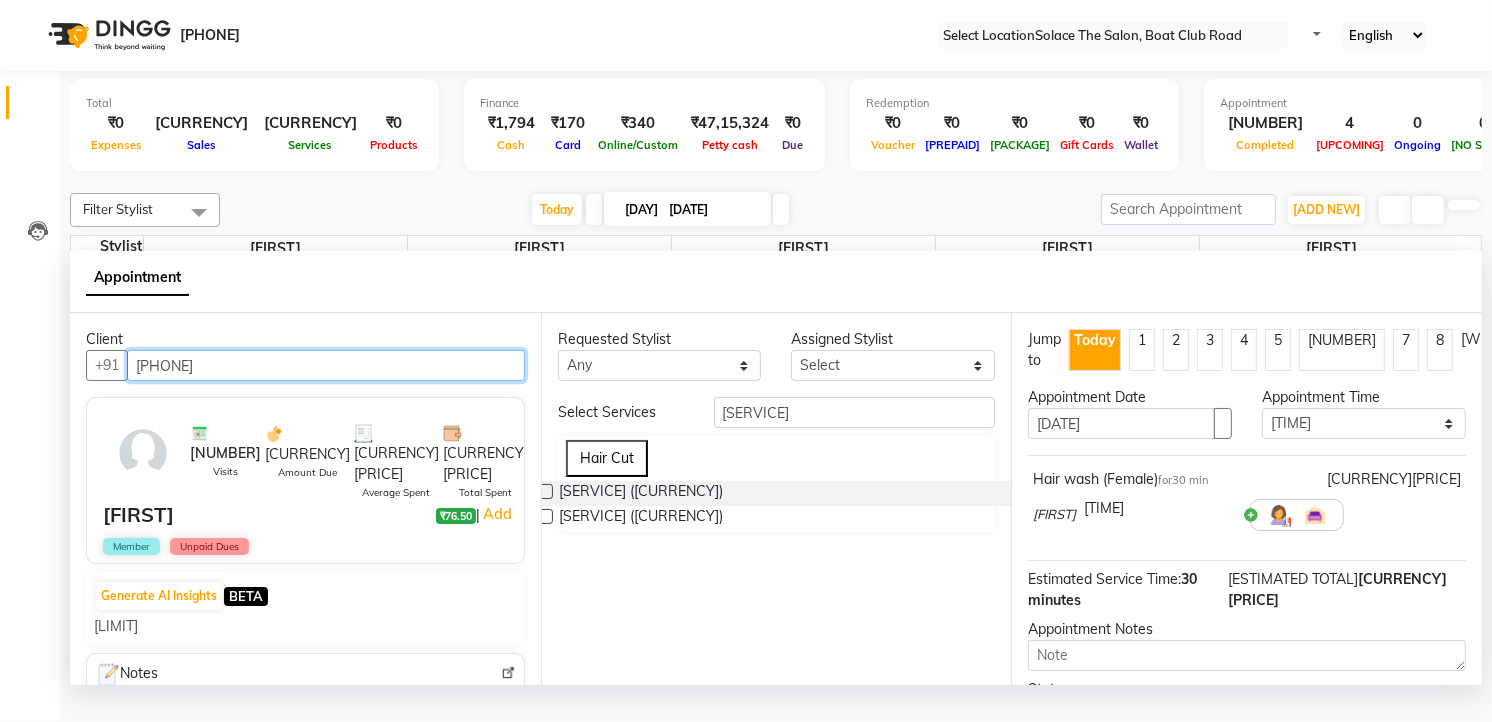 scroll, scrollTop: 154, scrollLeft: 0, axis: vertical 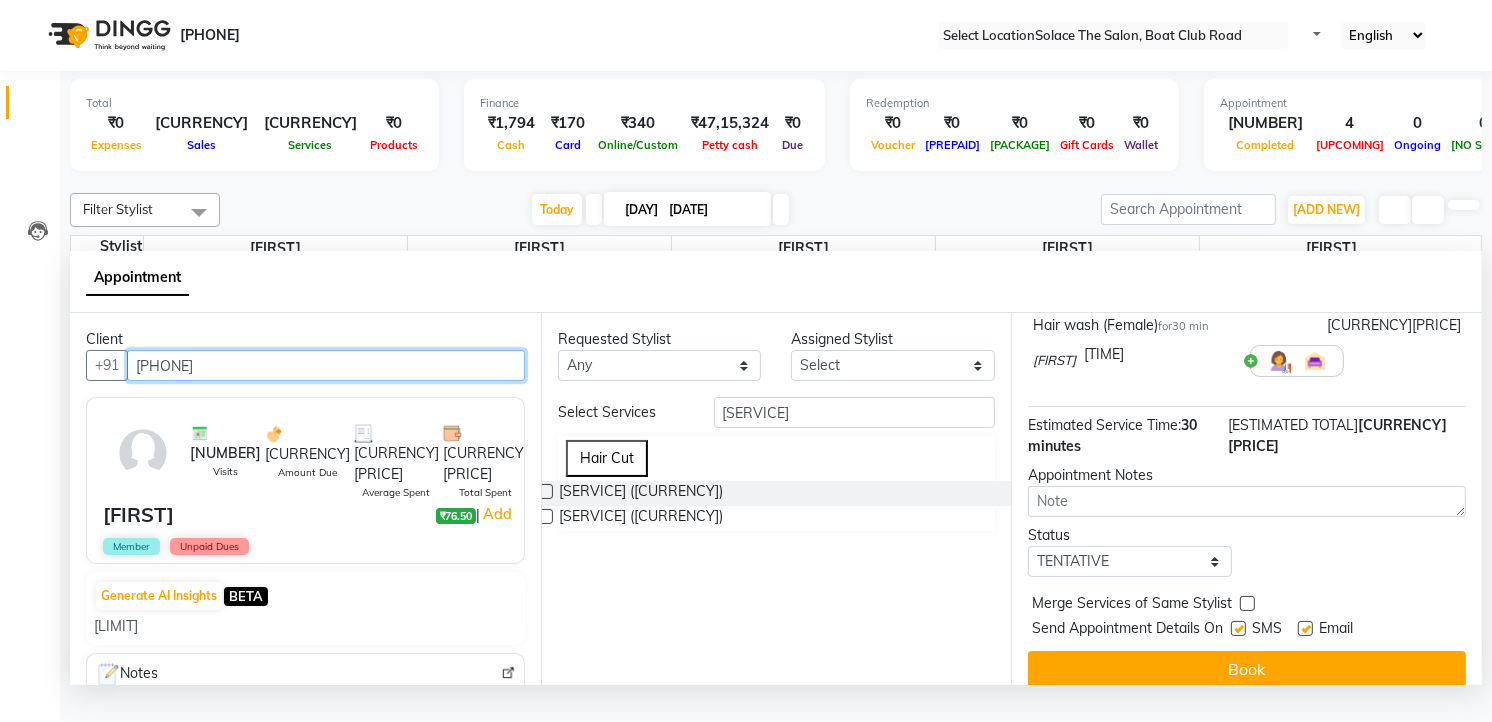 type on "[PHONE]" 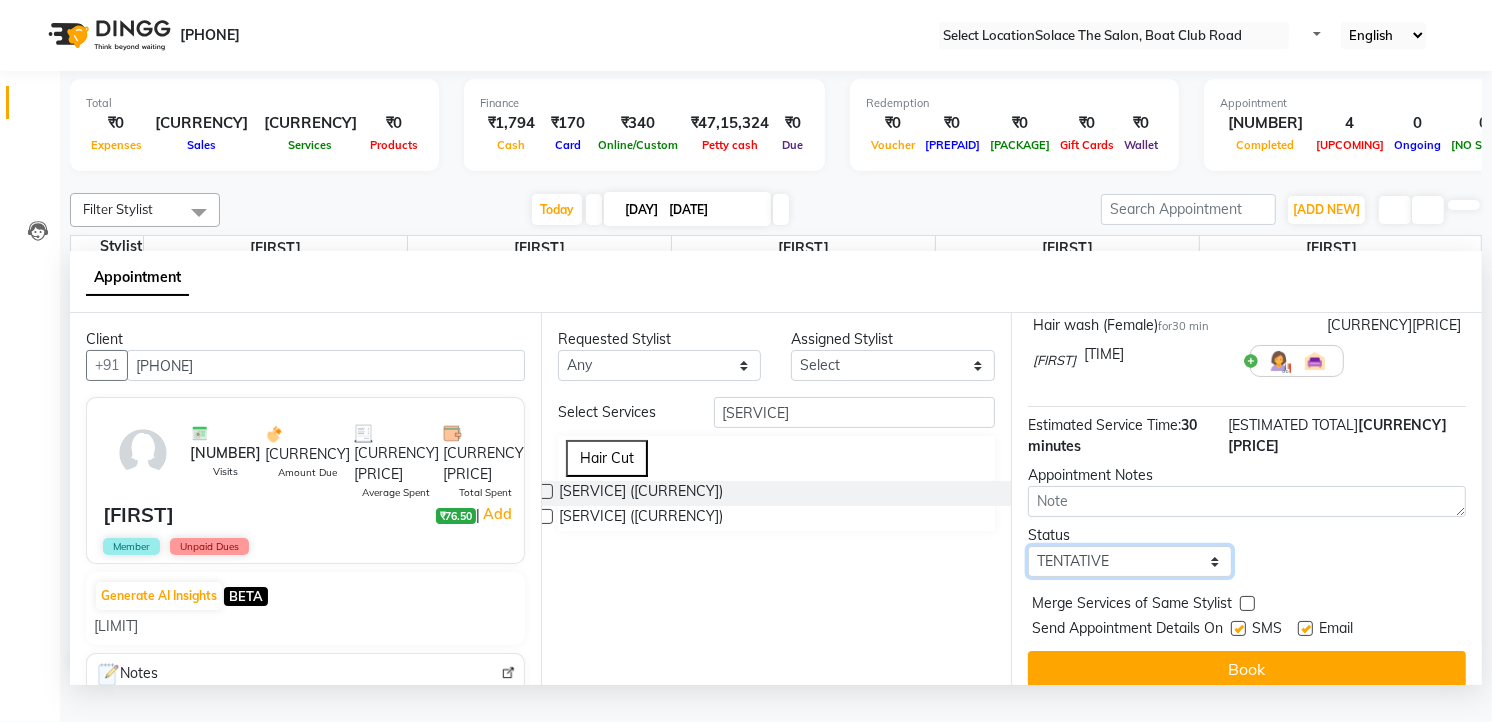 click on "Select TENTATIVE CONFIRM CHECK-IN UPCOMING" at bounding box center (1130, 561) 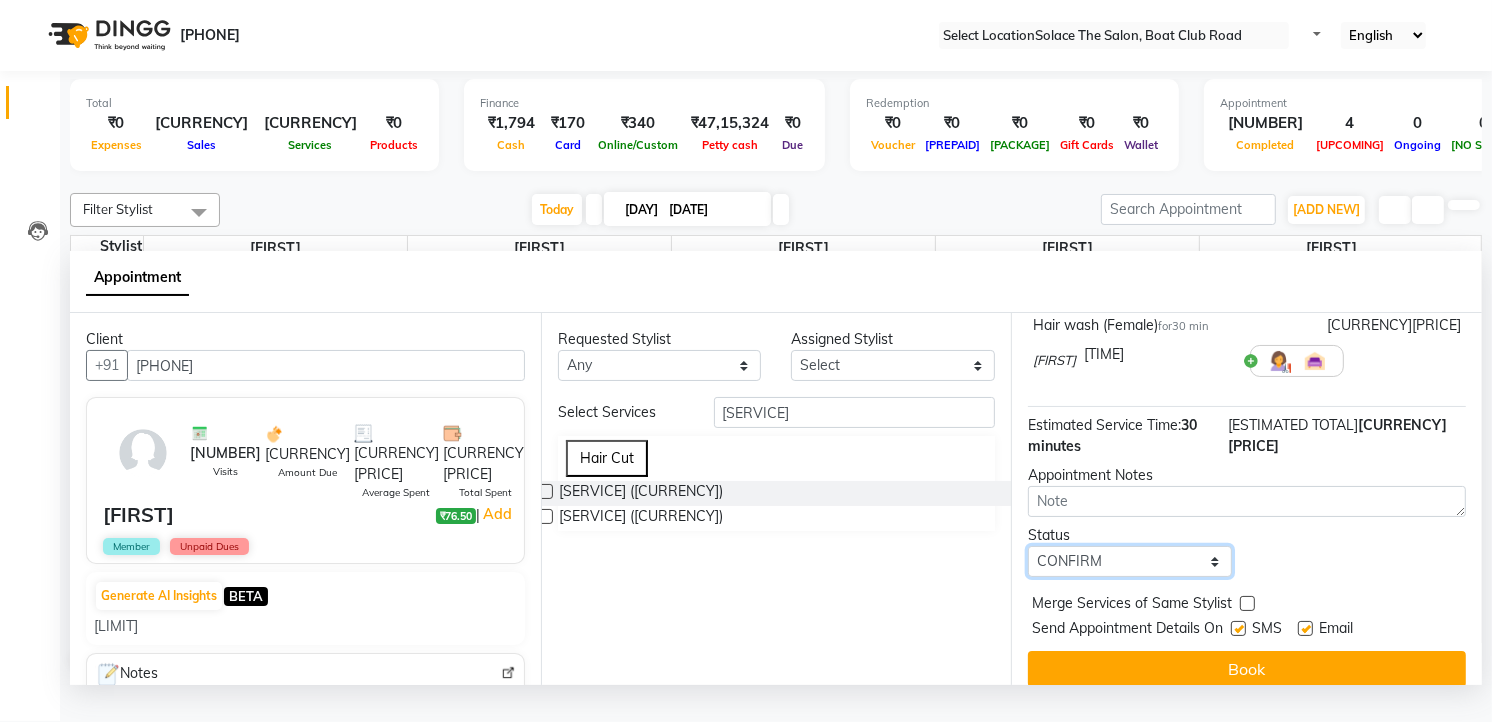 click on "Select TENTATIVE CONFIRM CHECK-IN UPCOMING" at bounding box center (1130, 561) 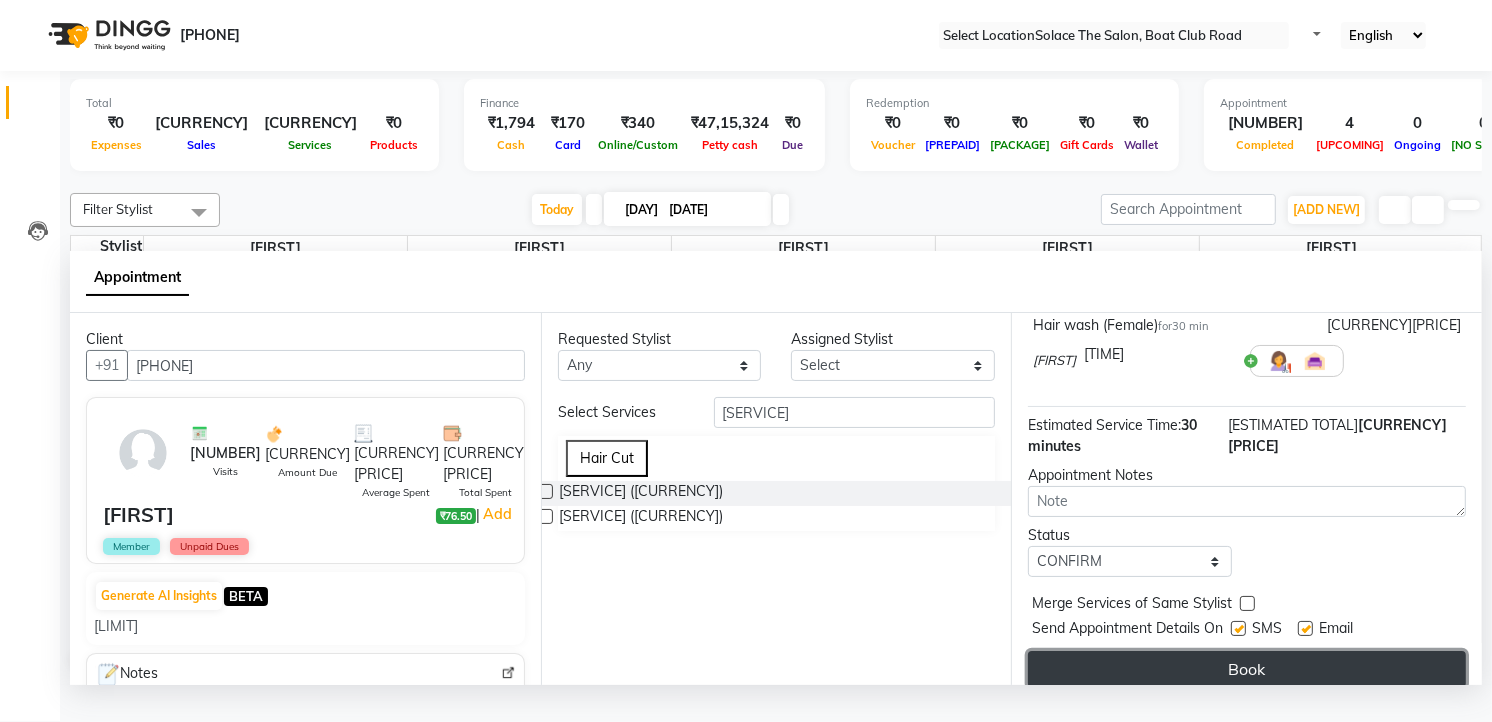 click on "Book" at bounding box center (1247, 669) 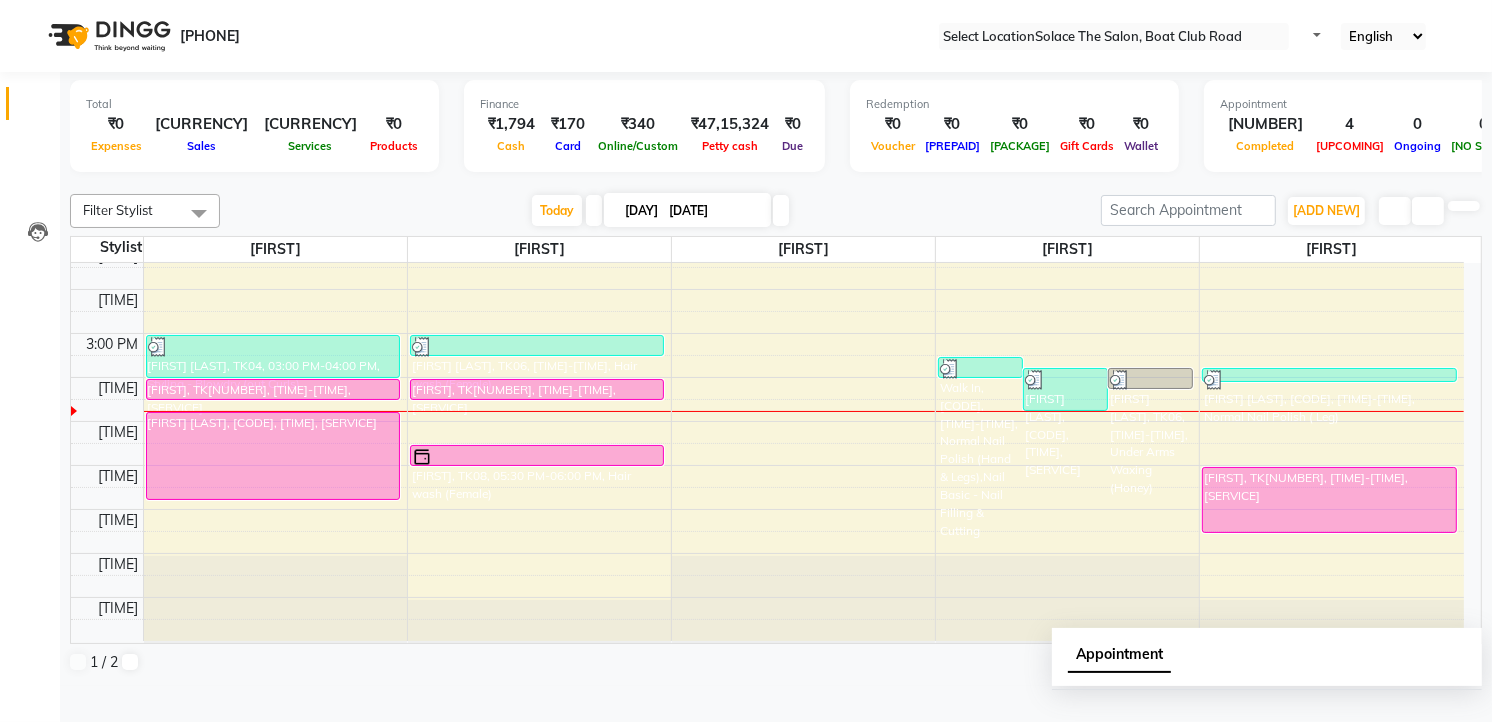 scroll, scrollTop: 1, scrollLeft: 0, axis: vertical 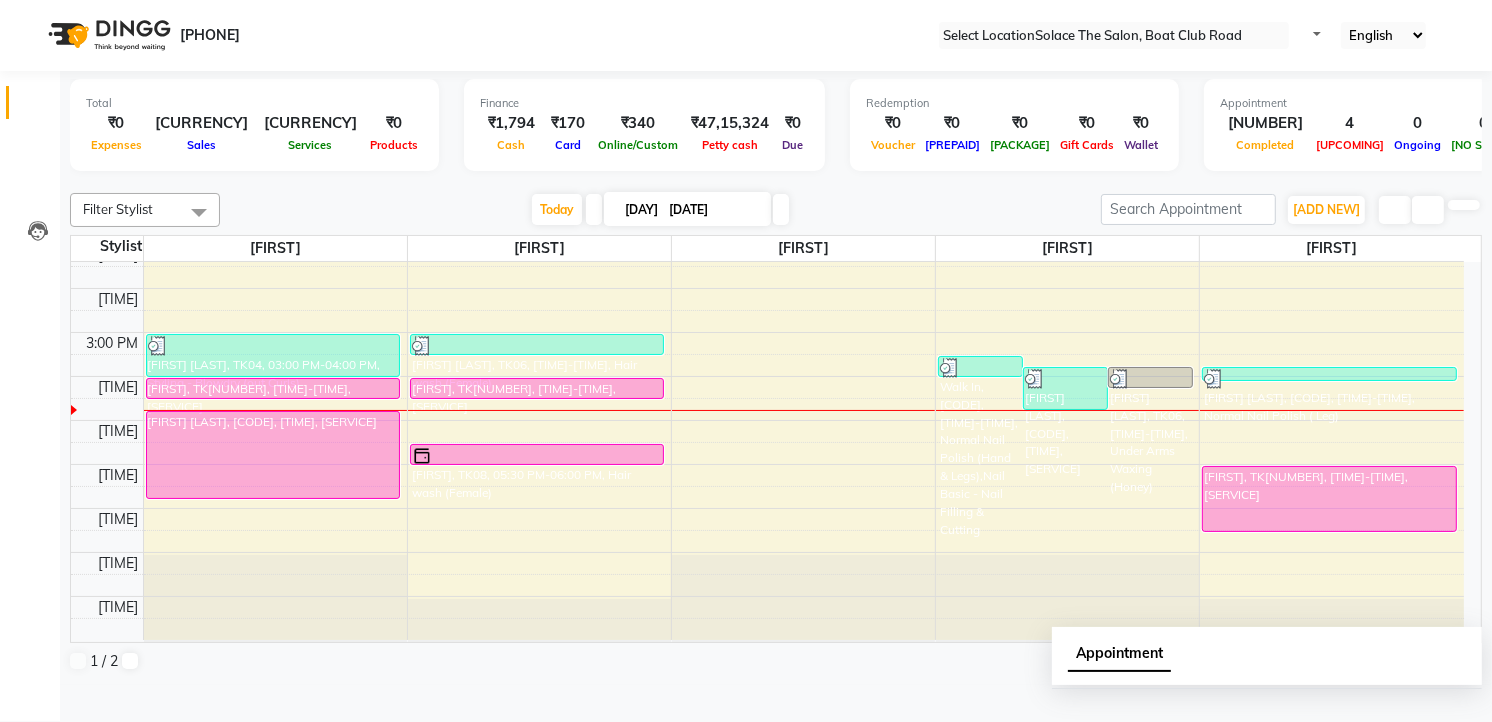 click at bounding box center (781, 209) 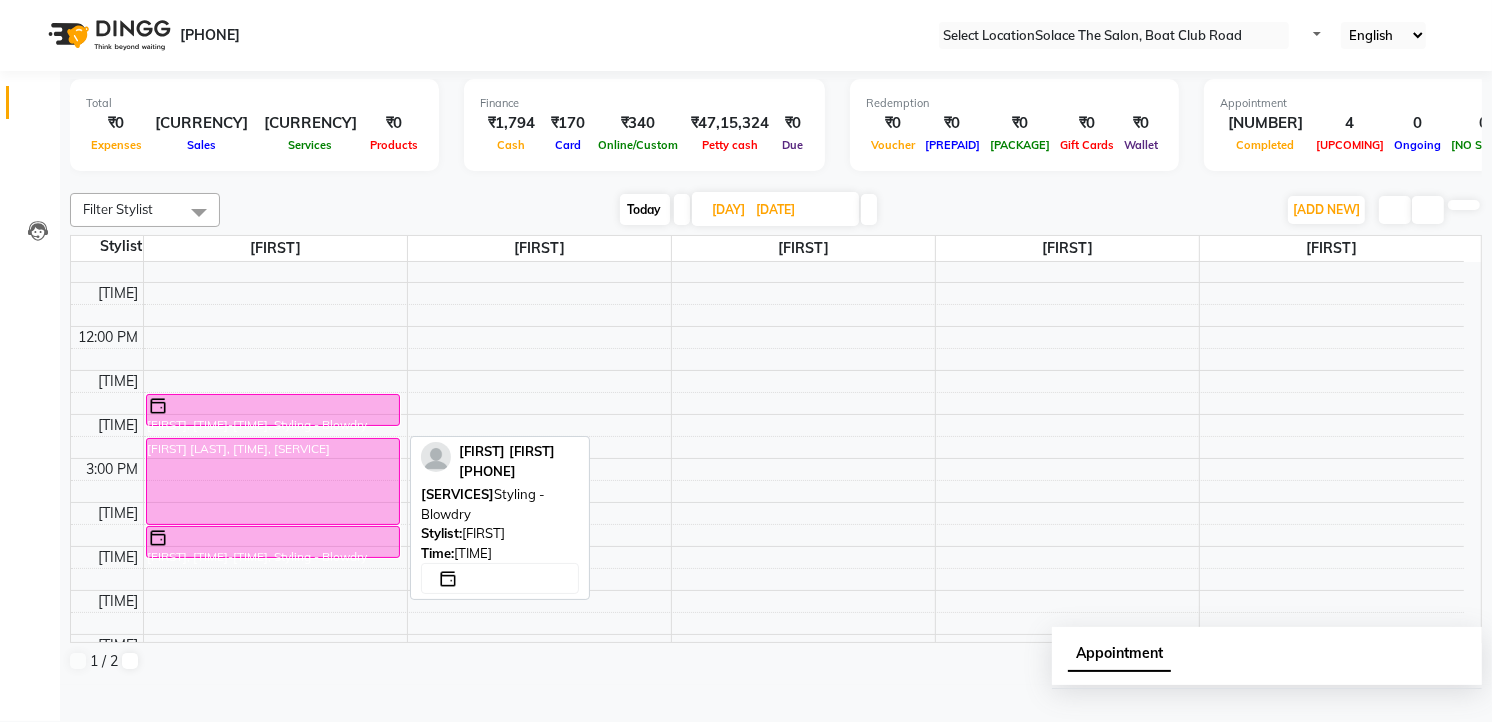 scroll, scrollTop: 0, scrollLeft: 0, axis: both 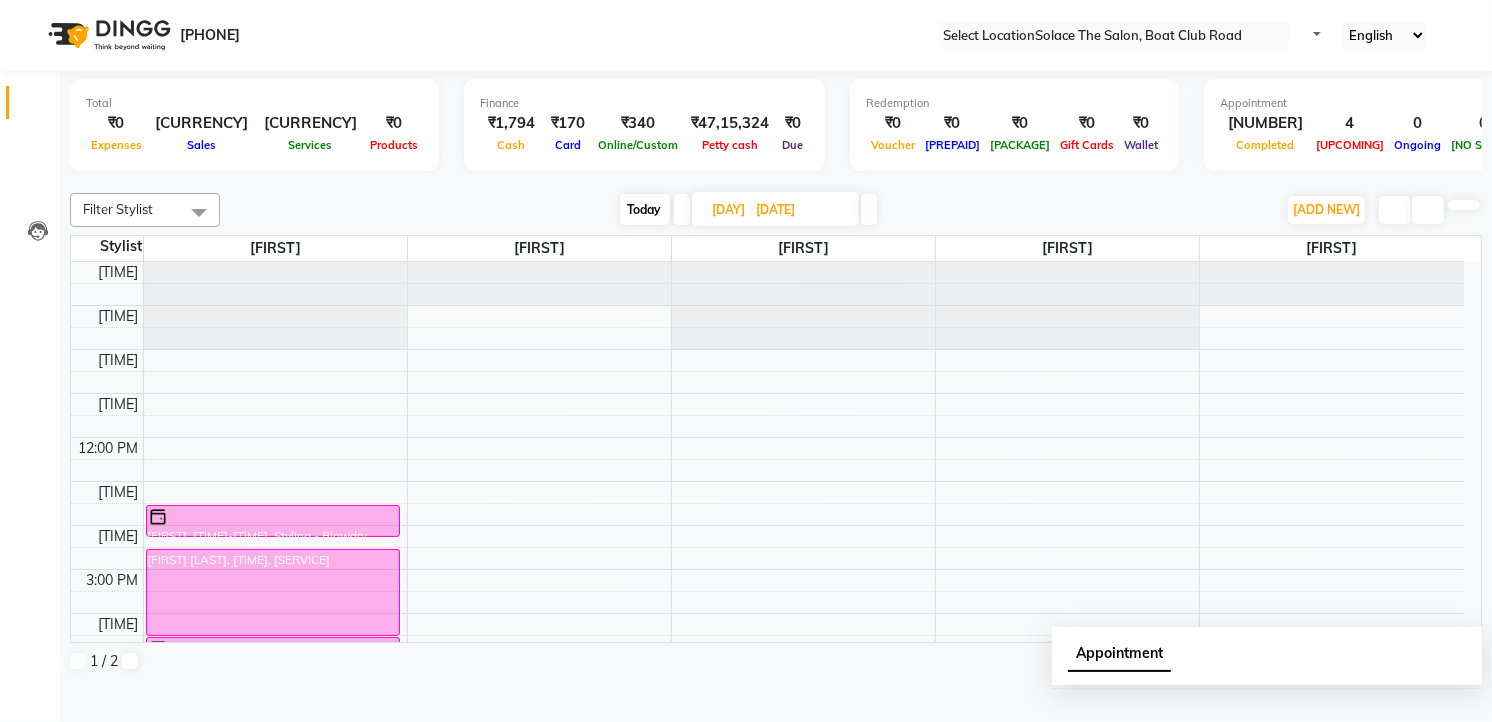 click on "Today" at bounding box center [645, 209] 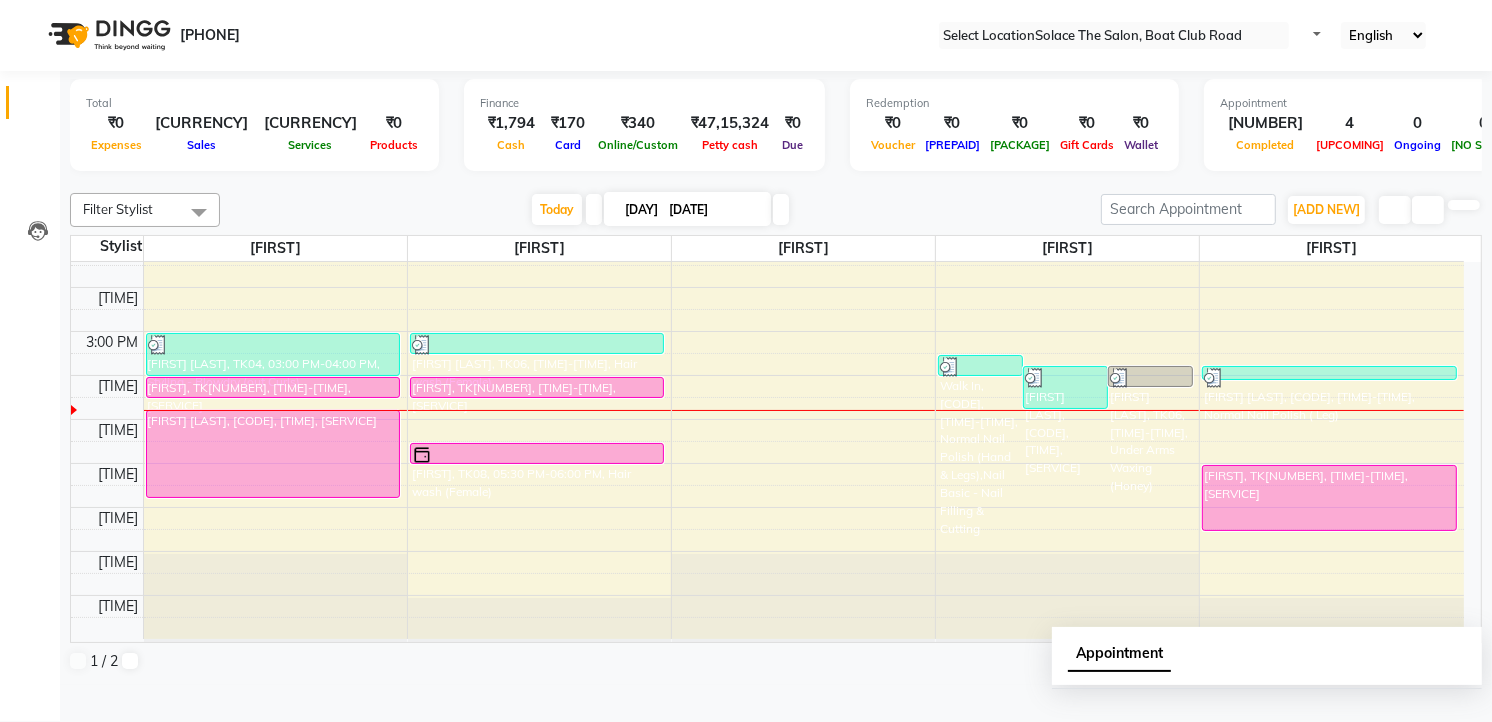 scroll, scrollTop: 237, scrollLeft: 0, axis: vertical 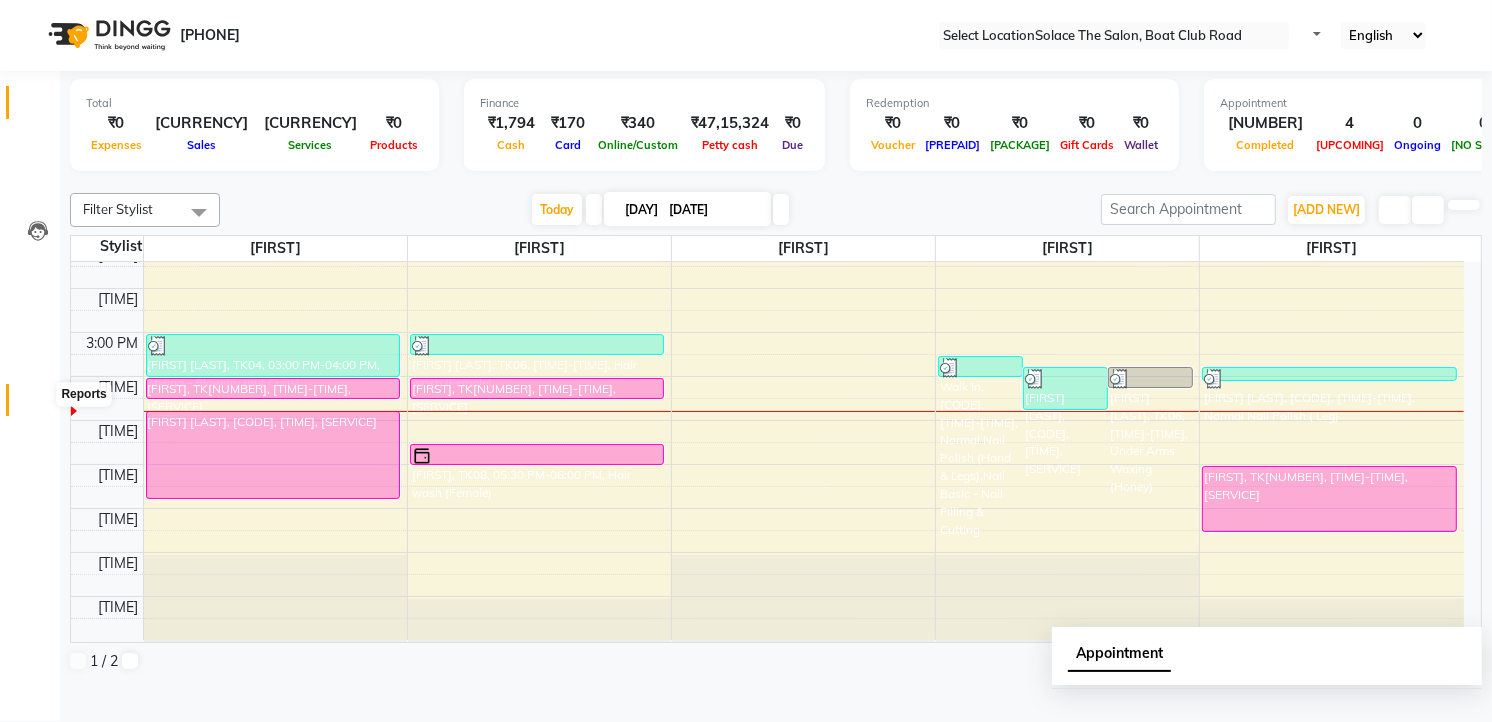 click at bounding box center (38, 405) 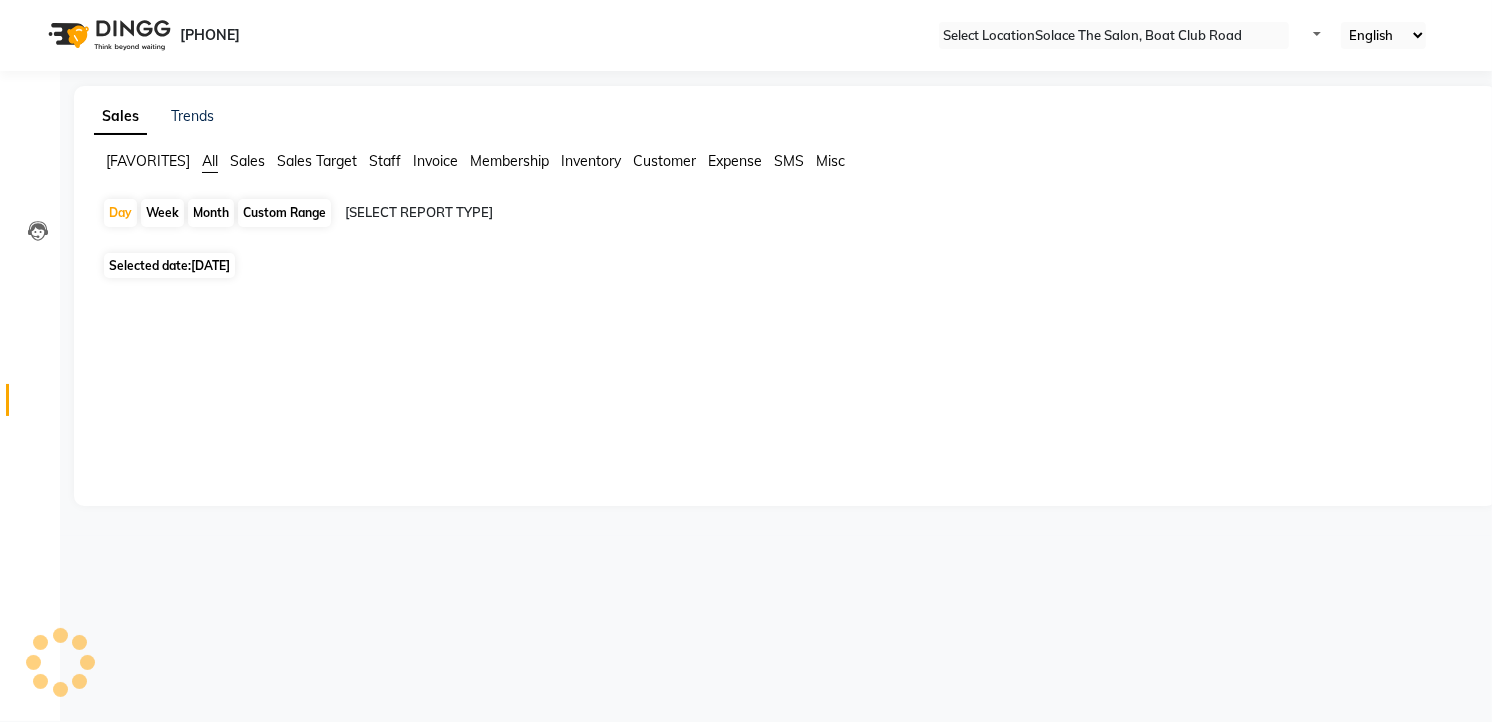 scroll, scrollTop: 0, scrollLeft: 0, axis: both 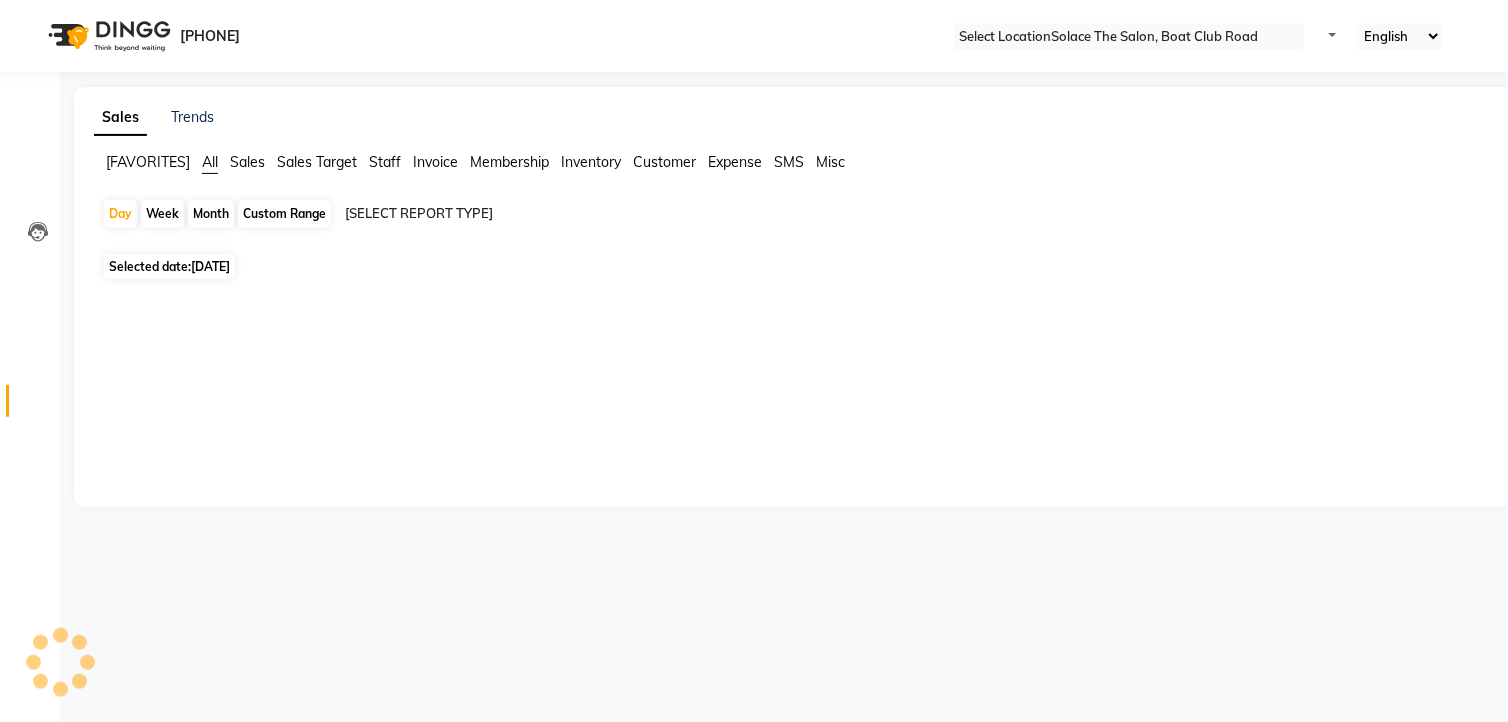 click on "Month" at bounding box center (211, 214) 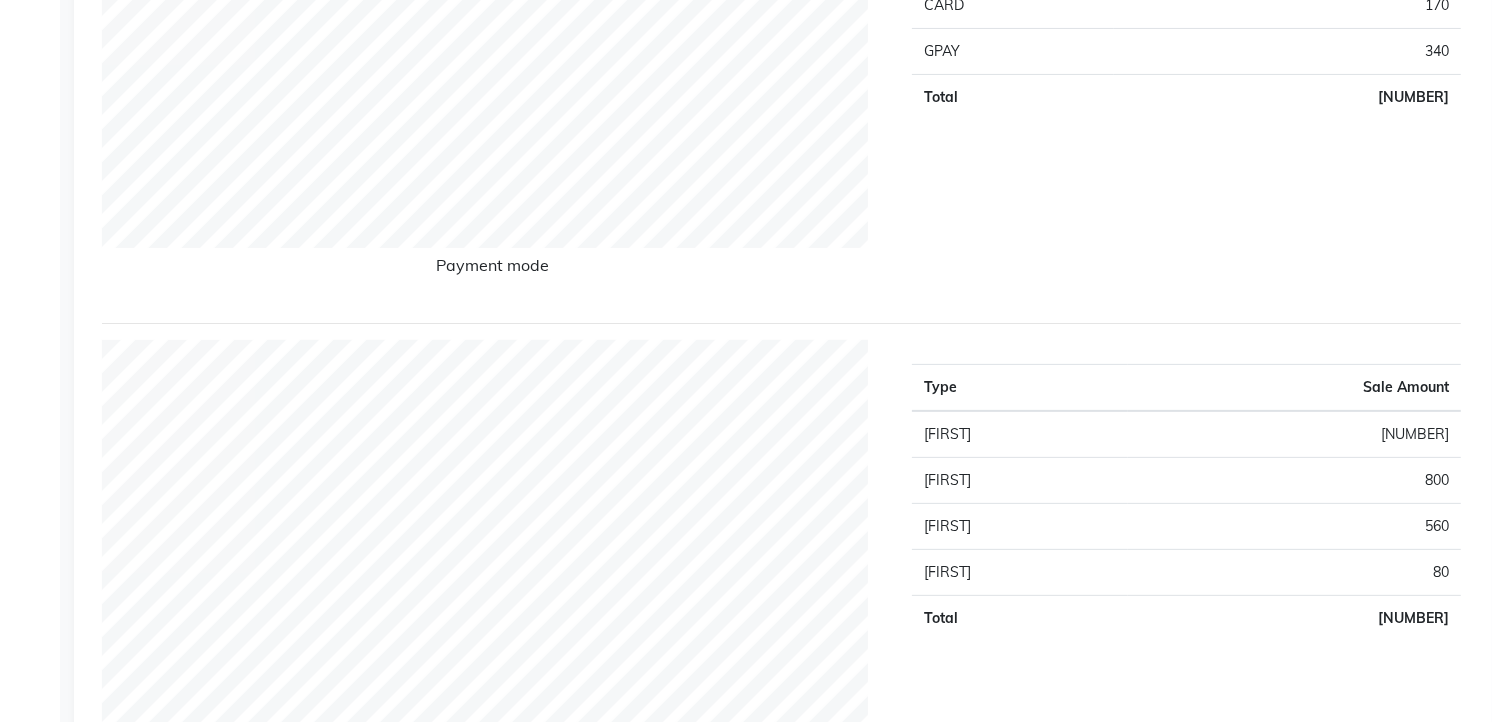 scroll, scrollTop: 0, scrollLeft: 0, axis: both 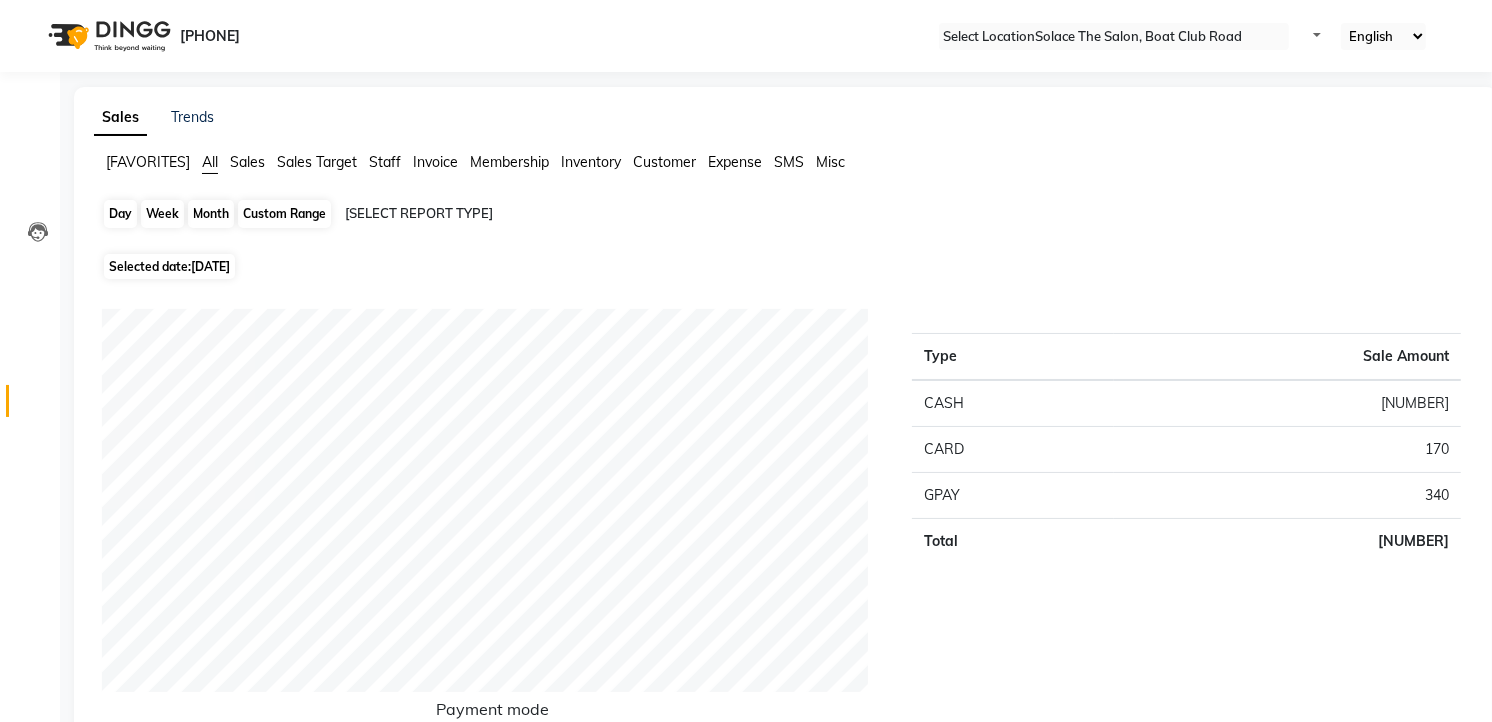 click on "Month" at bounding box center [211, 214] 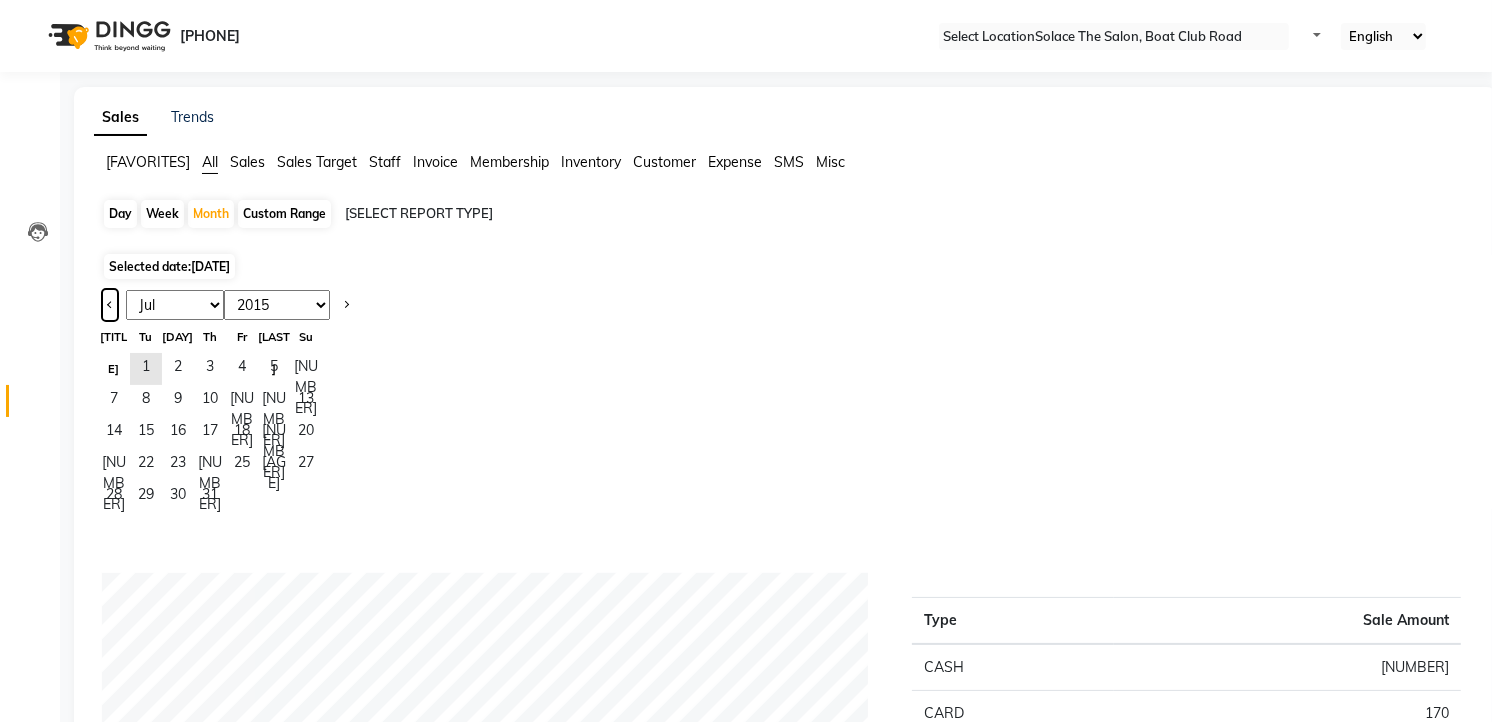 click at bounding box center [110, 303] 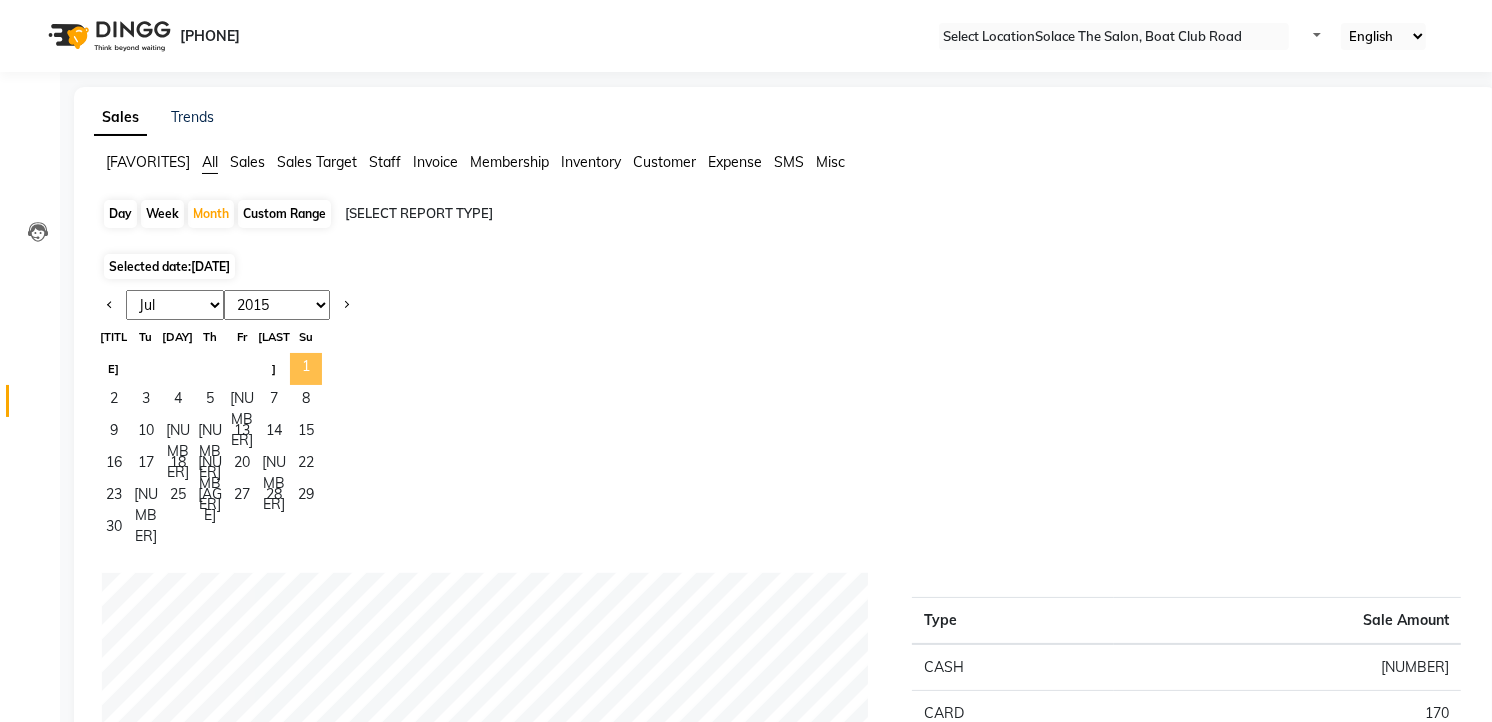 click on "1" at bounding box center (306, 369) 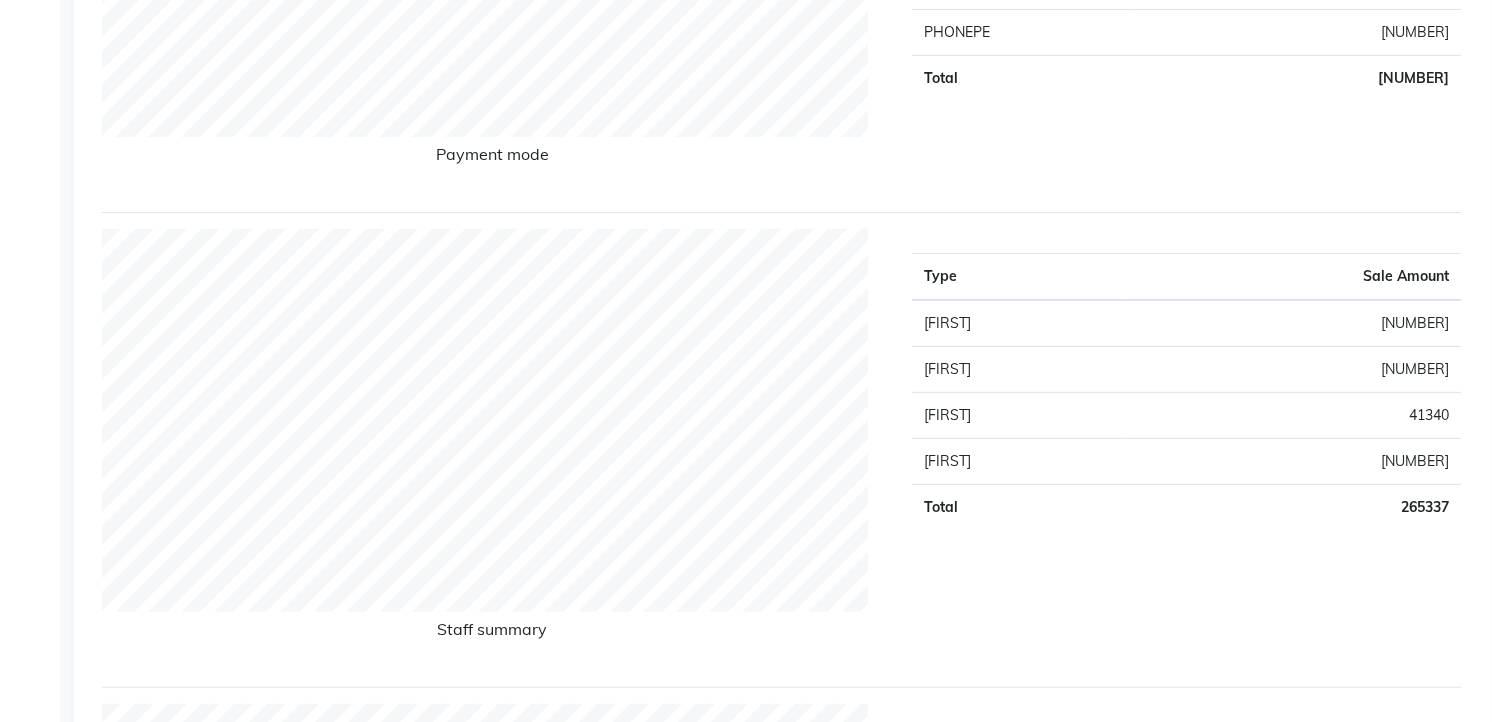 scroll, scrollTop: 0, scrollLeft: 0, axis: both 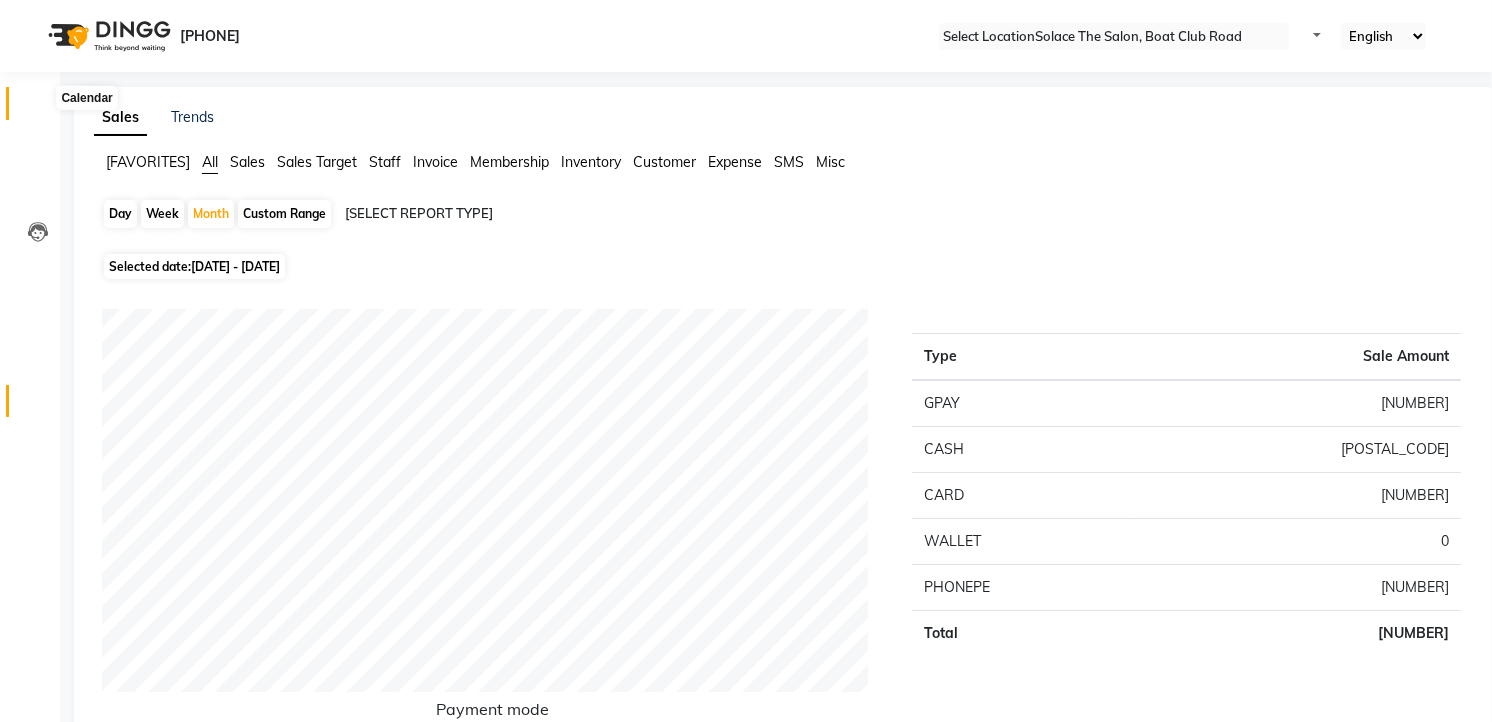 click at bounding box center (38, 108) 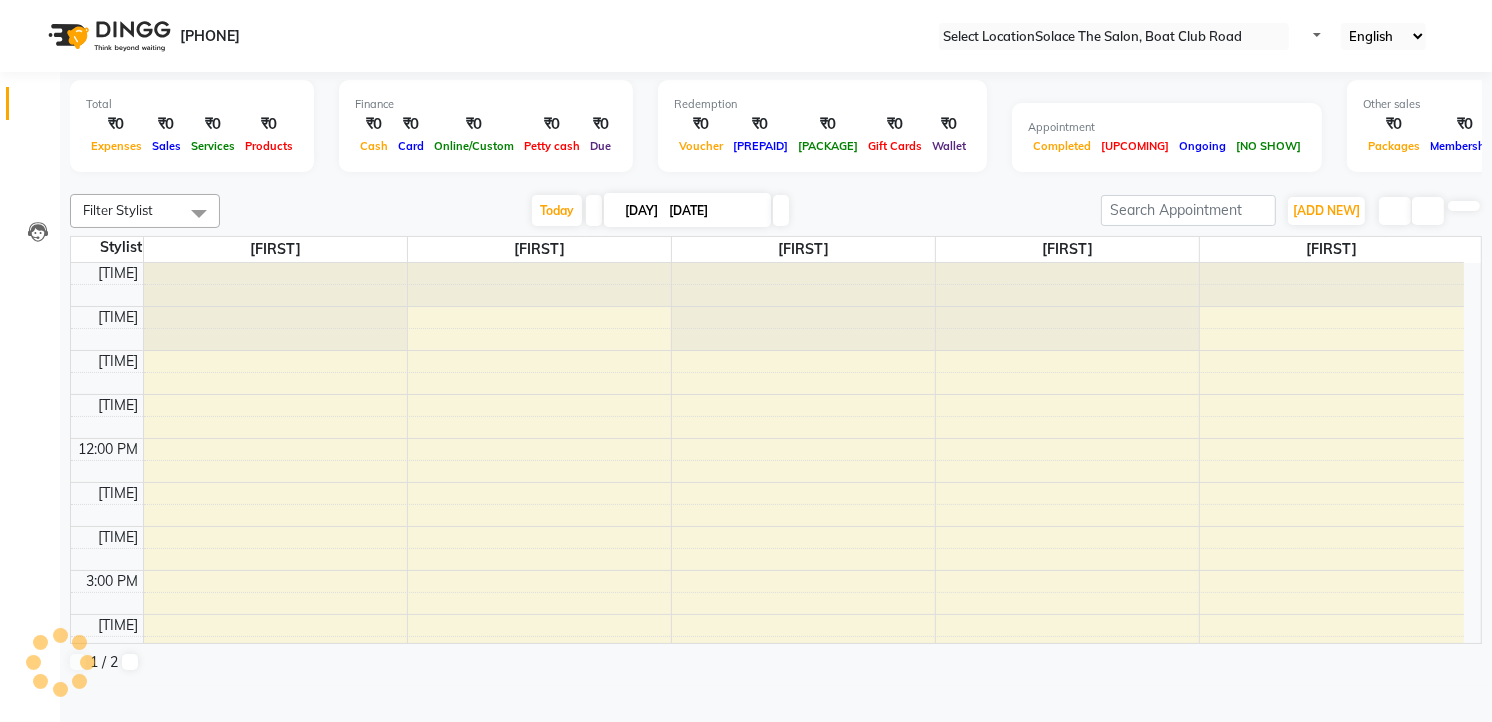 scroll, scrollTop: 0, scrollLeft: 0, axis: both 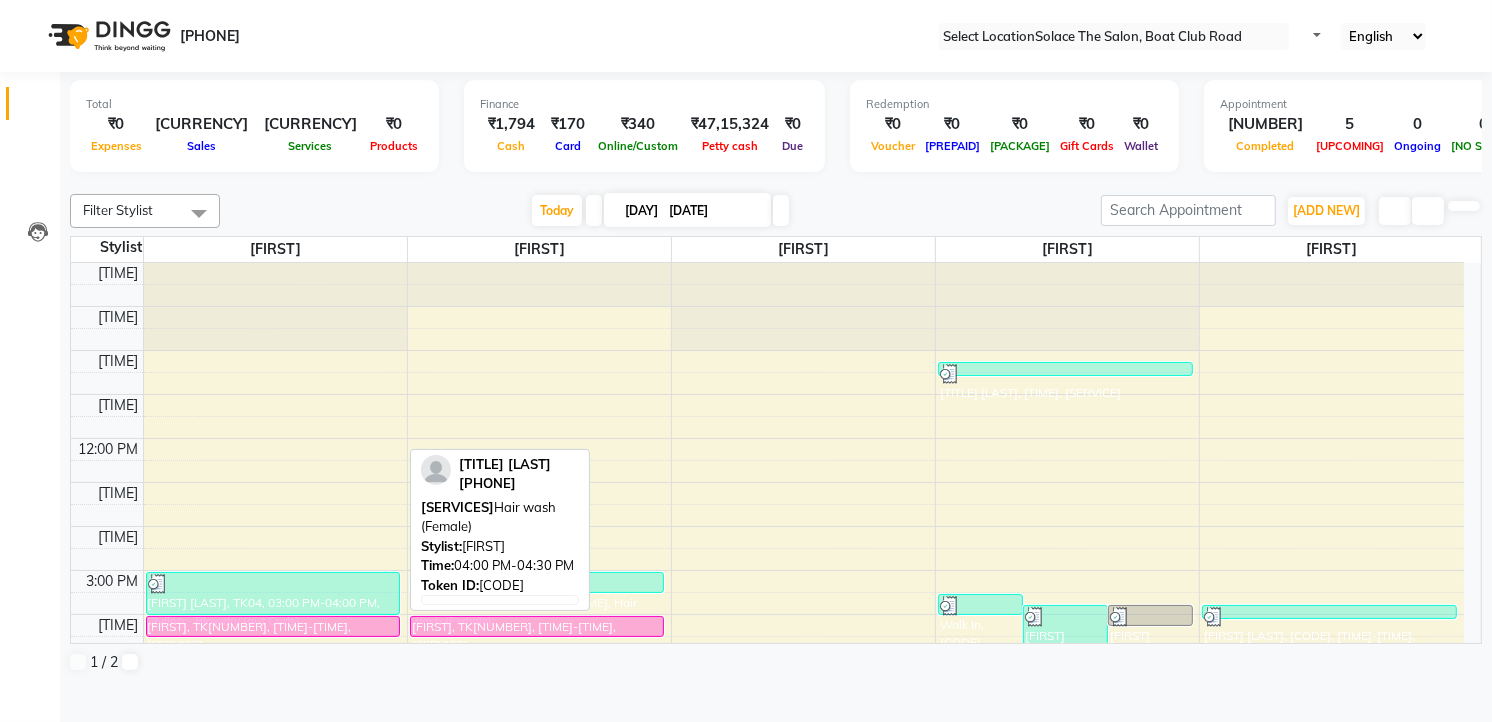click on "[FIRST], TK[NUMBER], [TIME]-[TIME], [SERVICE]" at bounding box center (273, 626) 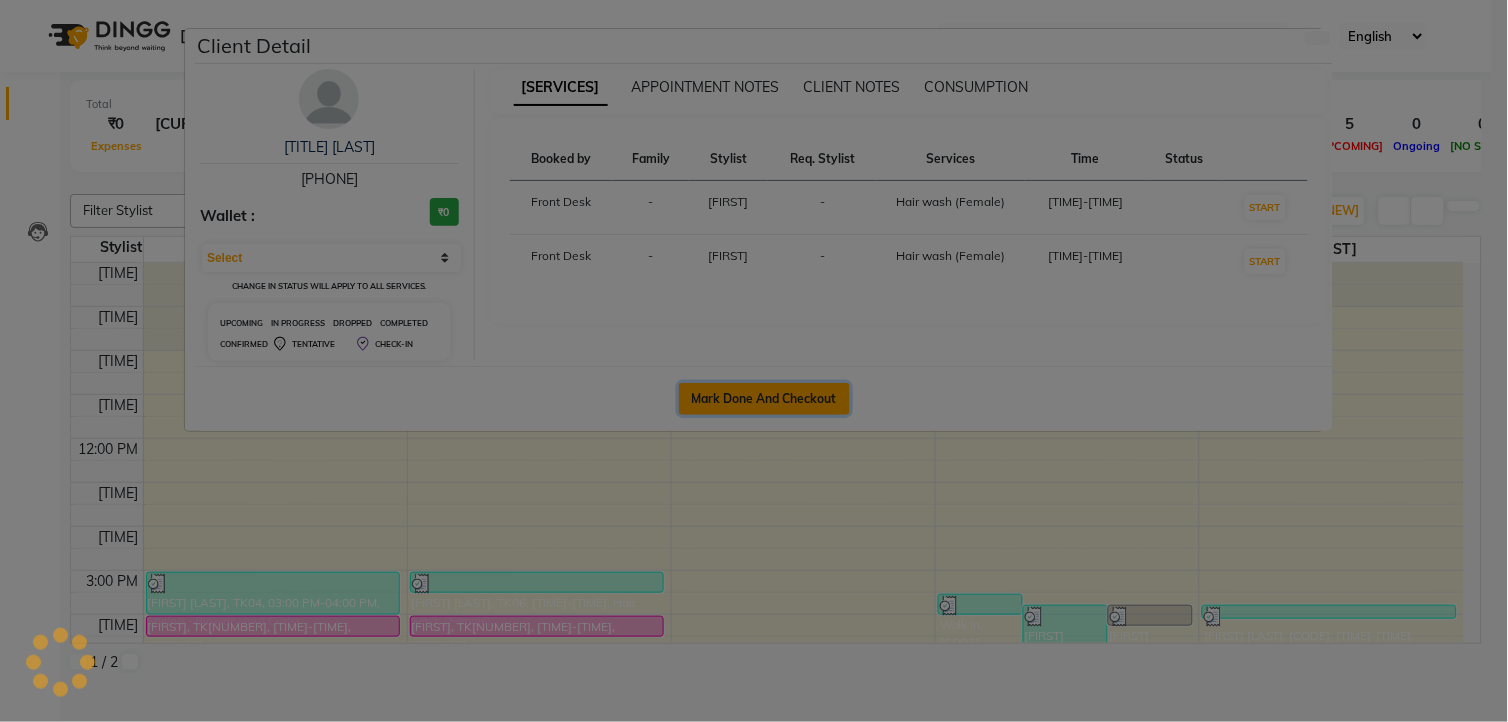 click on "Mark Done And Checkout" at bounding box center [764, 399] 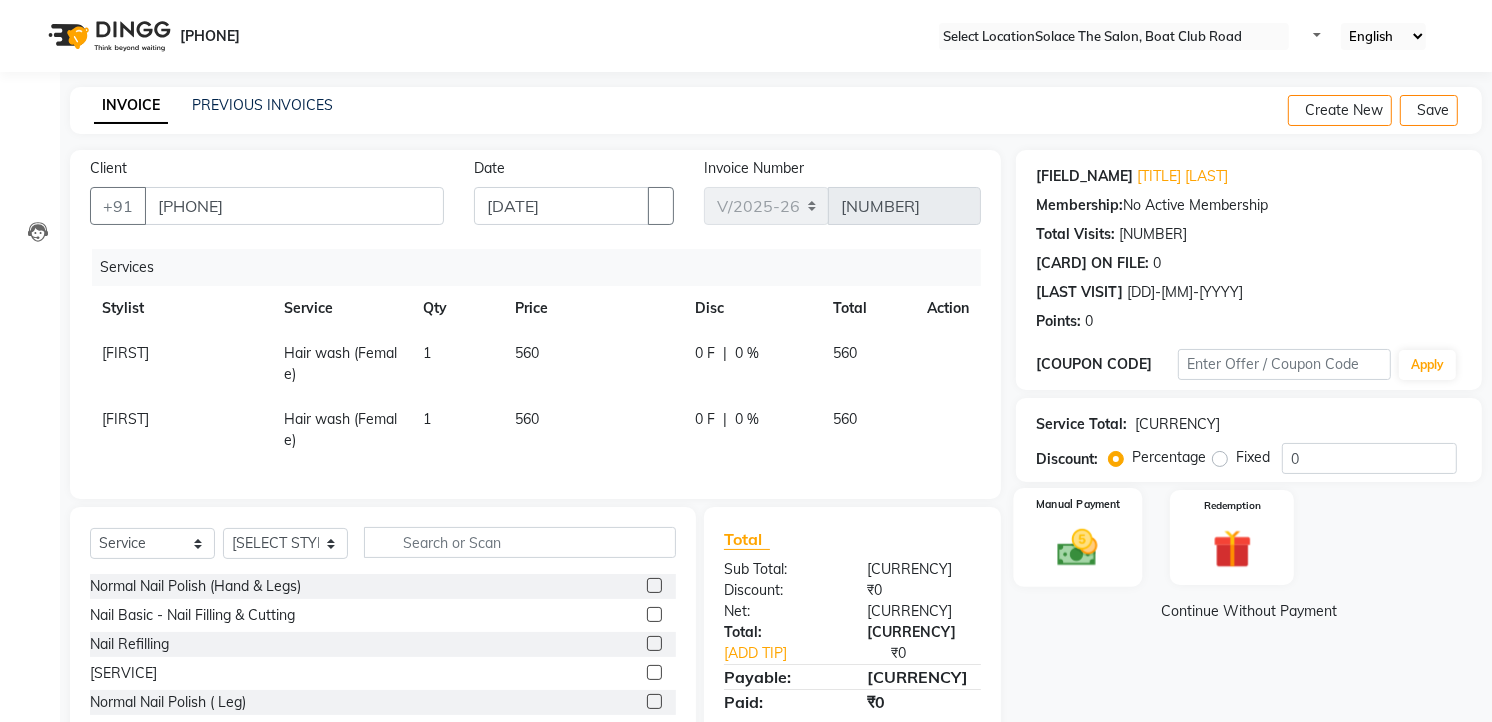 click at bounding box center (1078, 547) 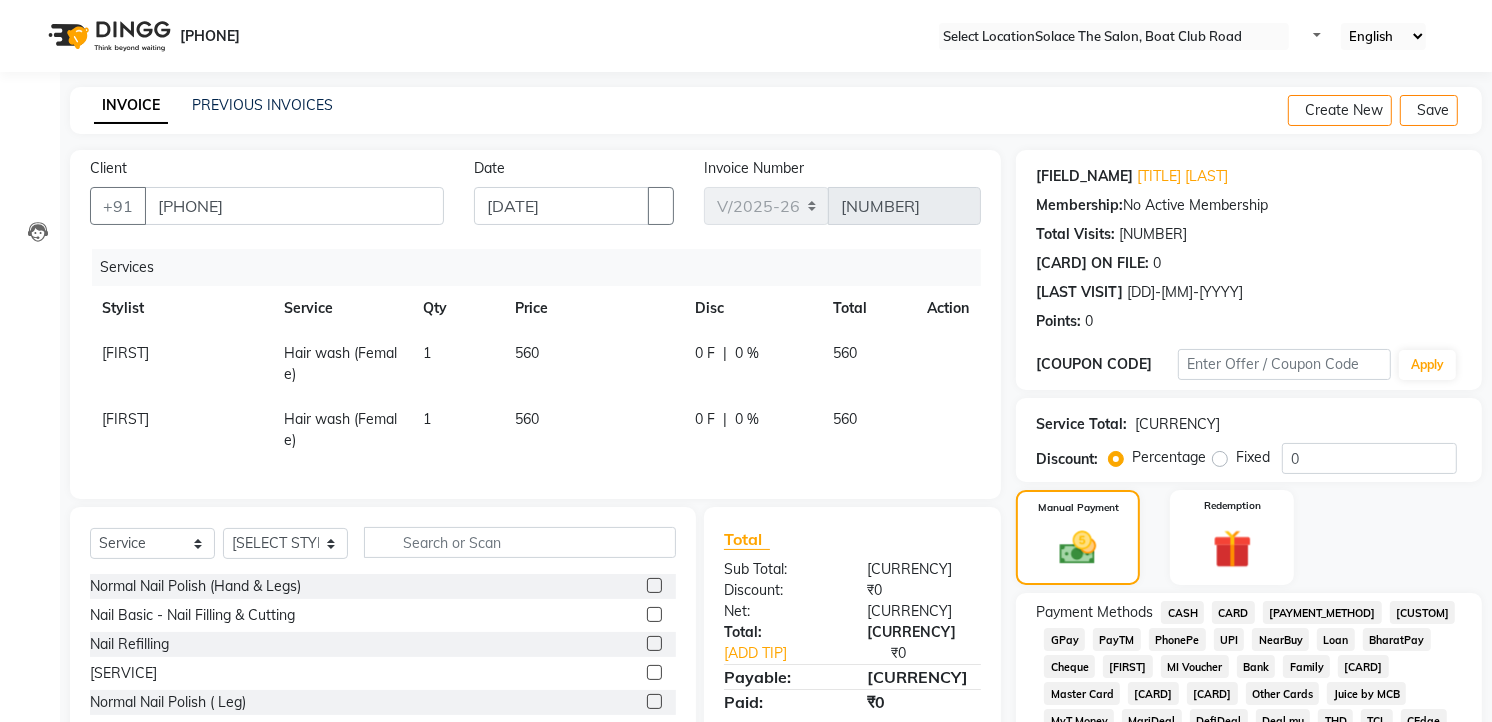 scroll, scrollTop: 222, scrollLeft: 0, axis: vertical 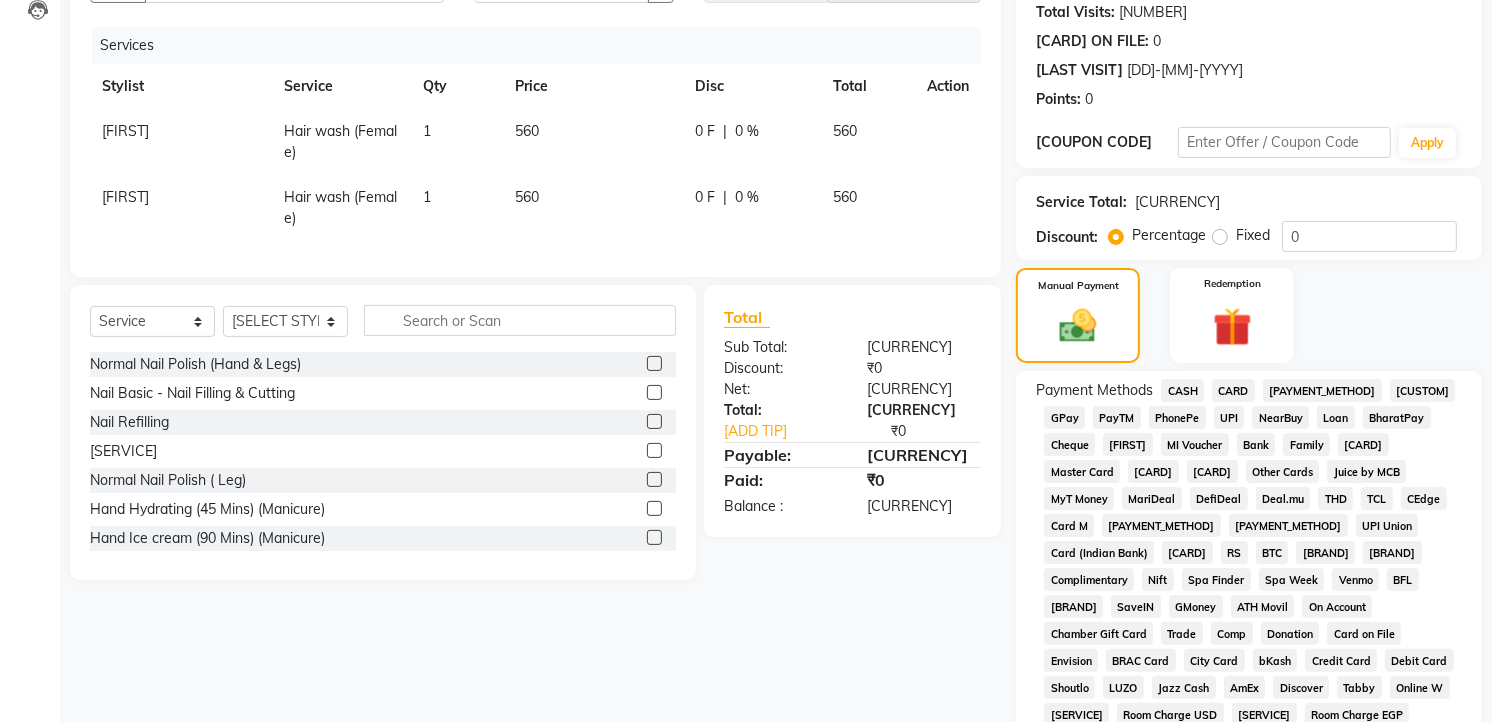 click on "CASH" at bounding box center [1182, 390] 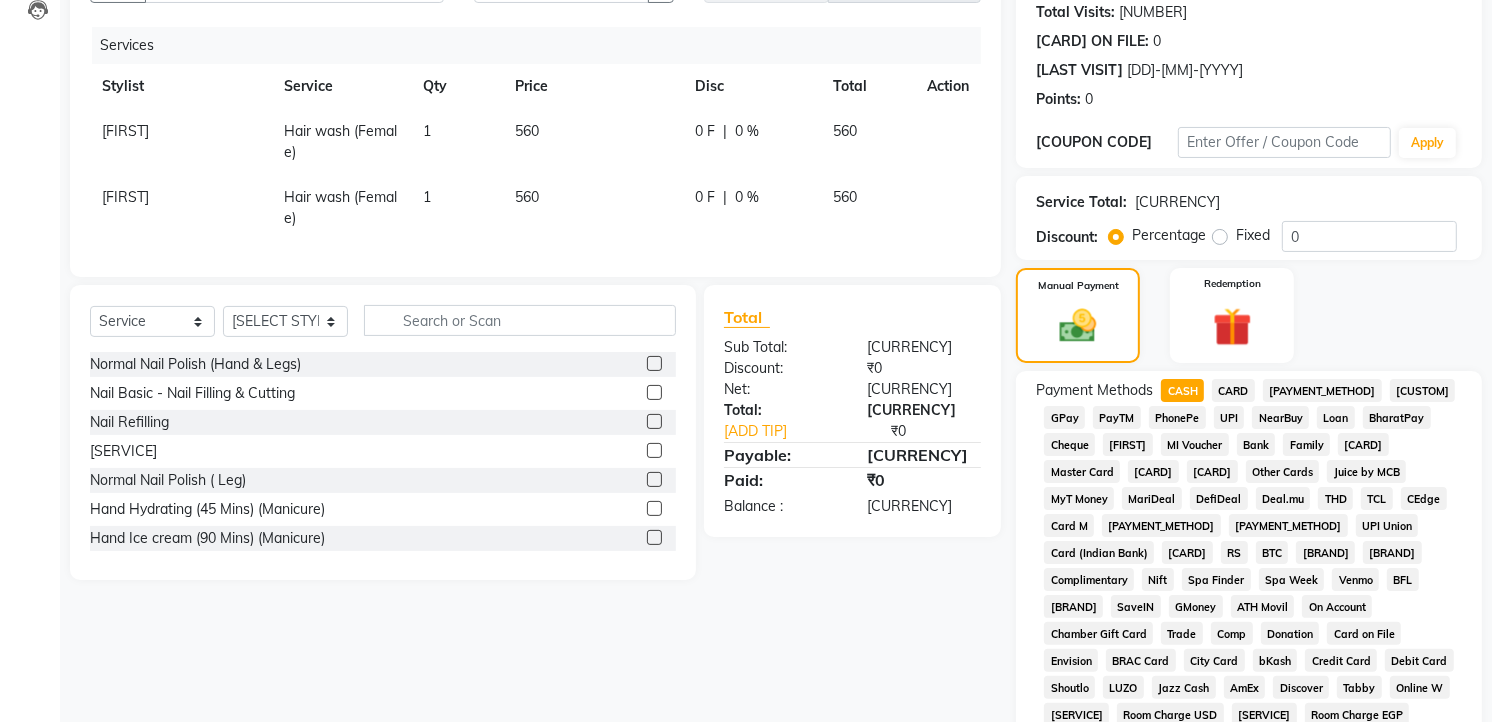 scroll, scrollTop: 555, scrollLeft: 0, axis: vertical 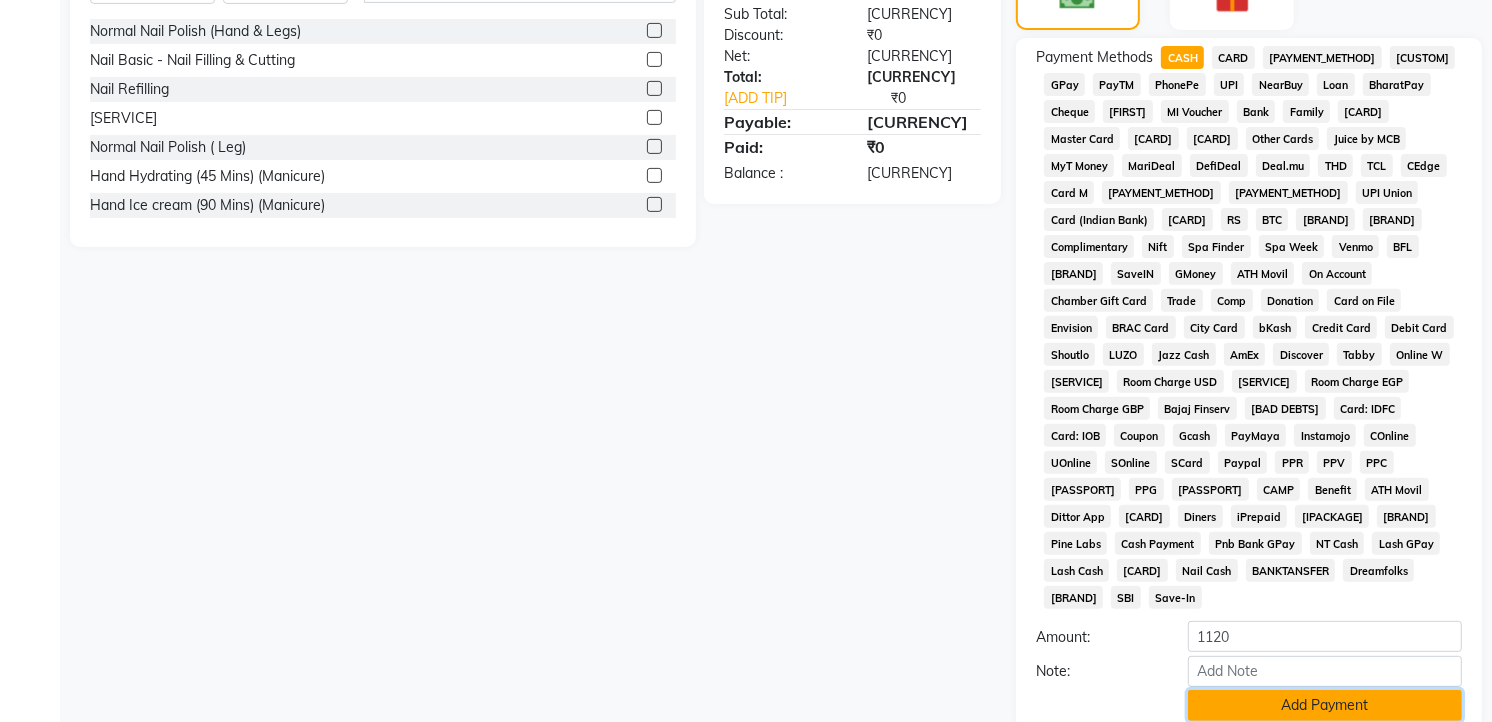 click on "Add Payment" at bounding box center (1325, 705) 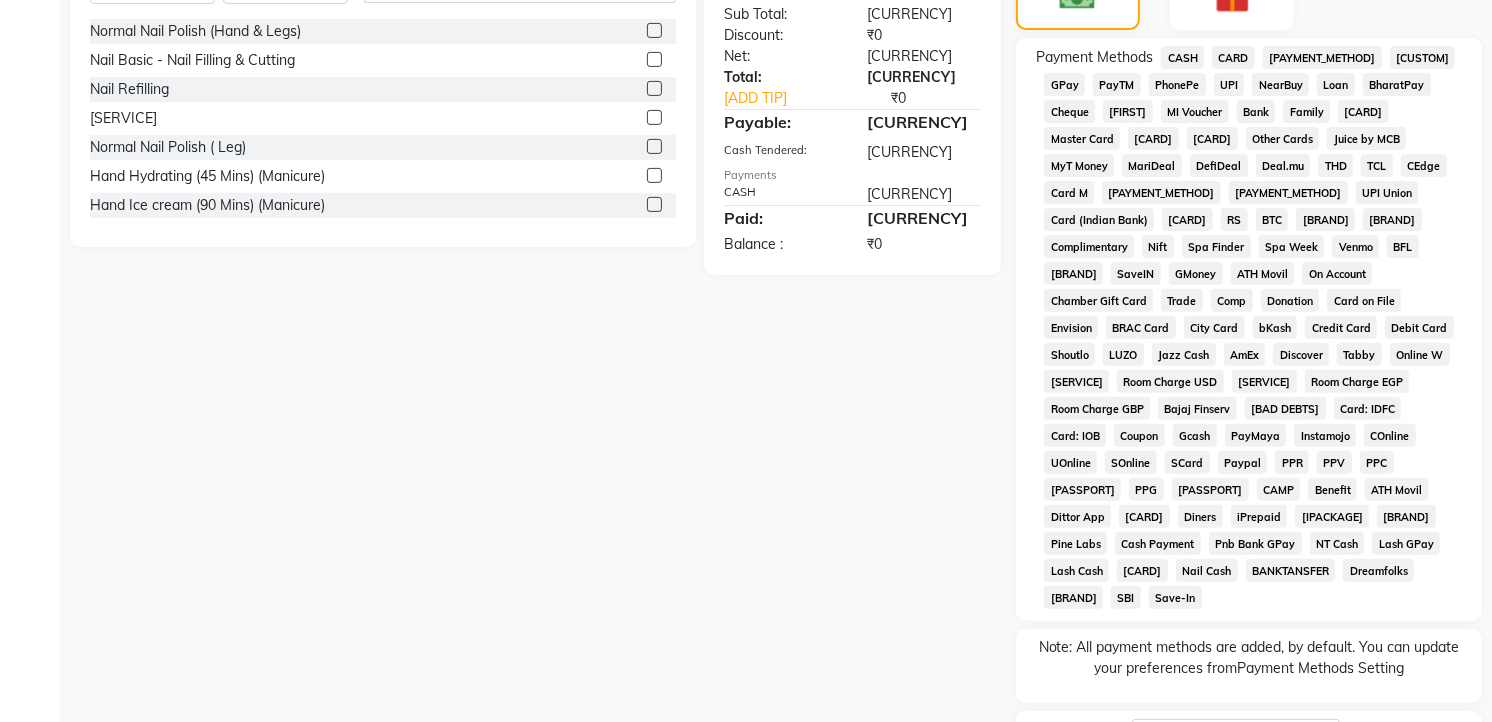 scroll, scrollTop: 694, scrollLeft: 0, axis: vertical 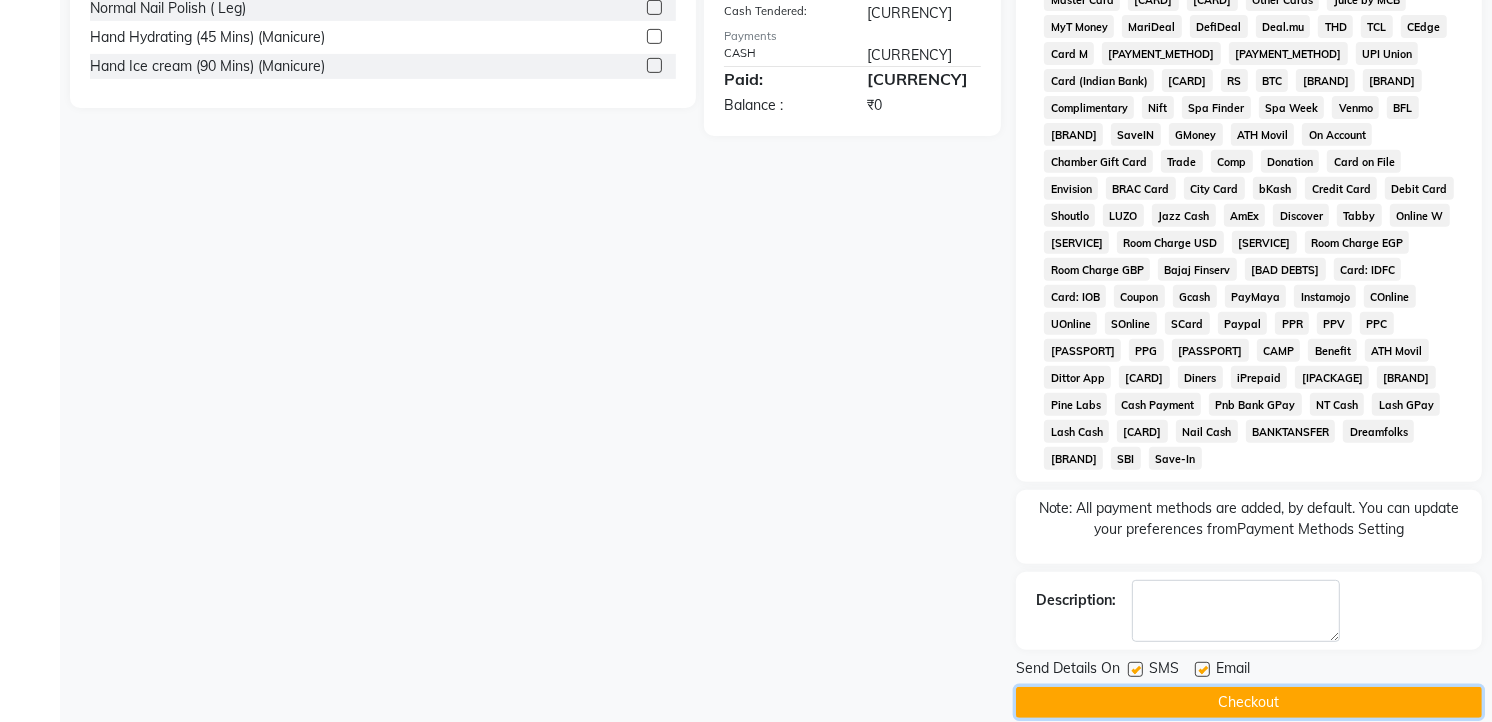click on "Checkout" at bounding box center [1249, 702] 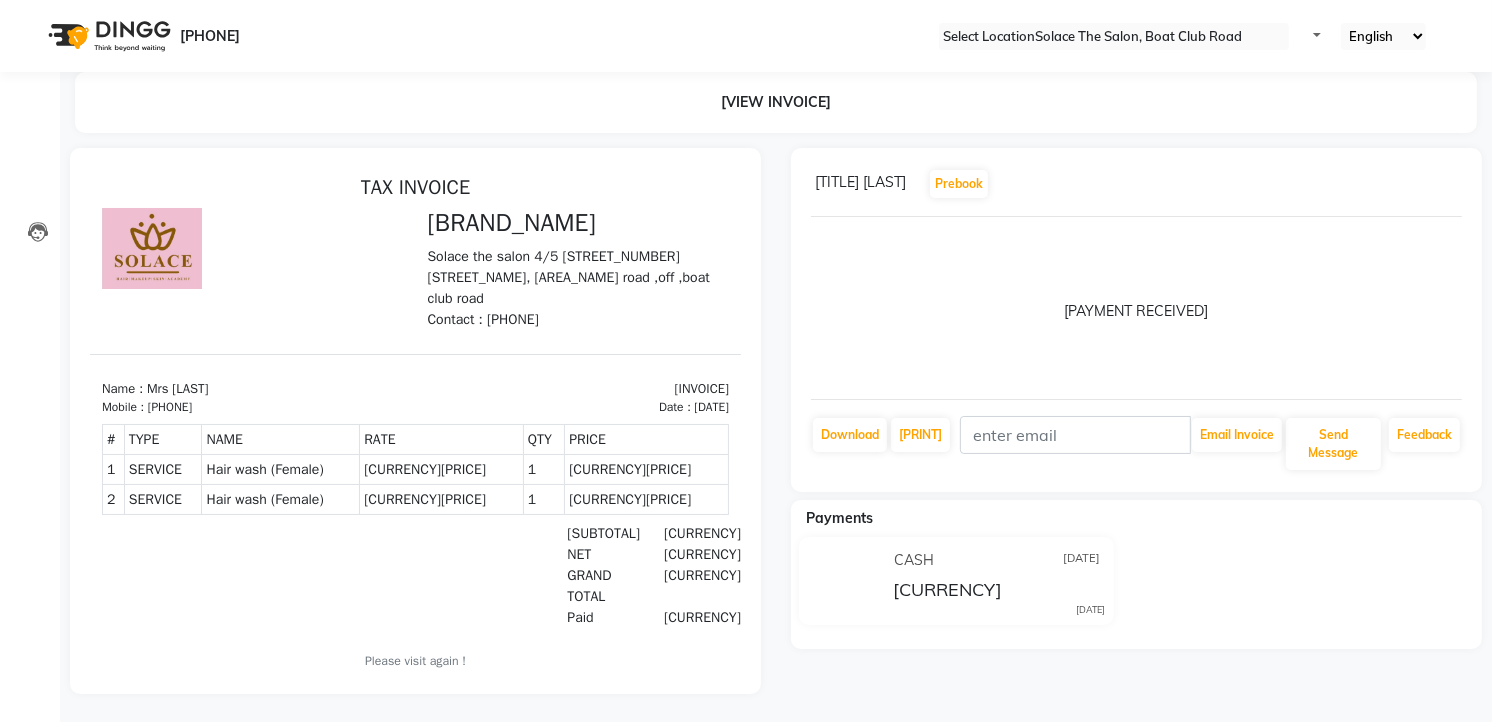 scroll, scrollTop: 0, scrollLeft: 0, axis: both 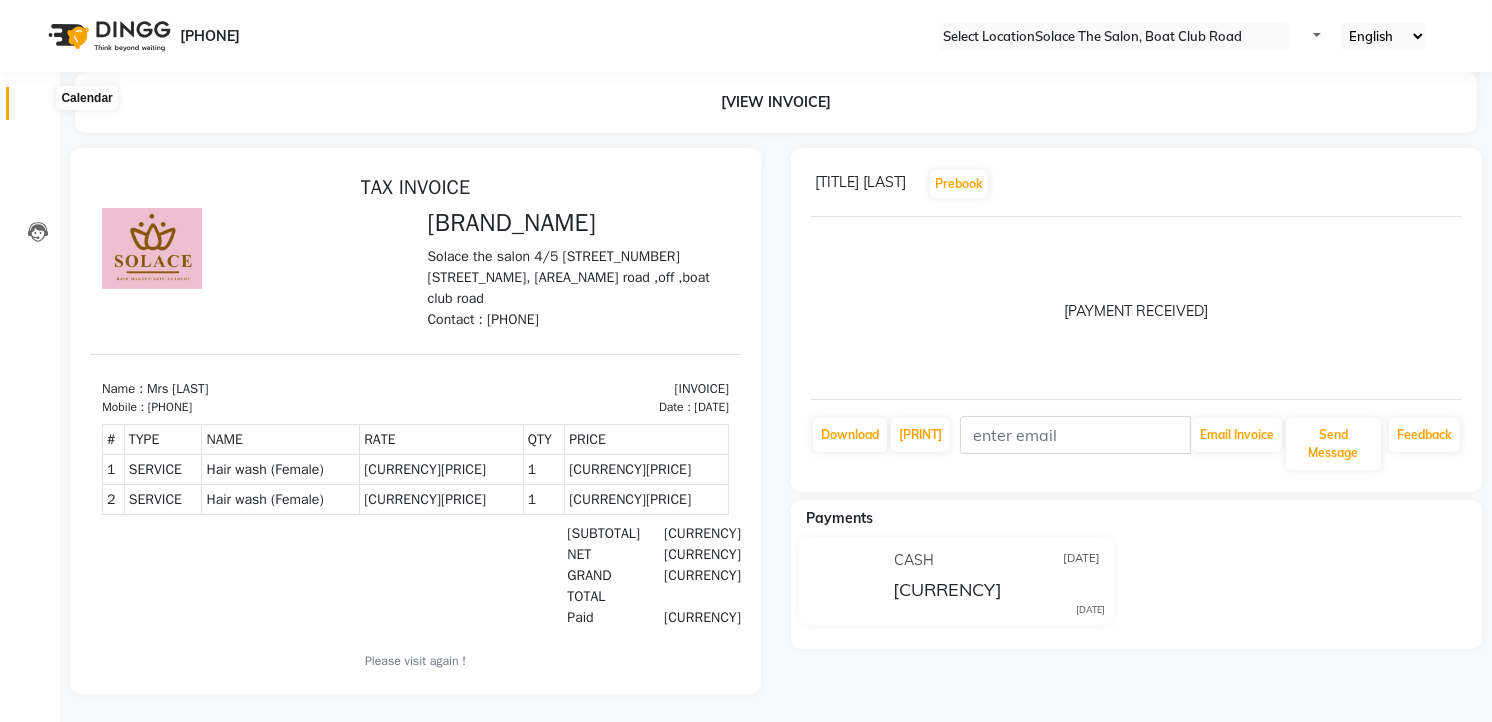 click at bounding box center (38, 108) 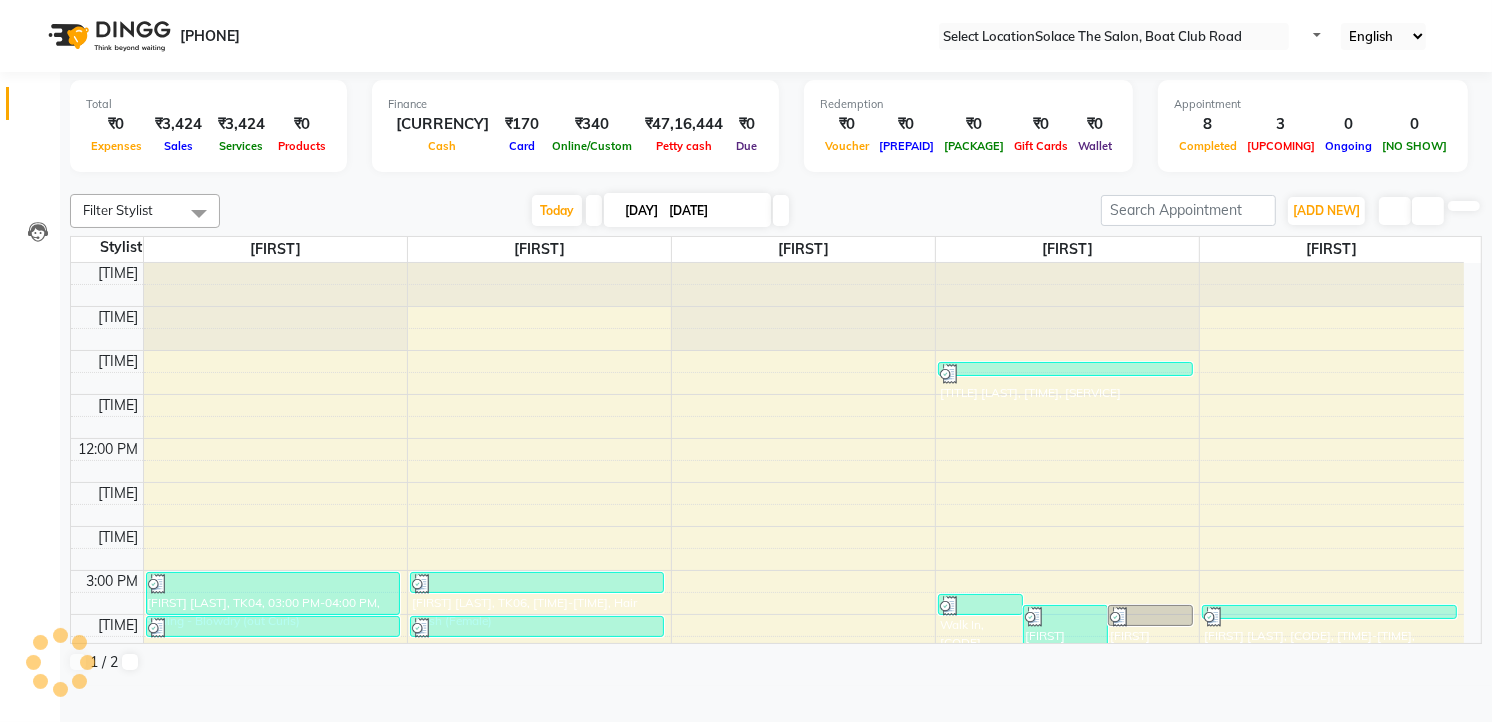 scroll, scrollTop: 200, scrollLeft: 0, axis: vertical 